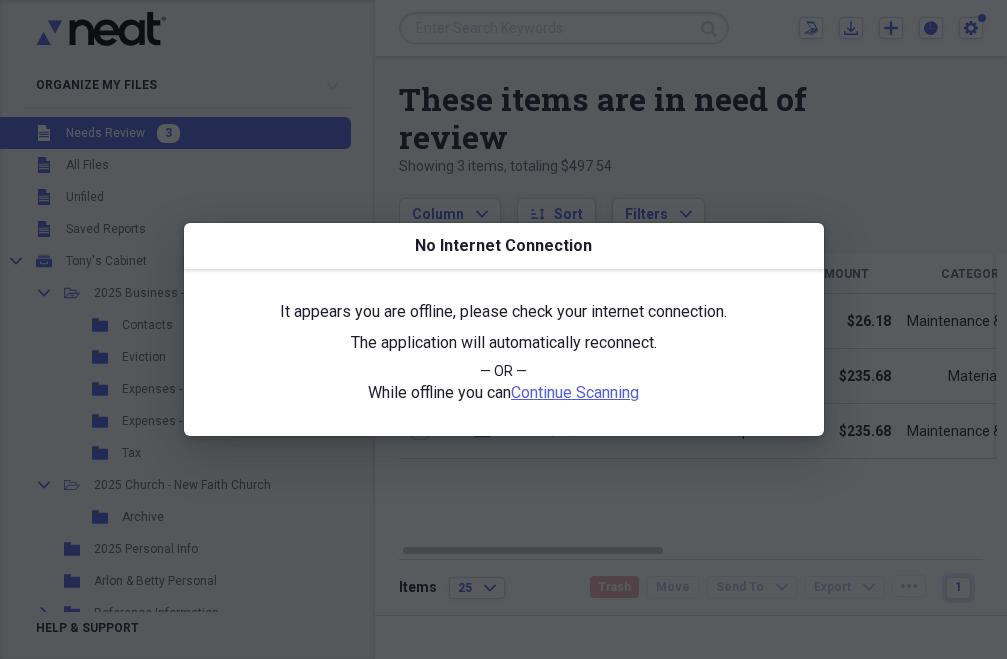 scroll, scrollTop: 0, scrollLeft: 0, axis: both 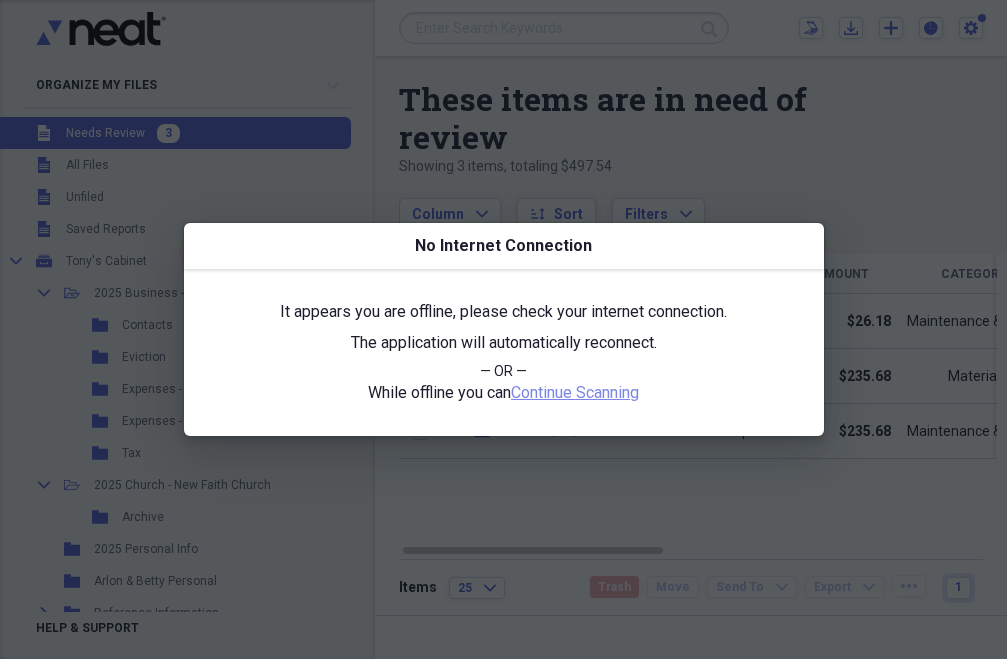 click on "Continue Scanning" at bounding box center (575, 392) 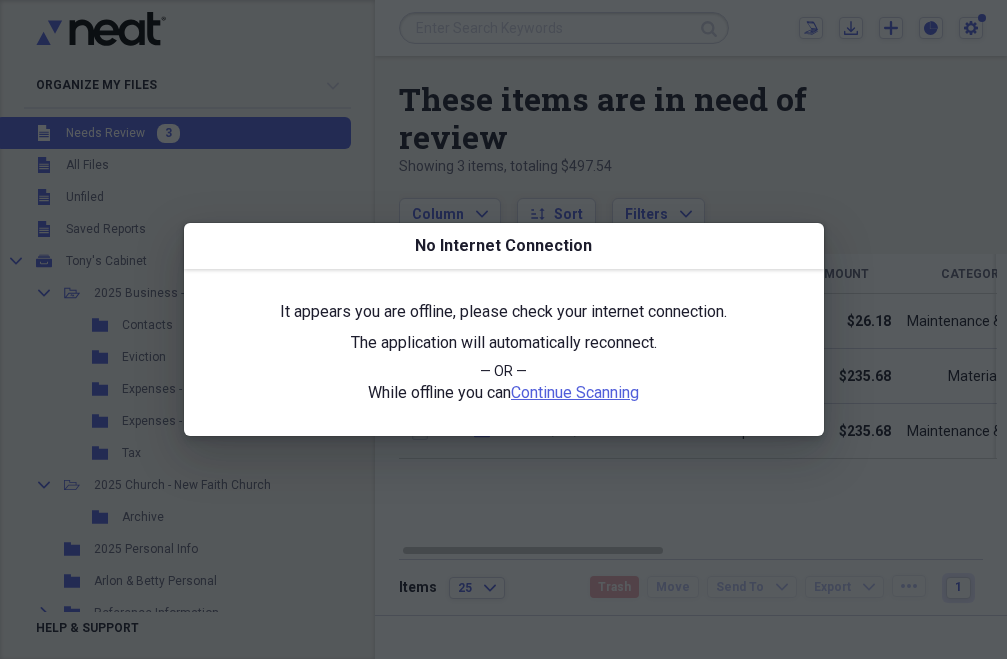 click at bounding box center (503, 329) 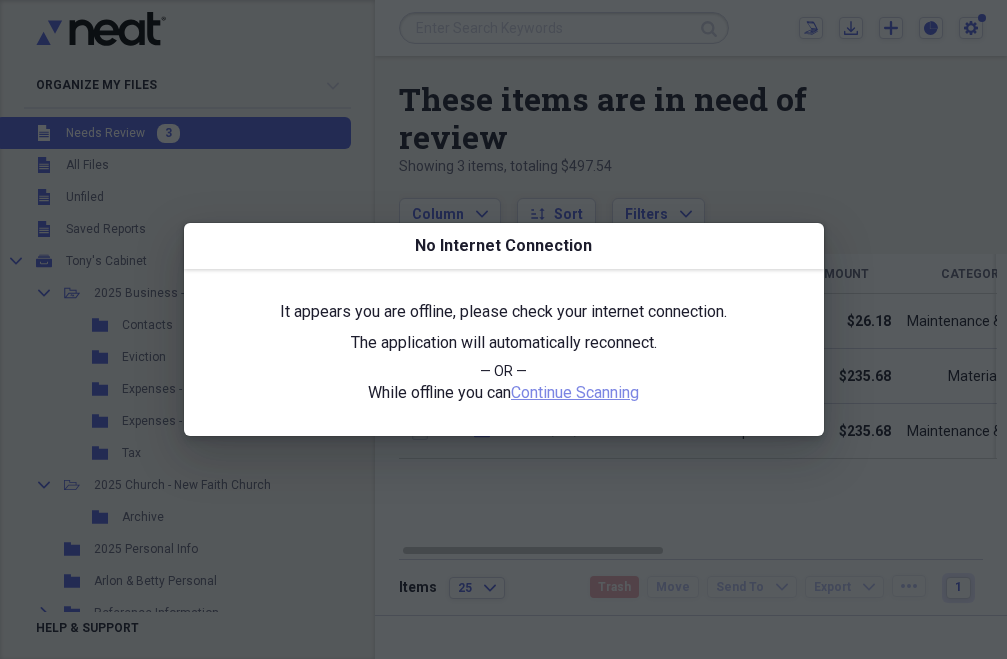 click on "Continue Scanning" at bounding box center (575, 392) 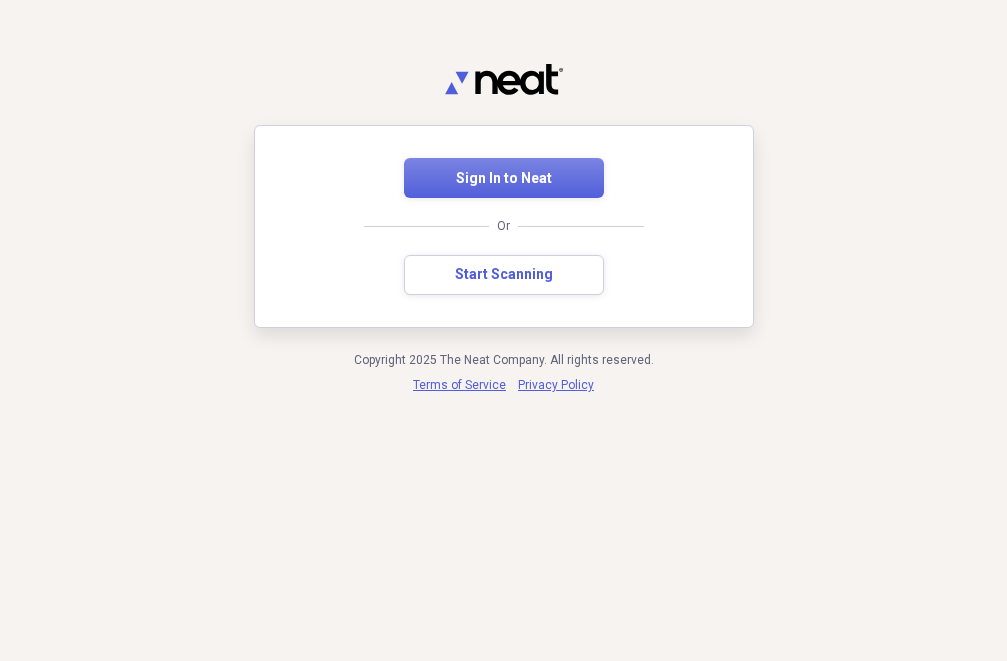 scroll, scrollTop: 0, scrollLeft: 0, axis: both 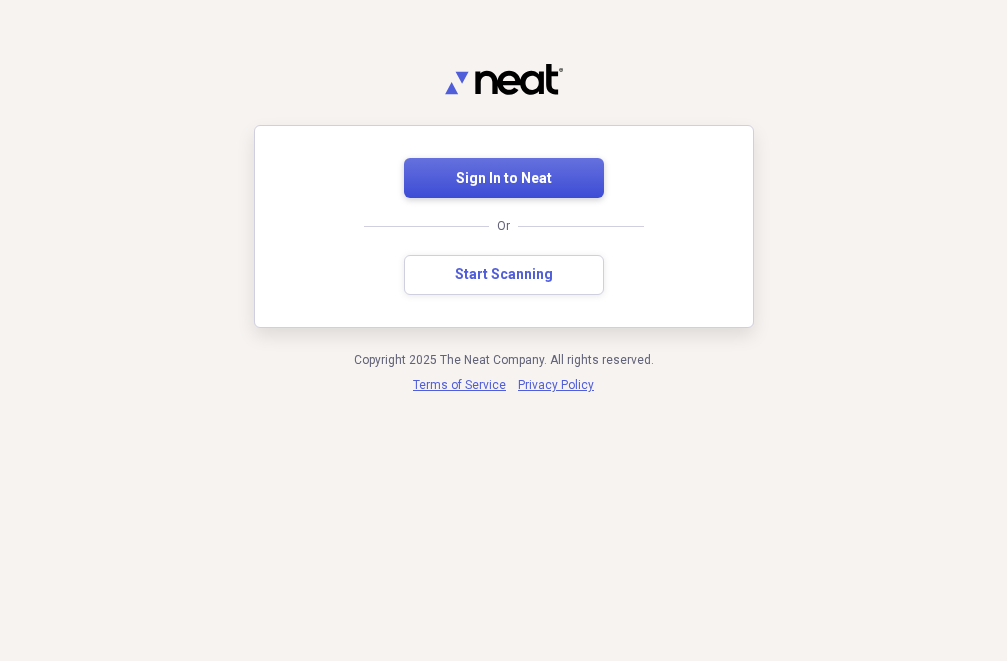 click on "Sign In to Neat" at bounding box center (504, 179) 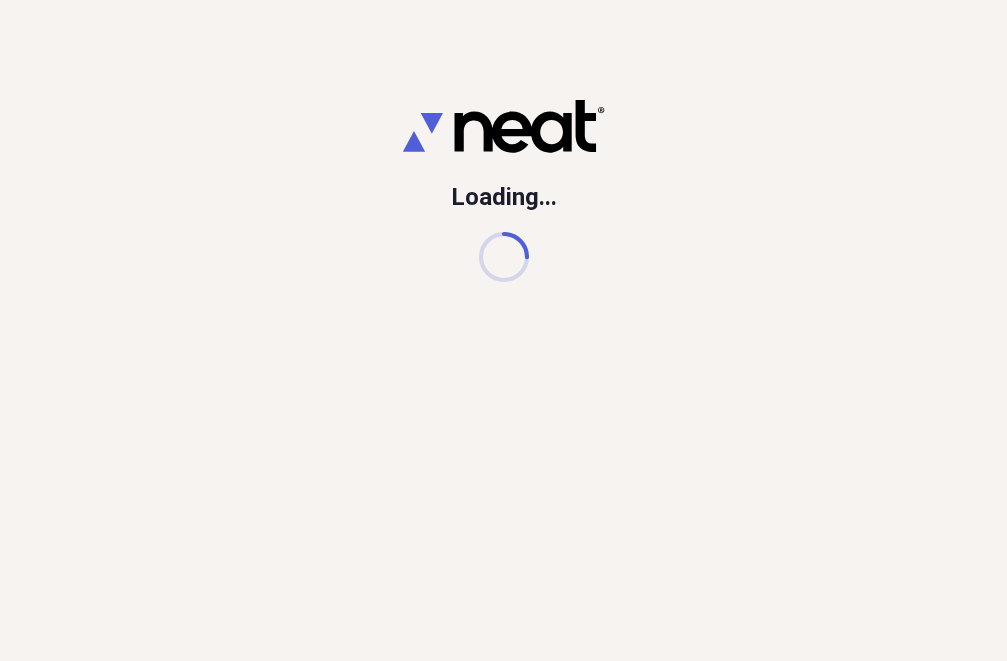 click on "Loading..." at bounding box center [503, 330] 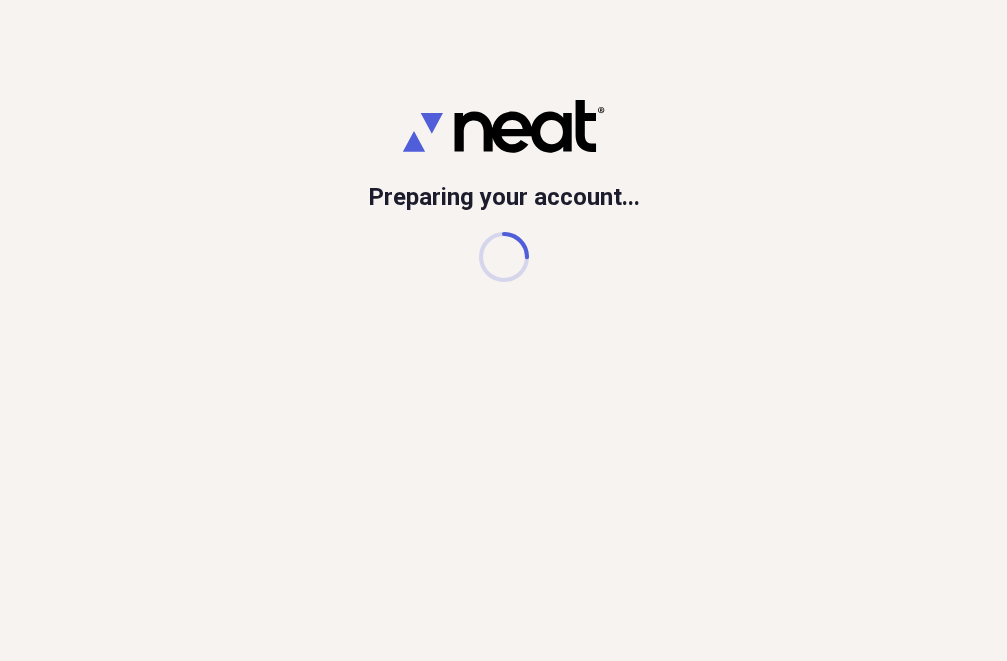 scroll, scrollTop: 0, scrollLeft: 0, axis: both 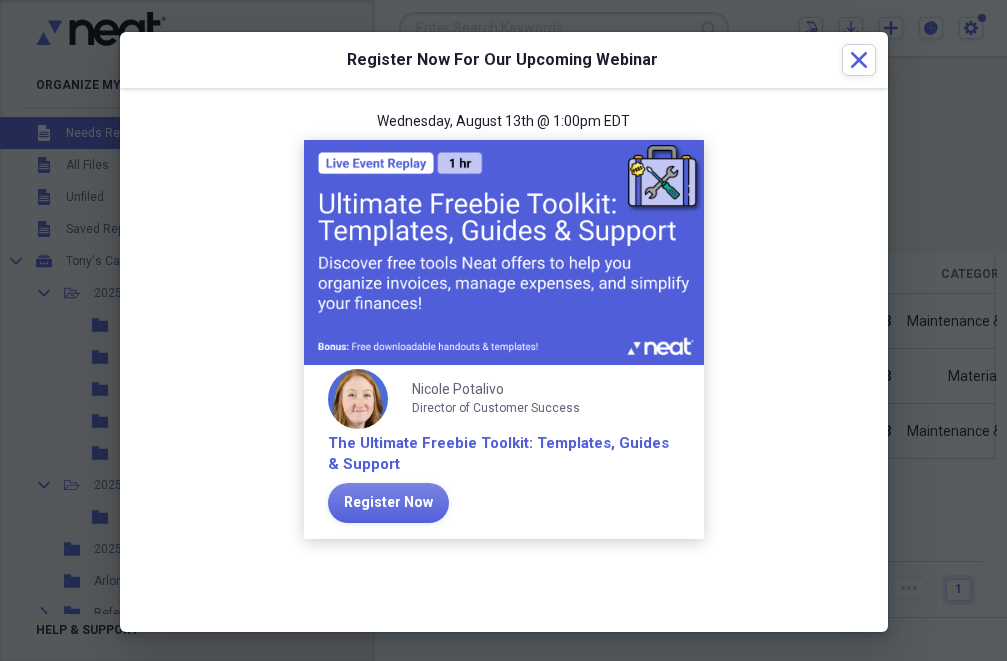 drag, startPoint x: 0, startPoint y: 0, endPoint x: 186, endPoint y: 331, distance: 379.6801 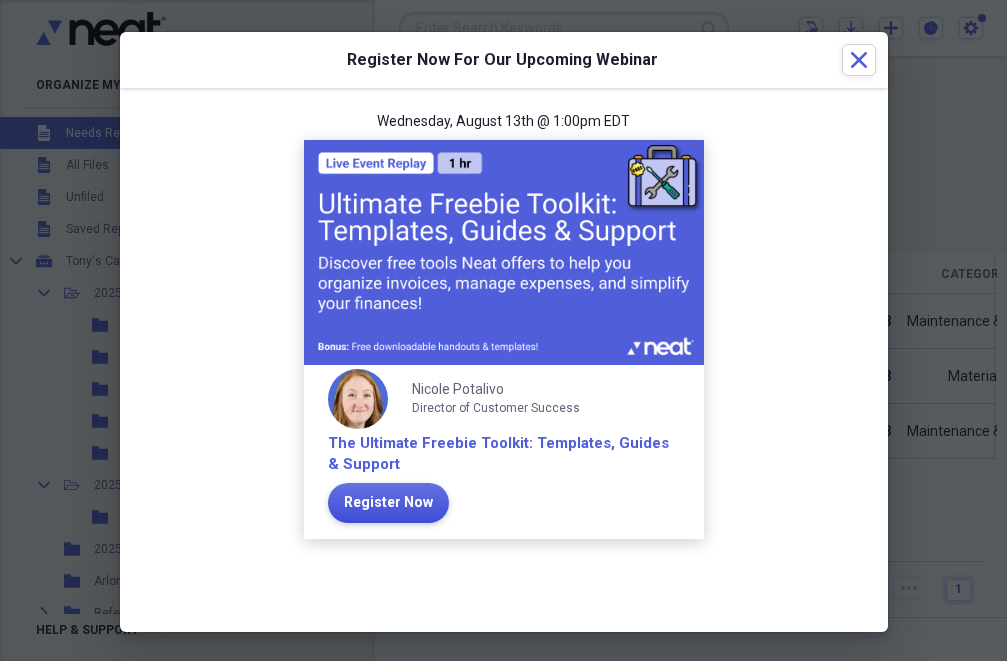 click on "Register Now" at bounding box center (388, 503) 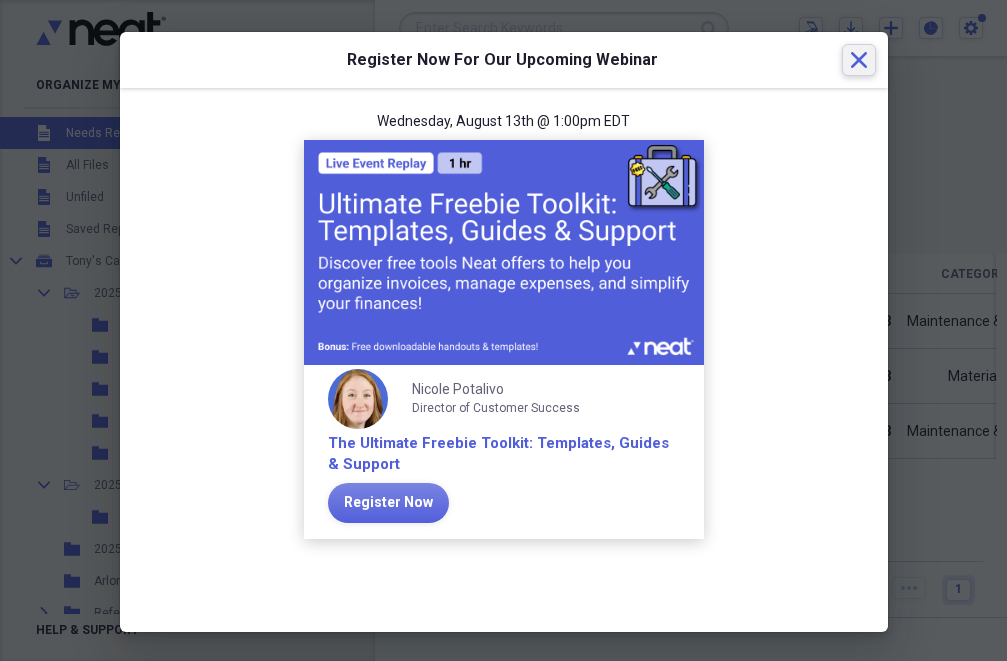 click on "Close" 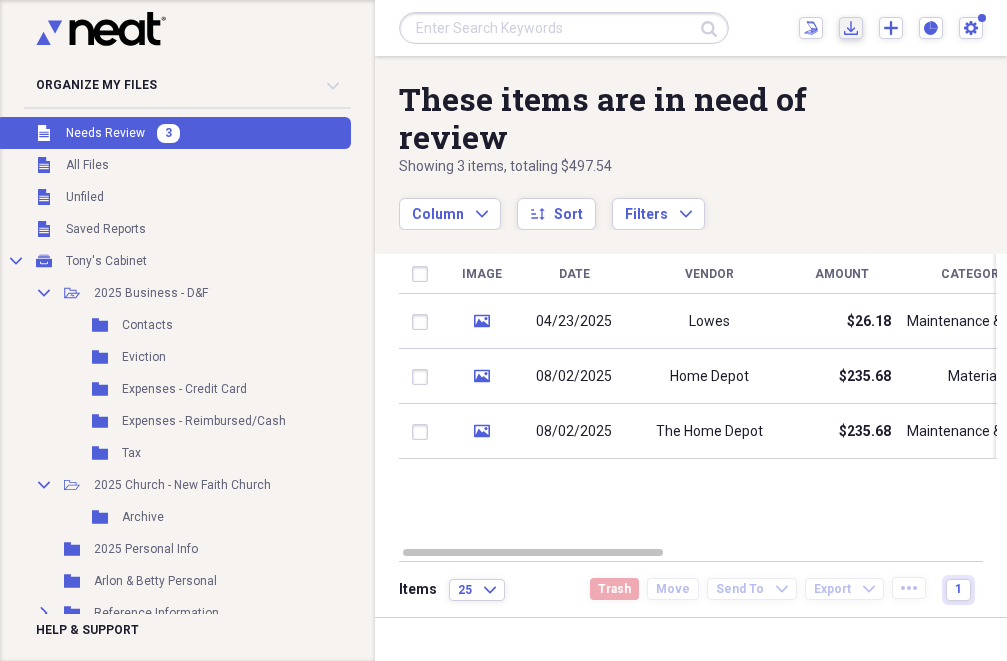 click on "Import" 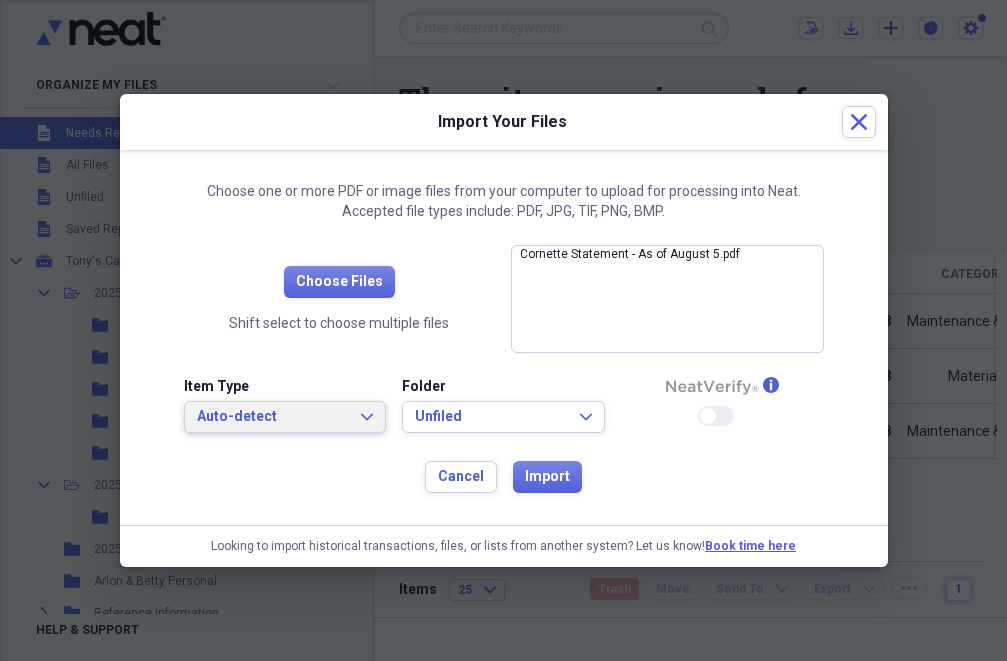 click on "Expand" 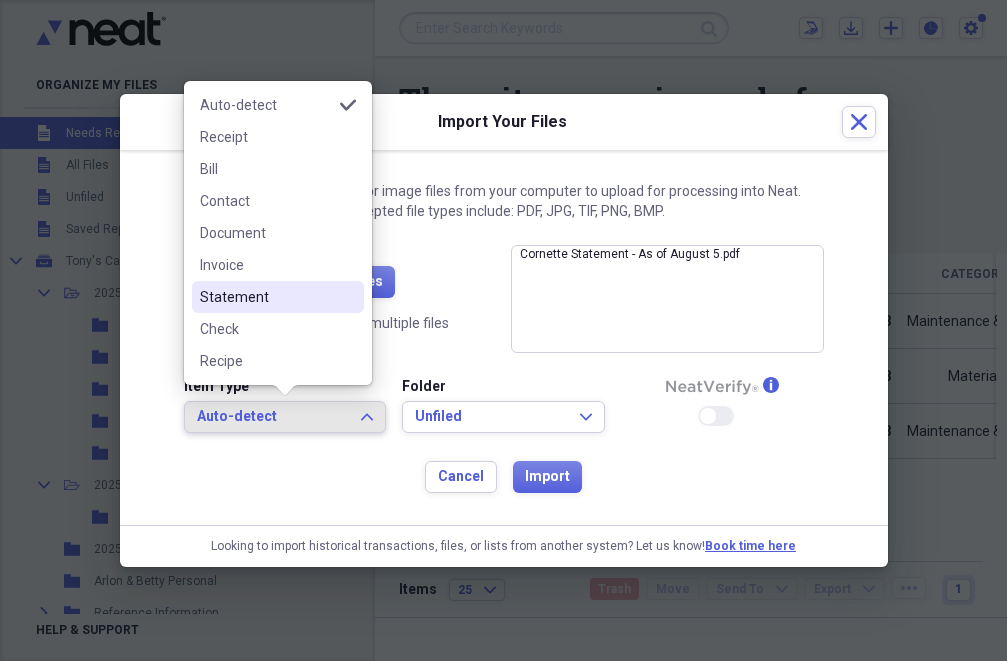 click on "Statement" at bounding box center (278, 297) 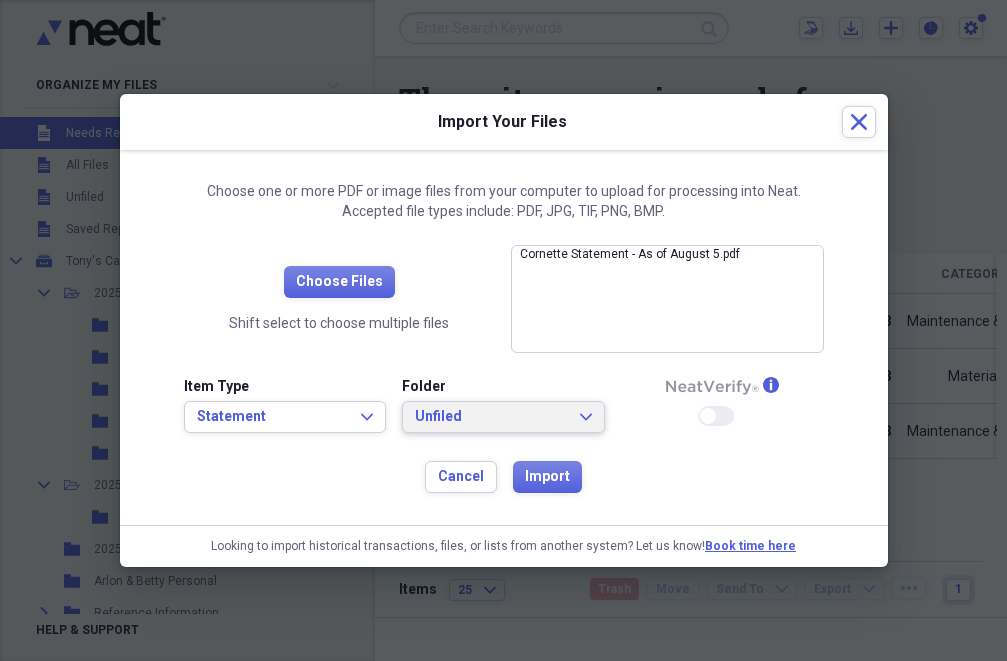 click on "Unfiled" at bounding box center [491, 417] 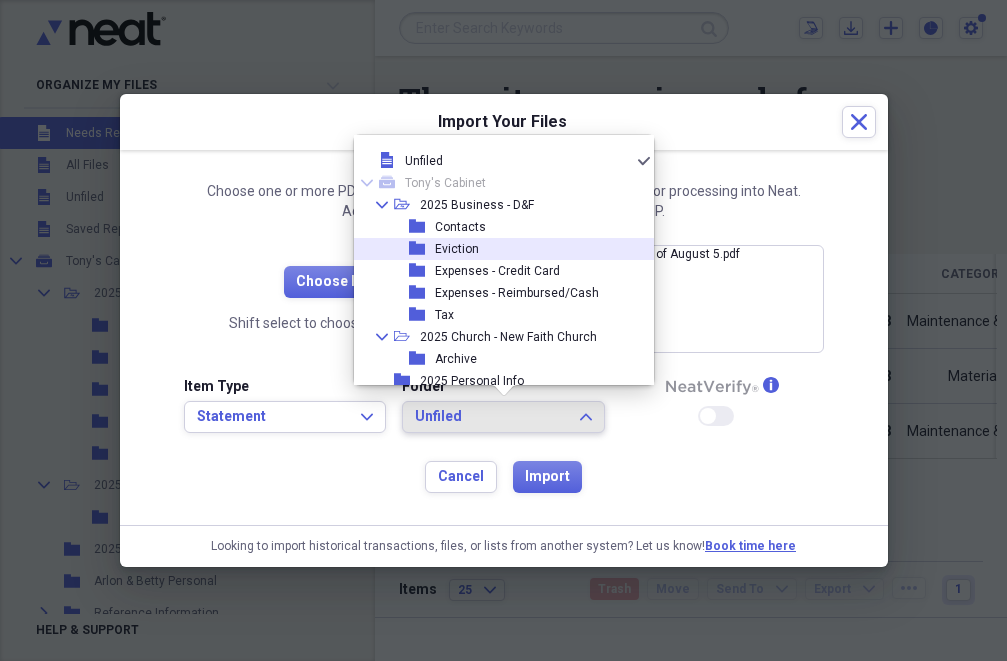 click on "Eviction" at bounding box center [457, 249] 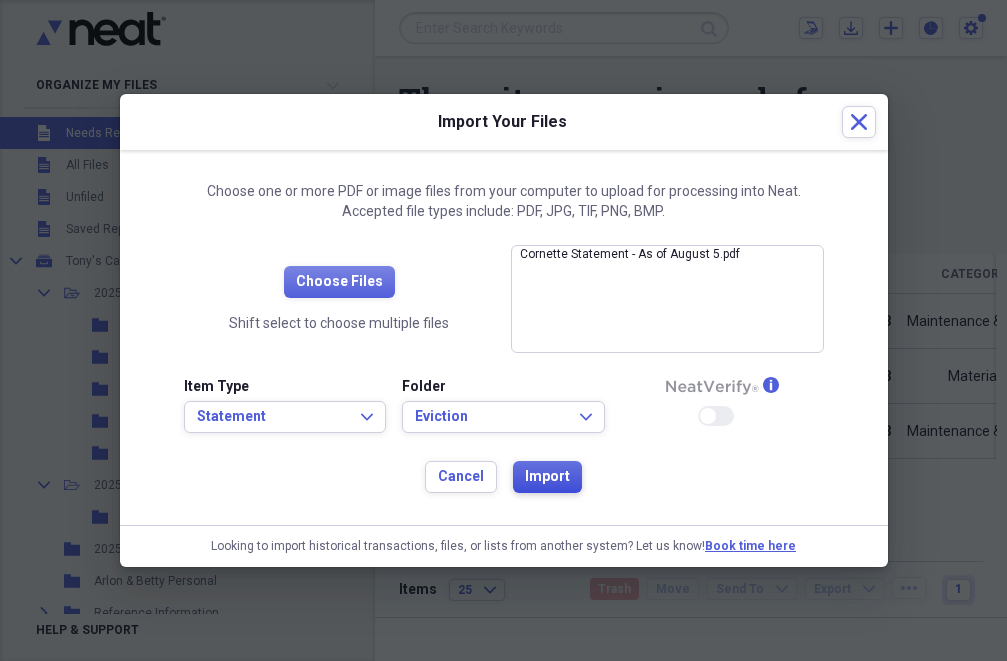 click on "Import" at bounding box center [547, 477] 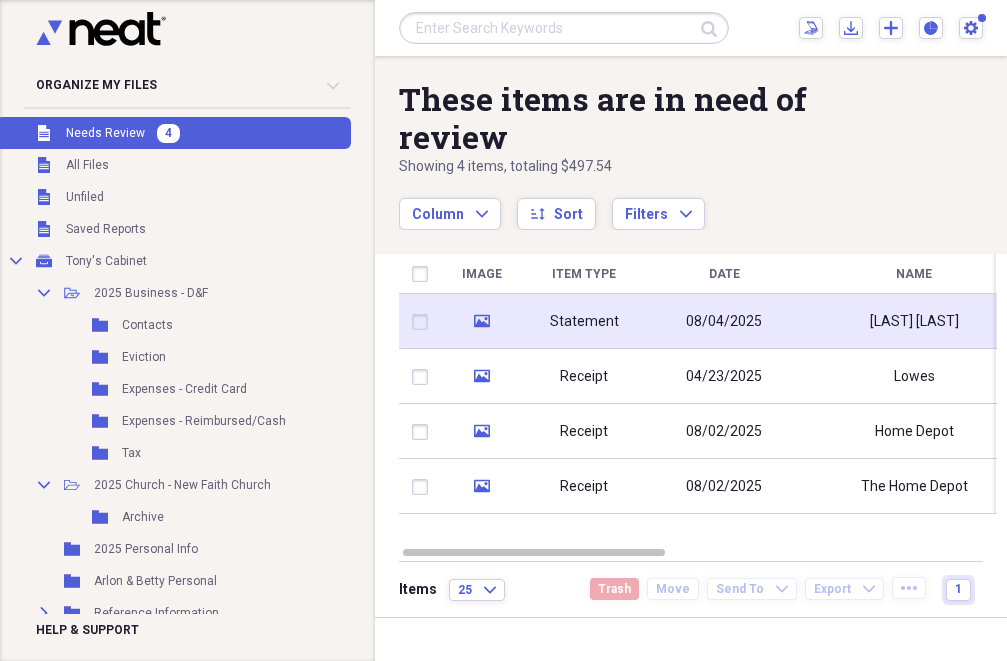 click on "Statement" at bounding box center [584, 322] 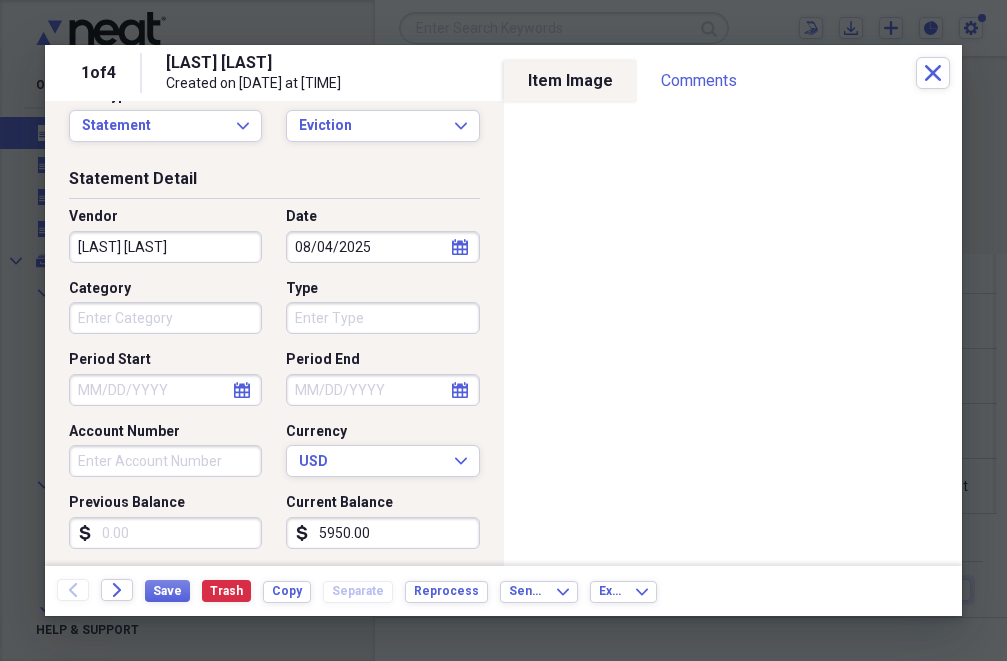 scroll, scrollTop: 0, scrollLeft: 0, axis: both 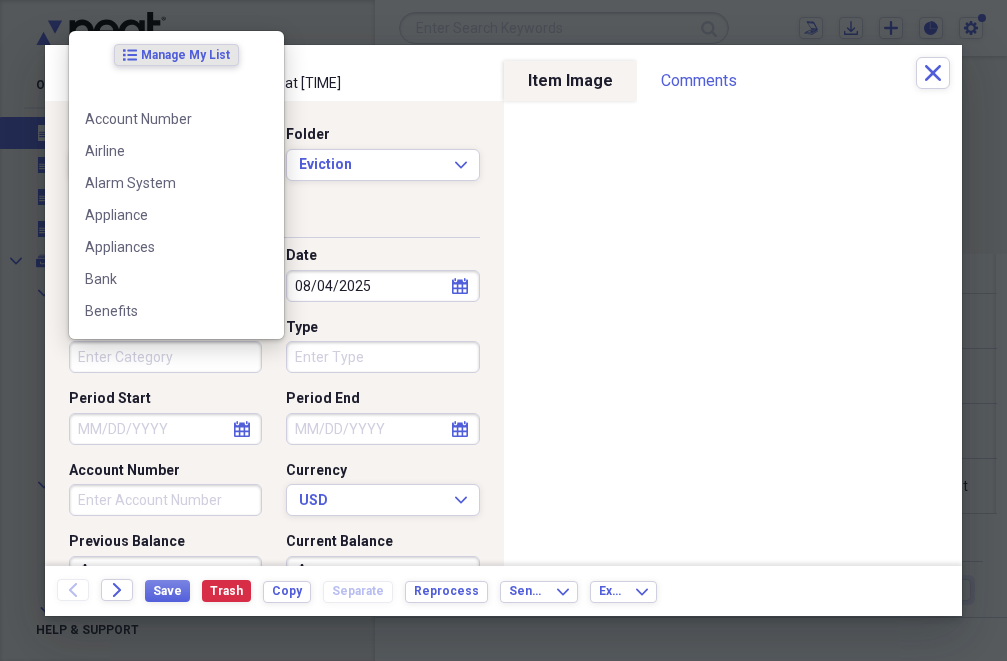click on "Category" at bounding box center [165, 357] 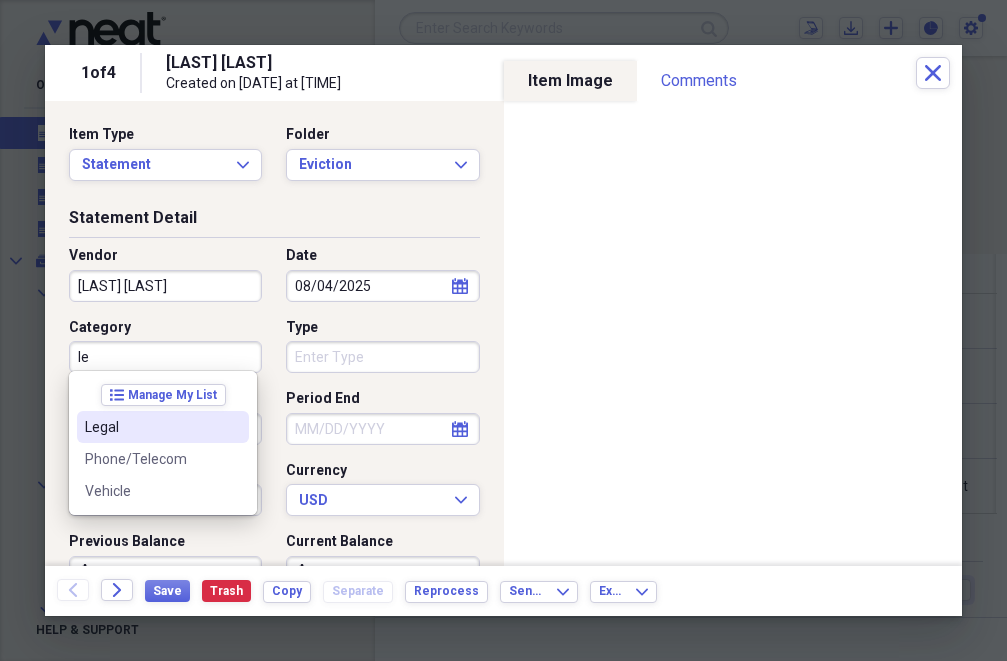 click on "Legal" at bounding box center [151, 427] 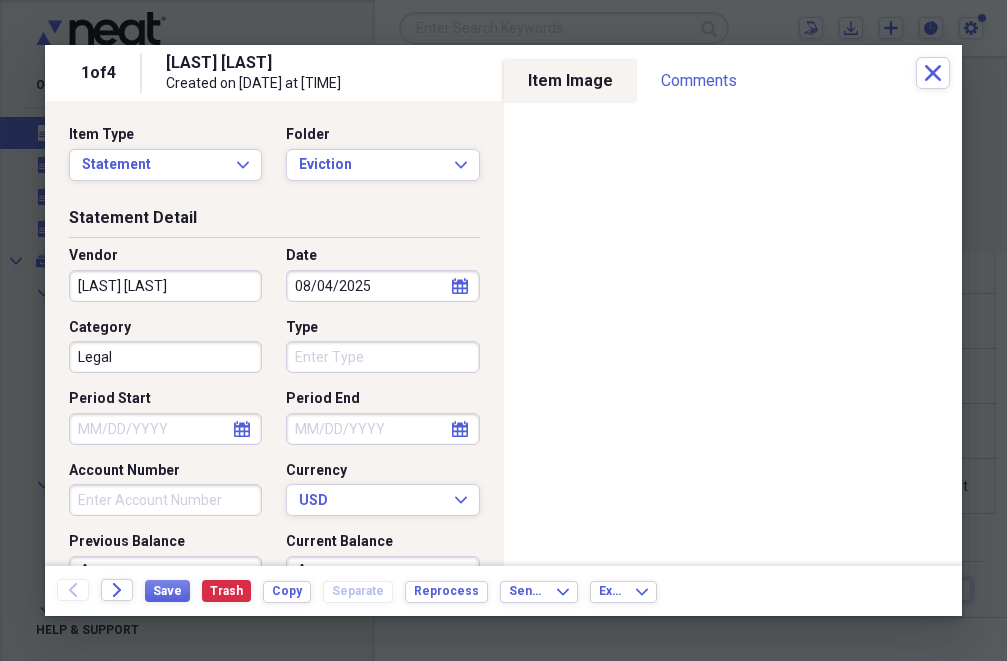 click on "Type" at bounding box center (382, 357) 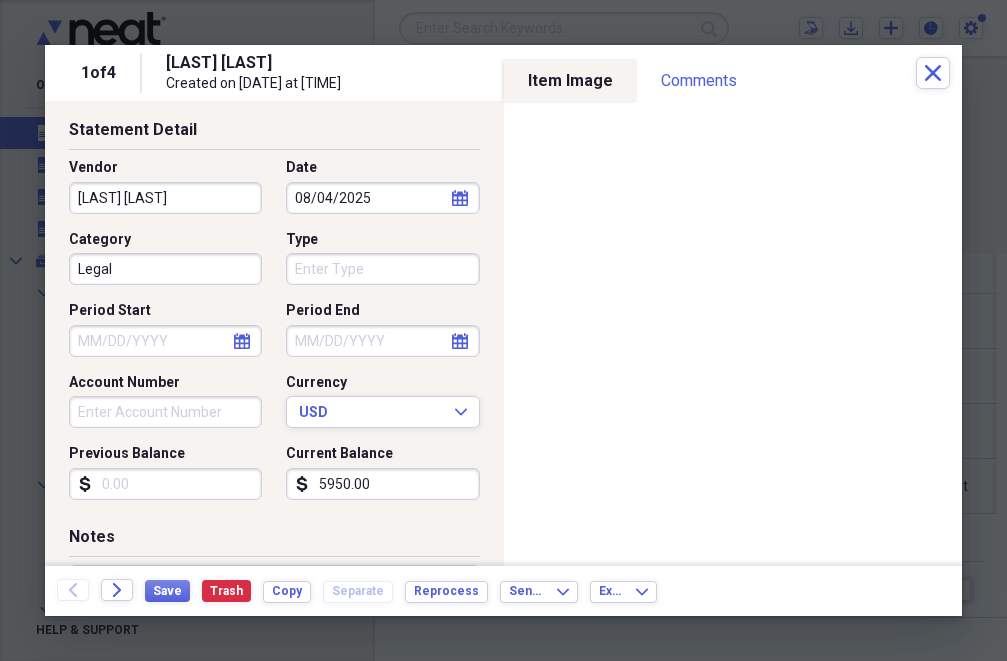 scroll, scrollTop: 0, scrollLeft: 0, axis: both 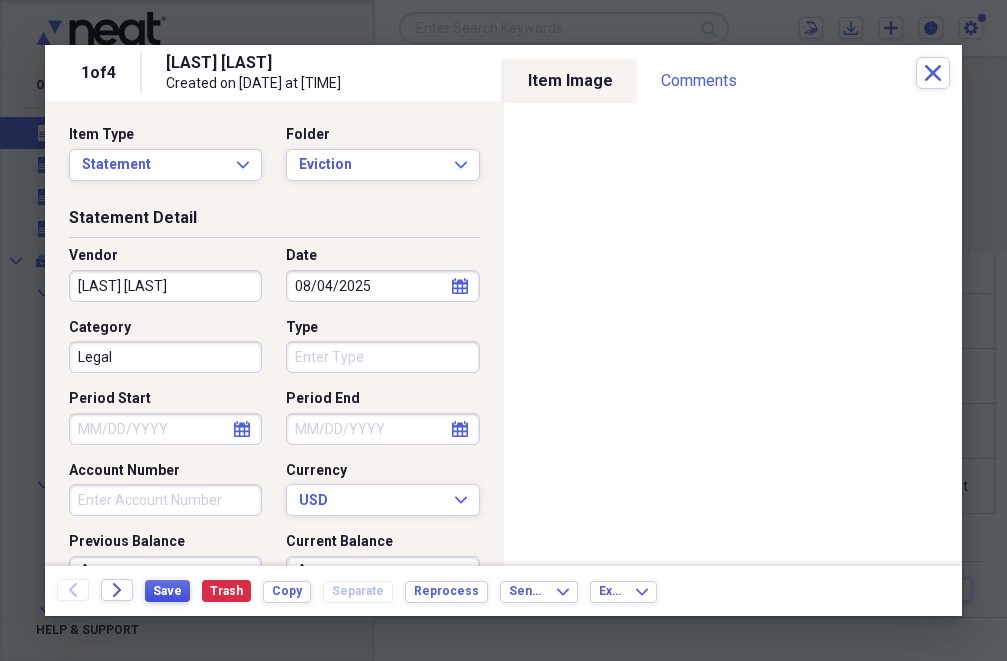click on "Save" at bounding box center [167, 591] 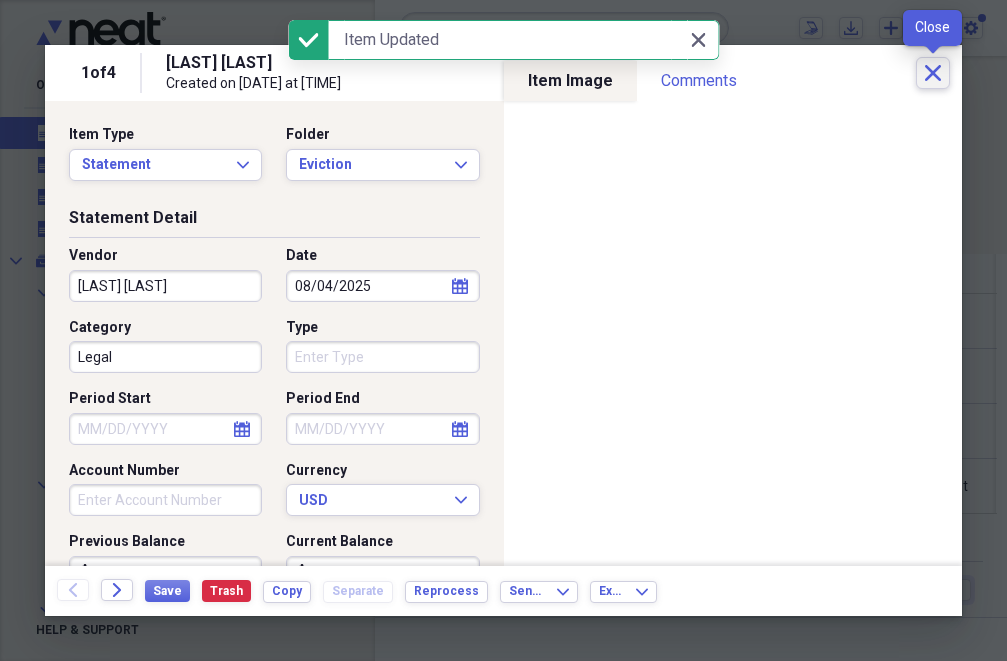 click on "Close" 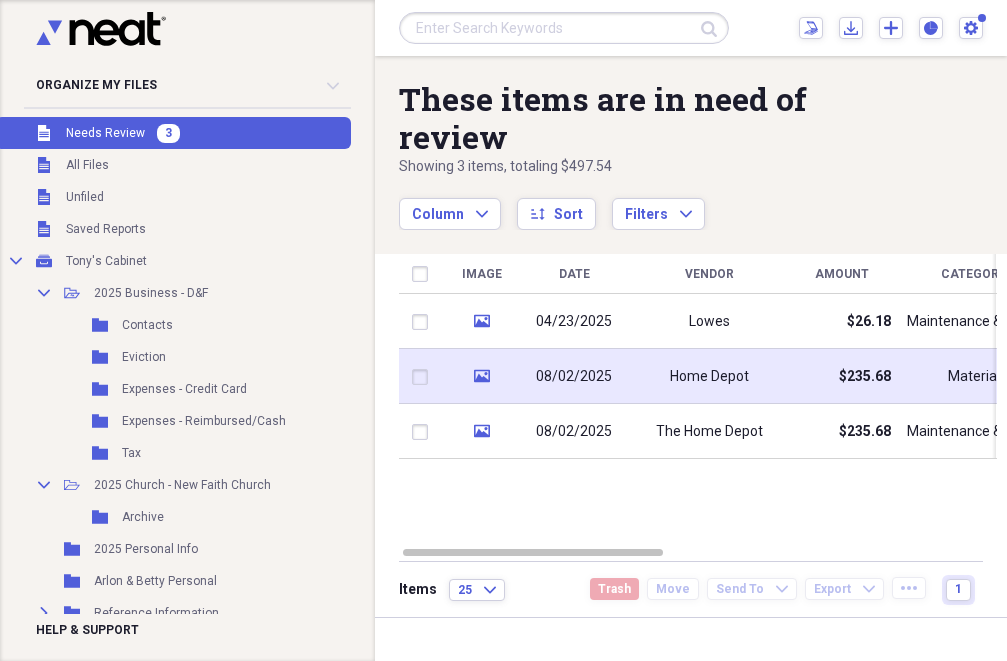 click on "08/02/2025" at bounding box center (574, 377) 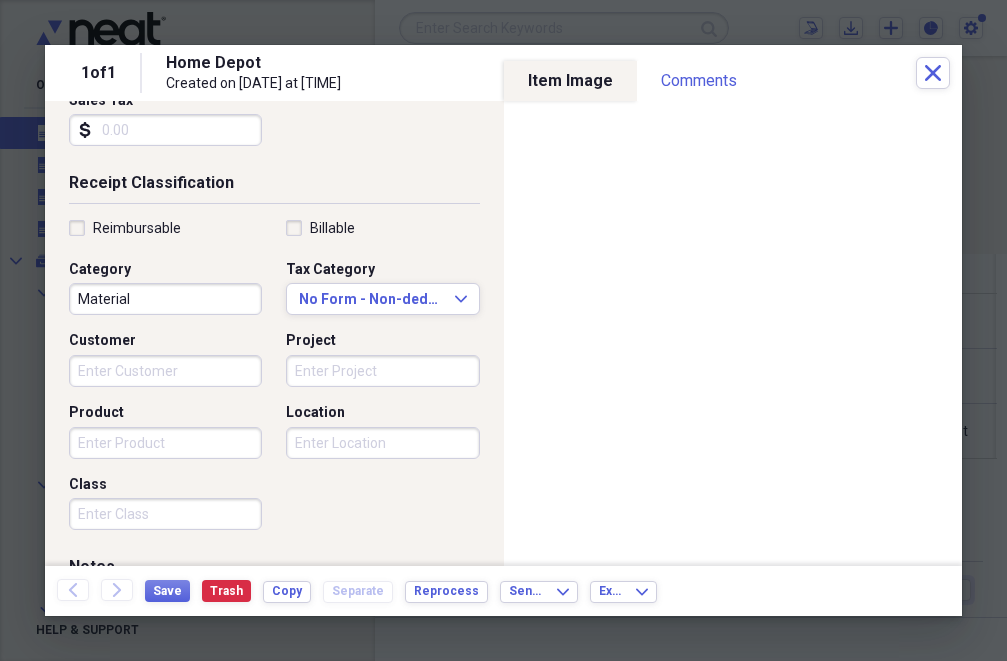 scroll, scrollTop: 500, scrollLeft: 0, axis: vertical 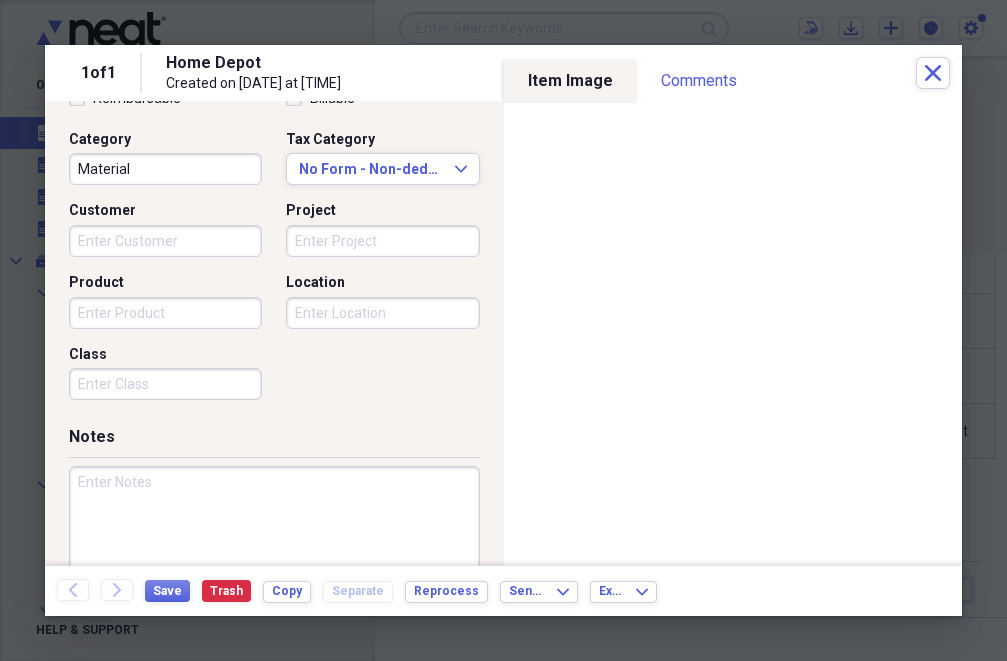 click on "Location" at bounding box center [382, 313] 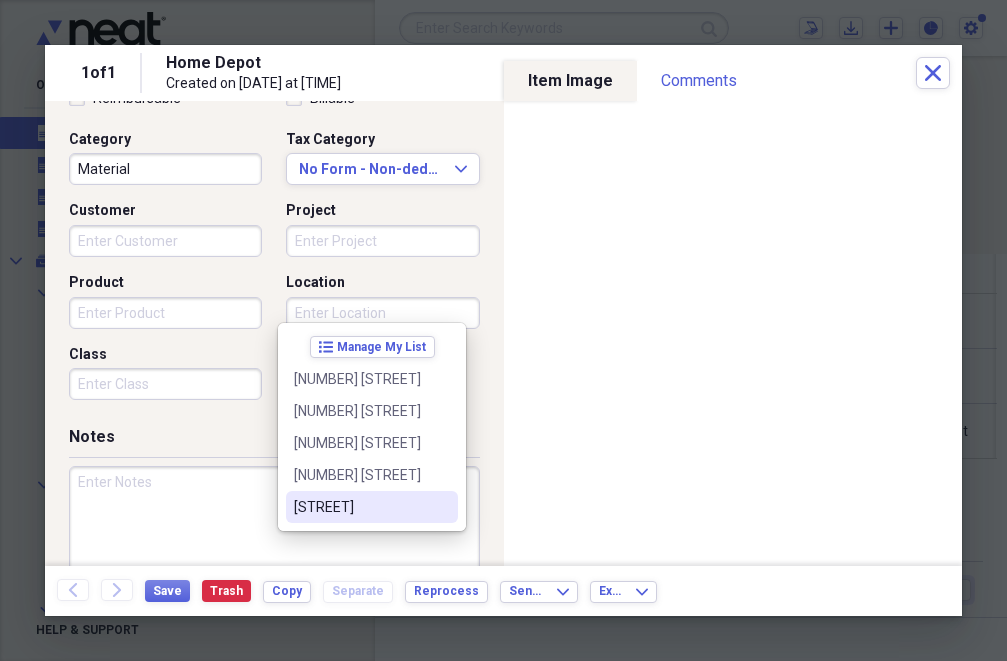 click on "[STREET]" at bounding box center (360, 507) 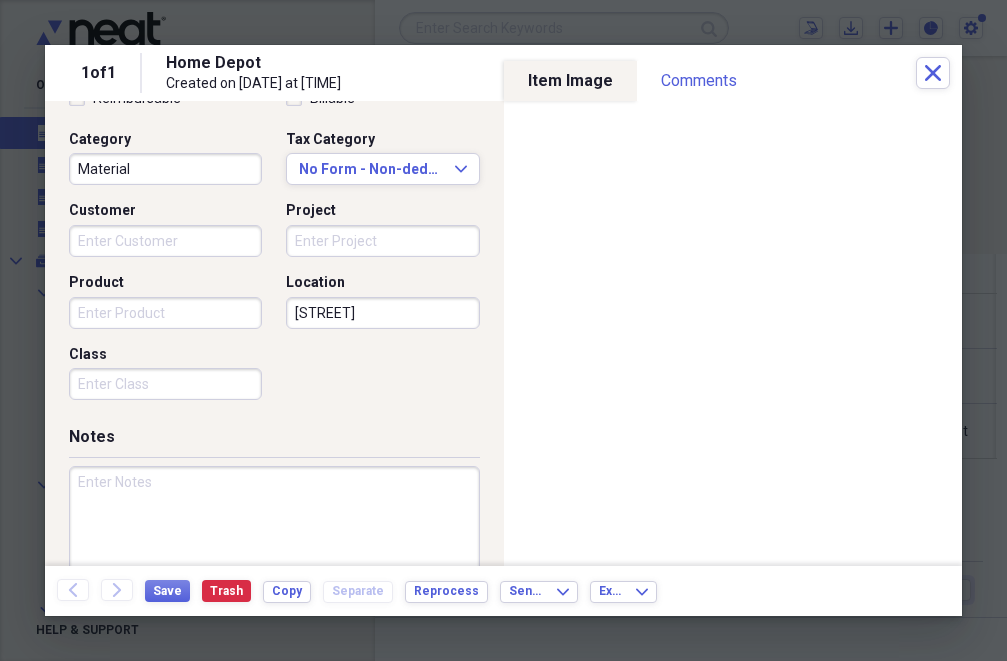 click on "Reimbursable Billable Category Material Tax Category No Form - Non-deductible Expand Customer Project Product Location [STREET] Class" at bounding box center (274, 249) 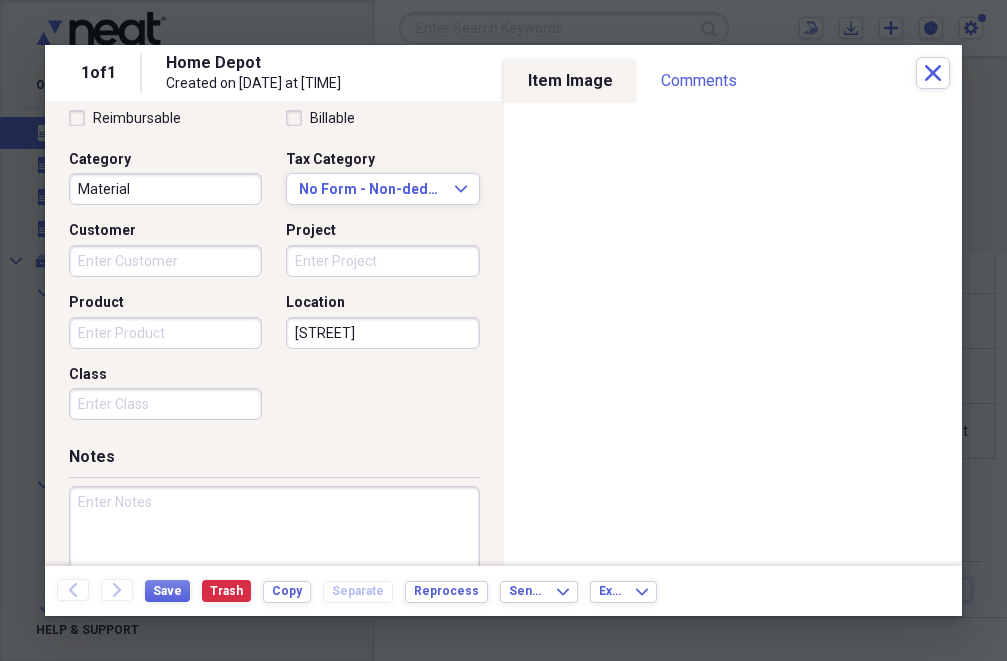 scroll, scrollTop: 449, scrollLeft: 0, axis: vertical 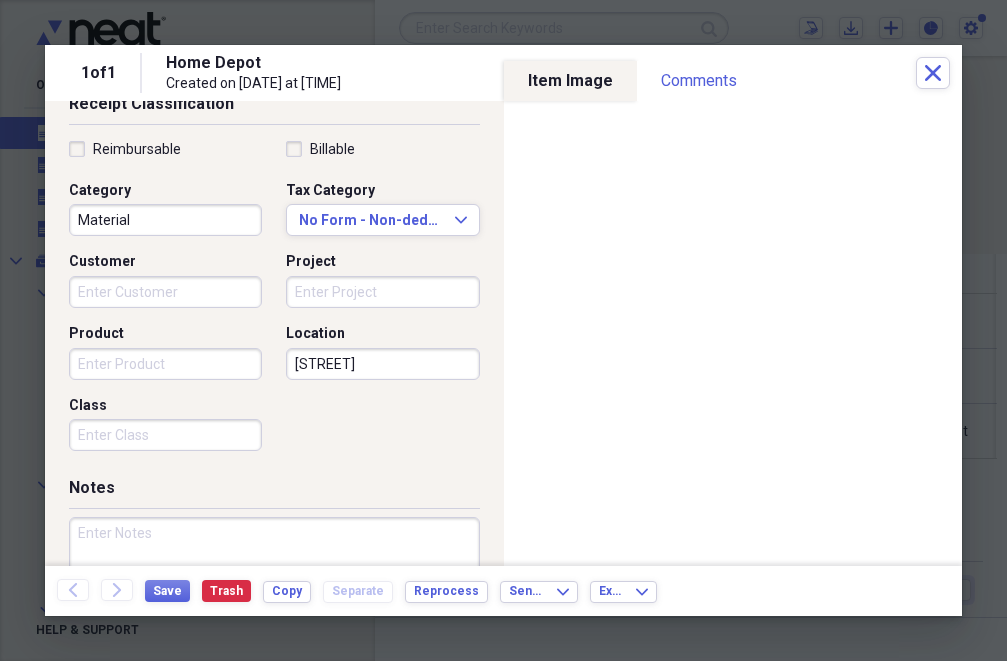 click on "Material" at bounding box center [165, 220] 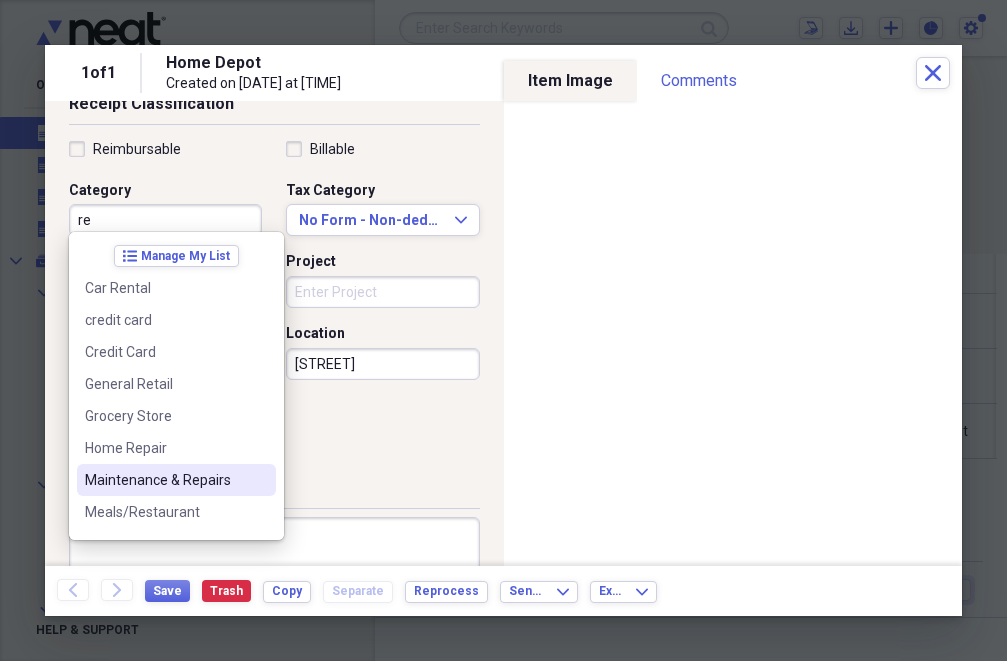 click on "Maintenance & Repairs" at bounding box center [164, 480] 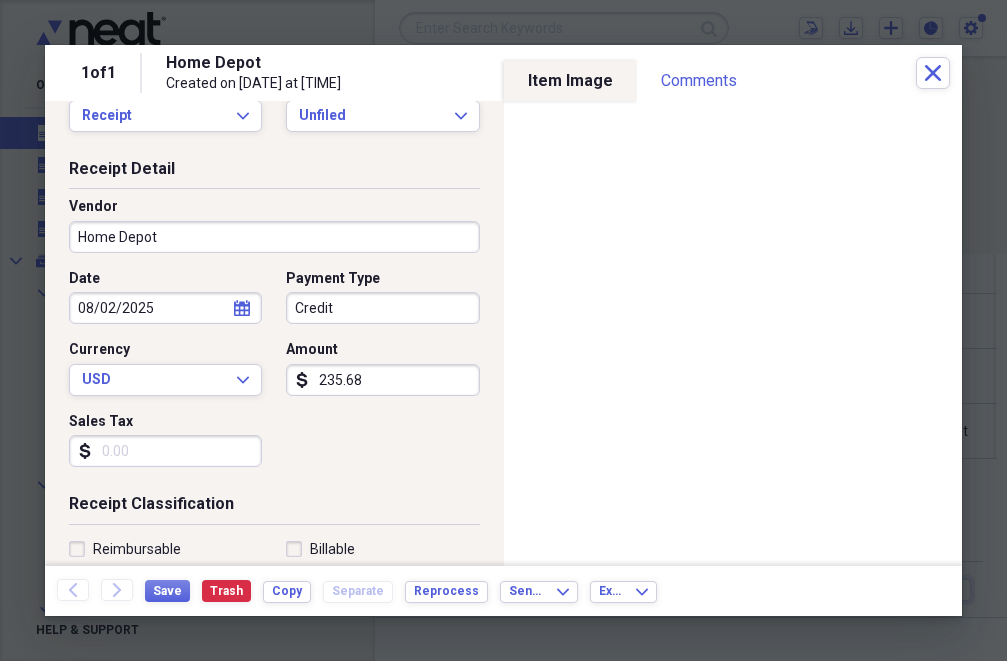 scroll, scrollTop: 0, scrollLeft: 0, axis: both 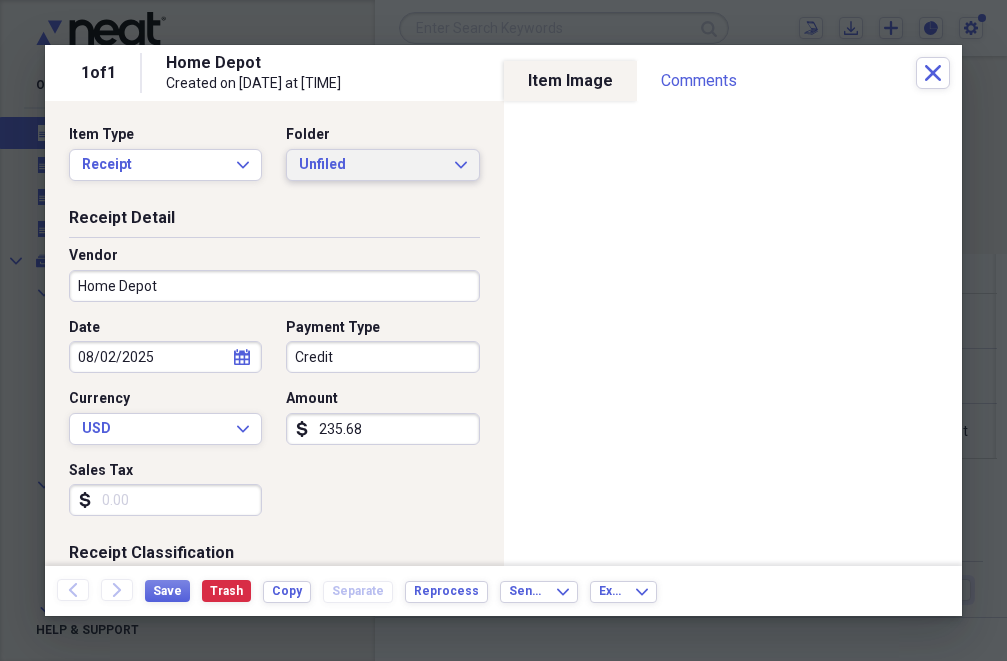 click on "Unfiled" at bounding box center [370, 165] 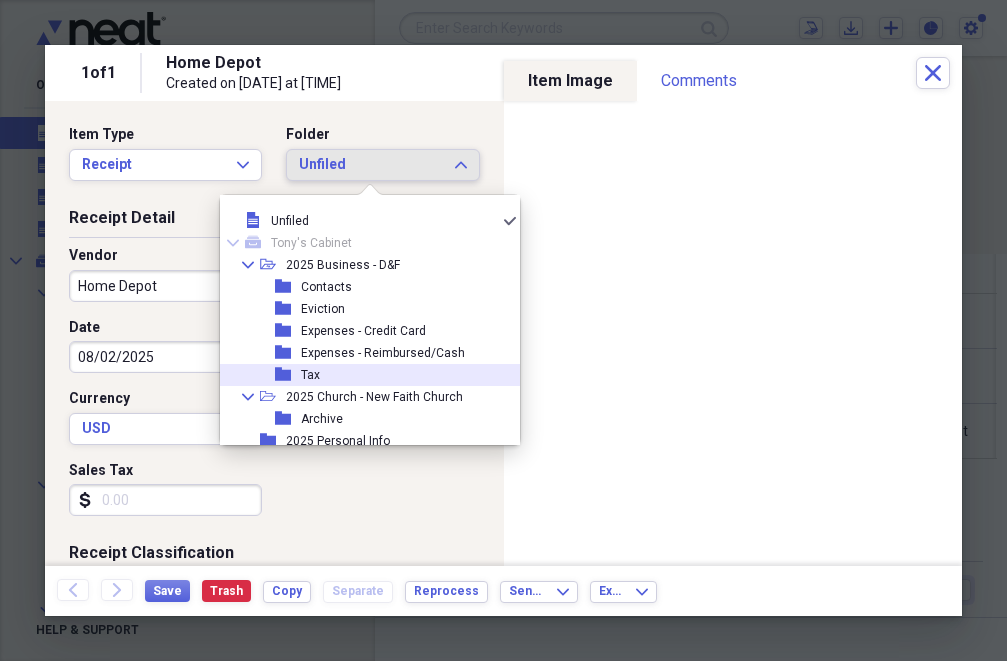 scroll, scrollTop: 33, scrollLeft: 0, axis: vertical 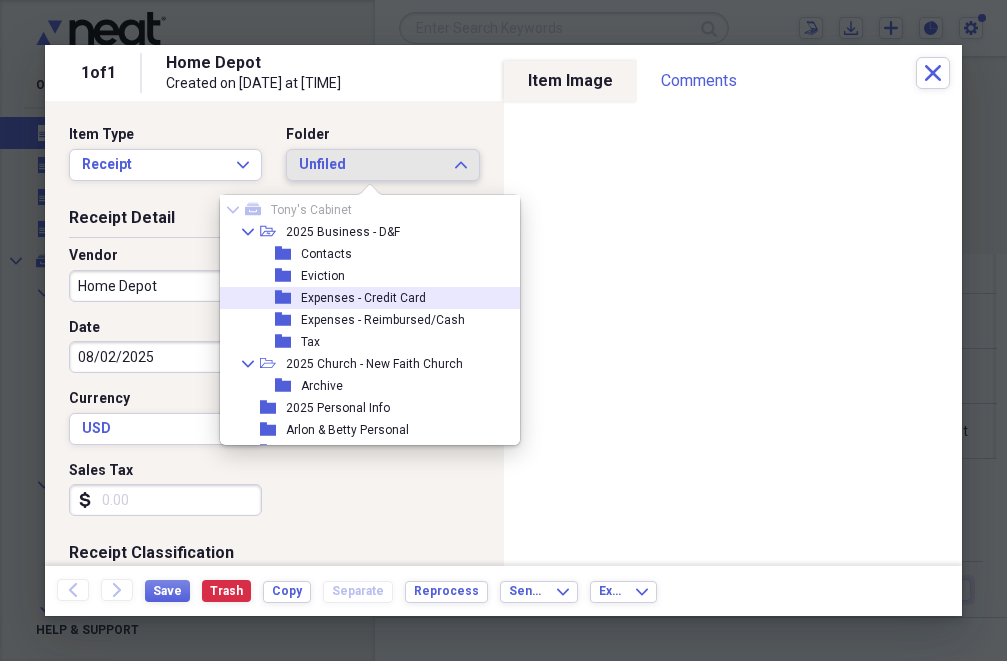 click on "Expenses - Credit Card" at bounding box center (363, 298) 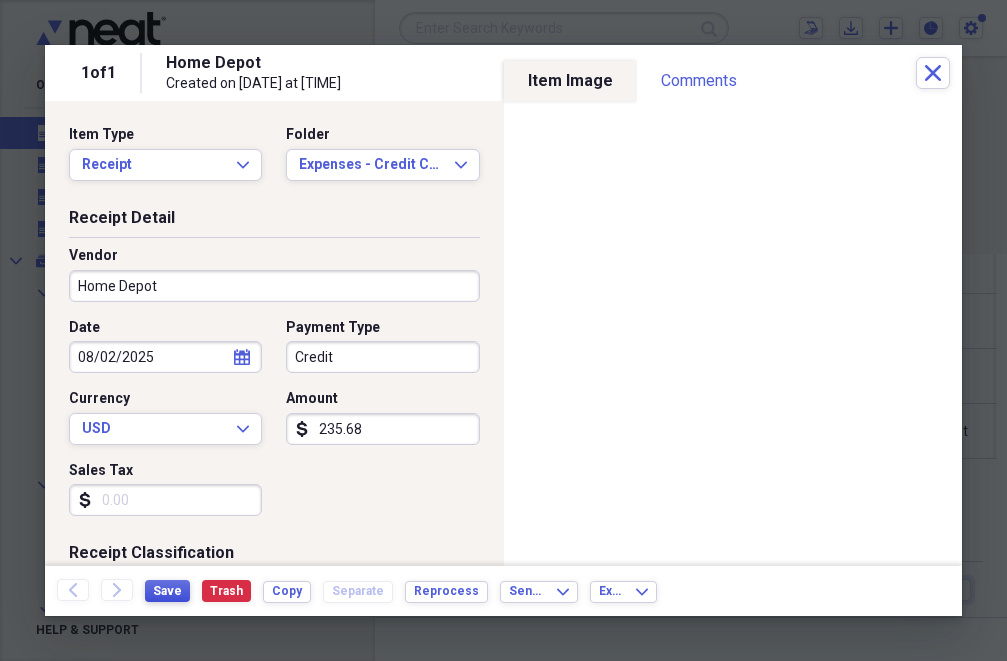 click on "Save" at bounding box center [167, 591] 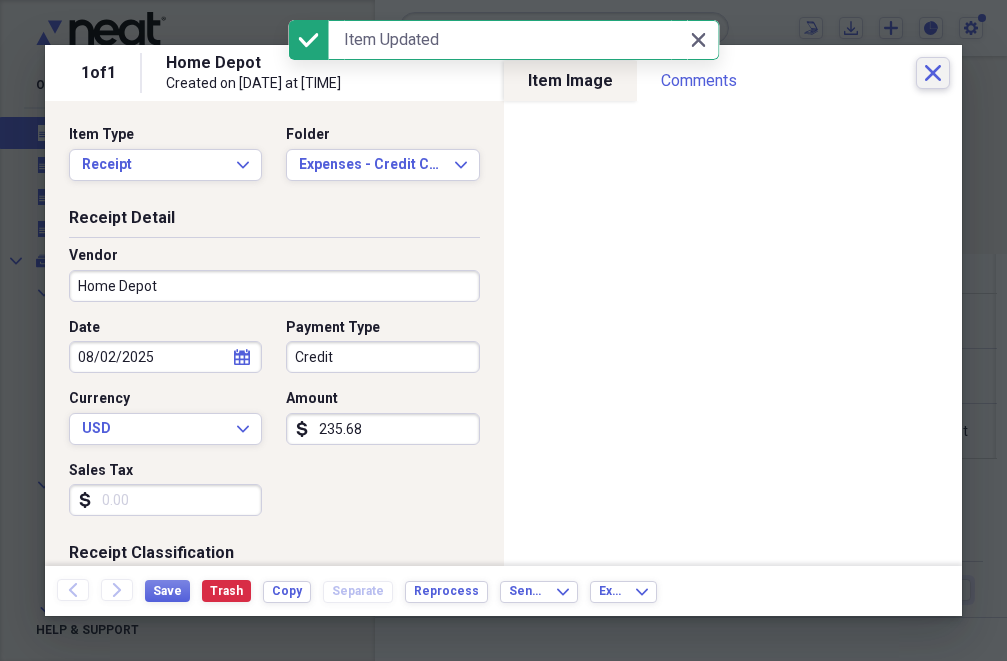 click on "Close" 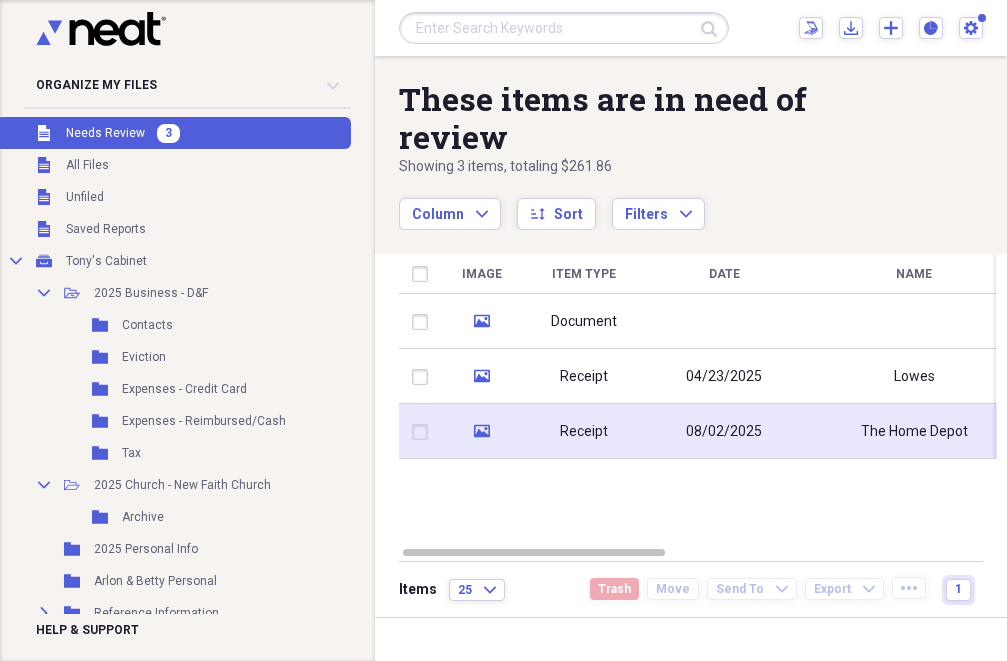 click on "Receipt" at bounding box center [584, 432] 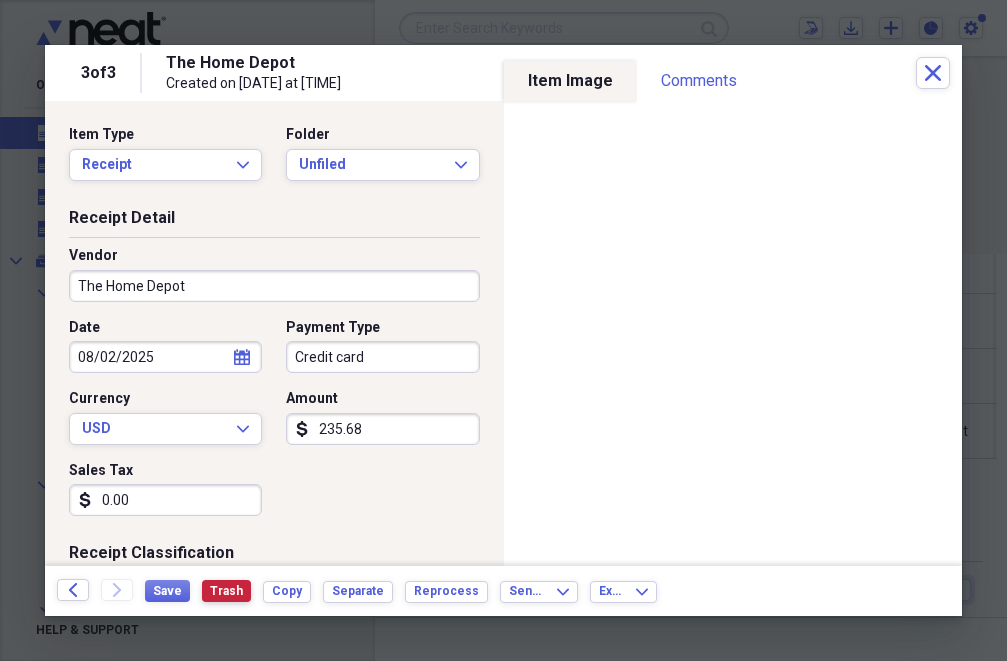 click on "Trash" at bounding box center [226, 591] 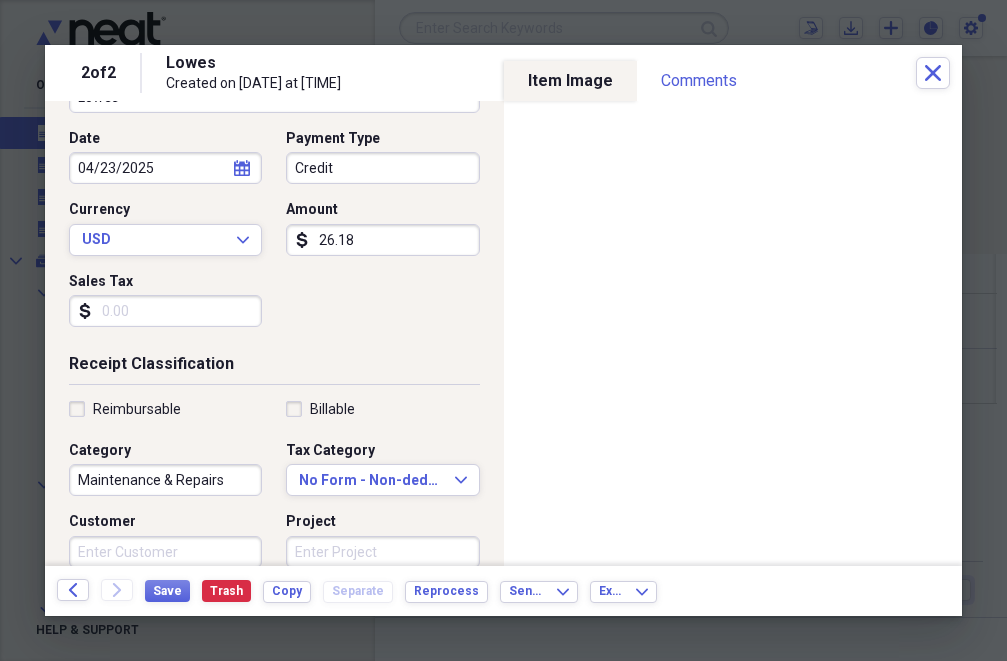 scroll, scrollTop: 200, scrollLeft: 0, axis: vertical 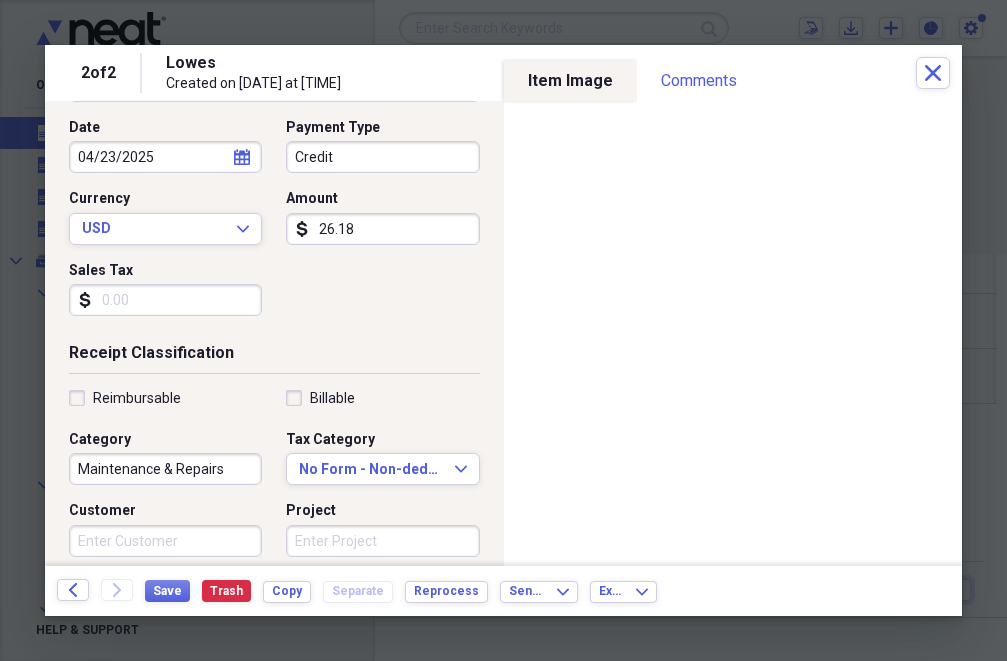click on "26.18" at bounding box center (382, 229) 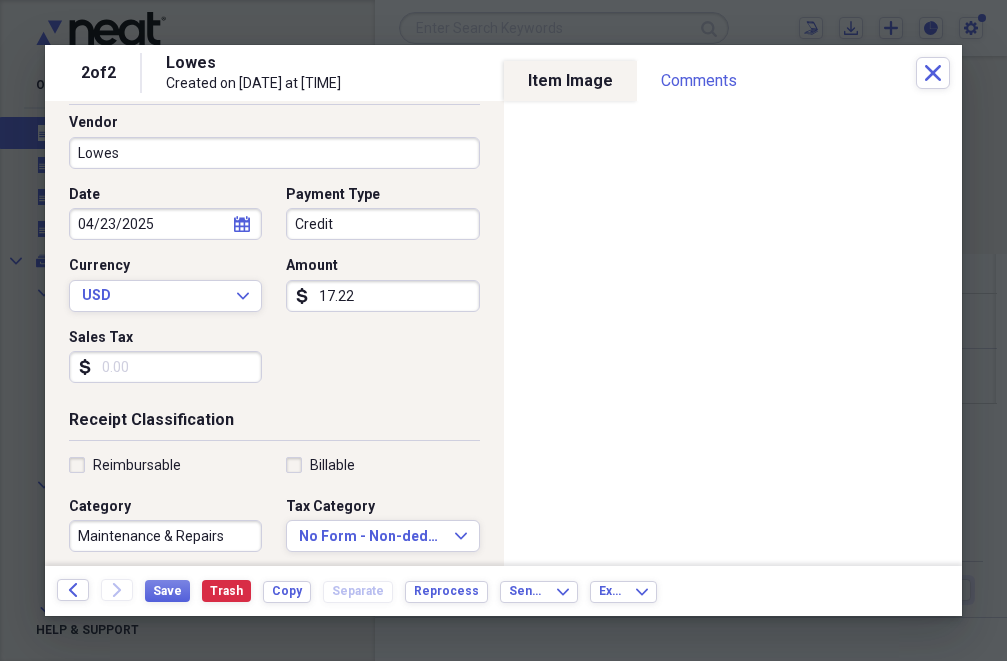 scroll, scrollTop: 0, scrollLeft: 0, axis: both 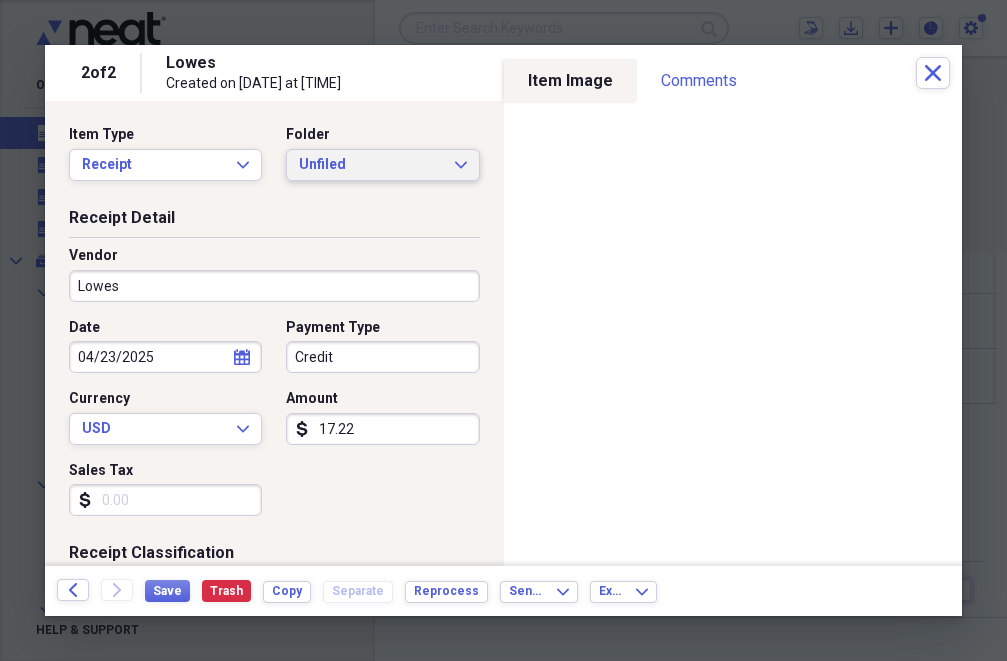 type on "17.22" 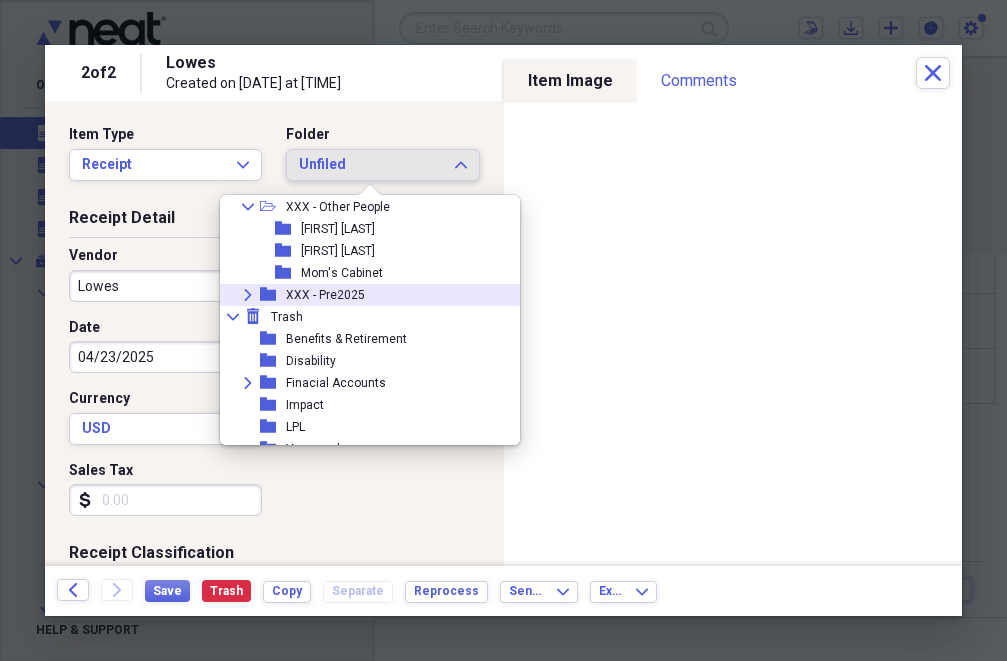 scroll, scrollTop: 0, scrollLeft: 0, axis: both 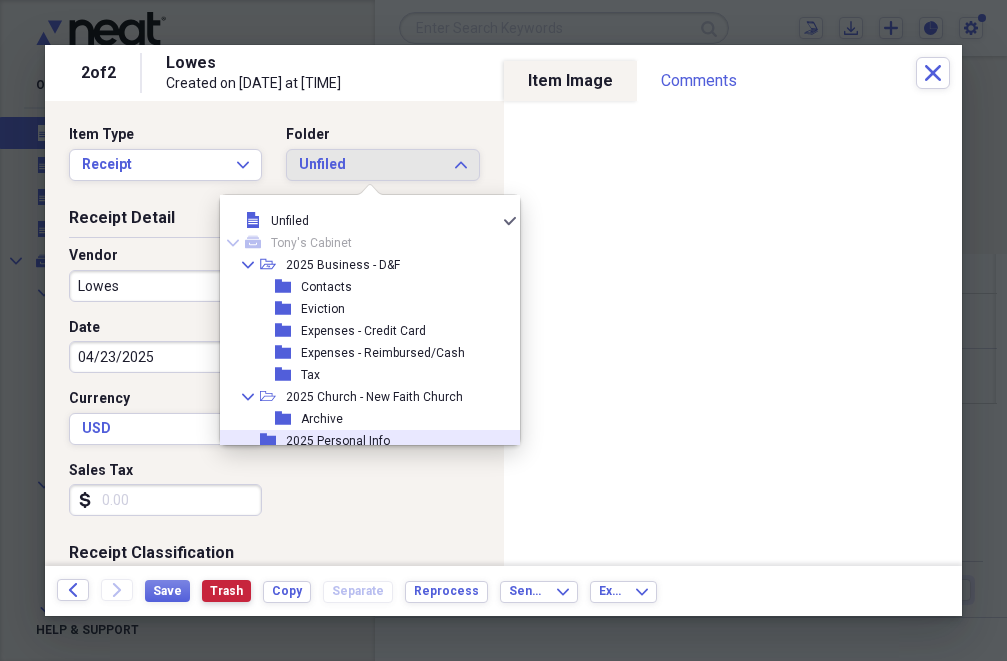 click on "Trash" at bounding box center [226, 591] 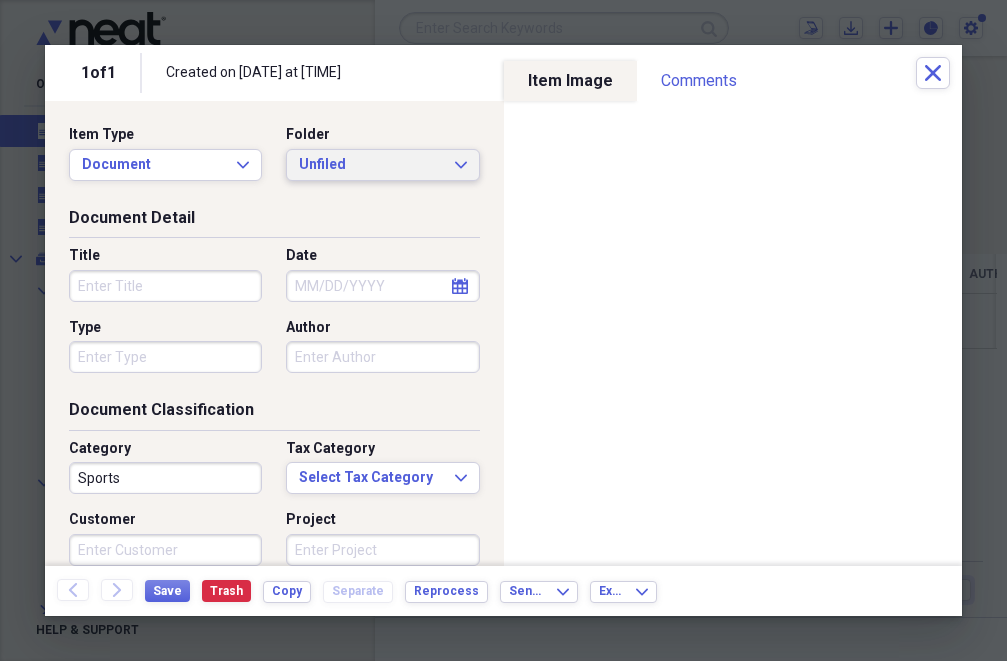 click on "Unfiled" at bounding box center (370, 165) 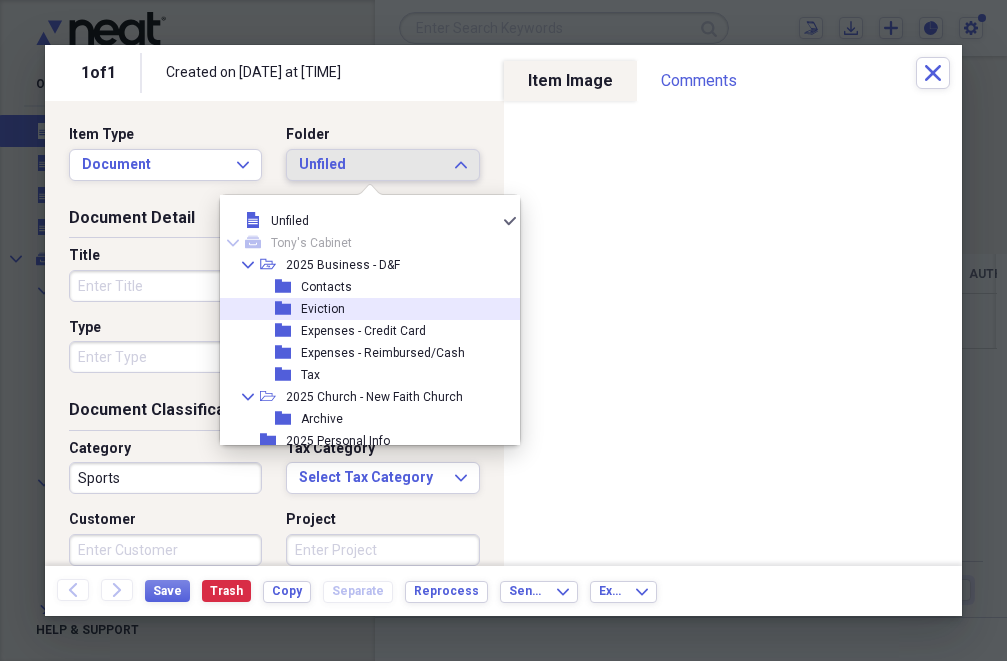 click on "Eviction" at bounding box center [323, 309] 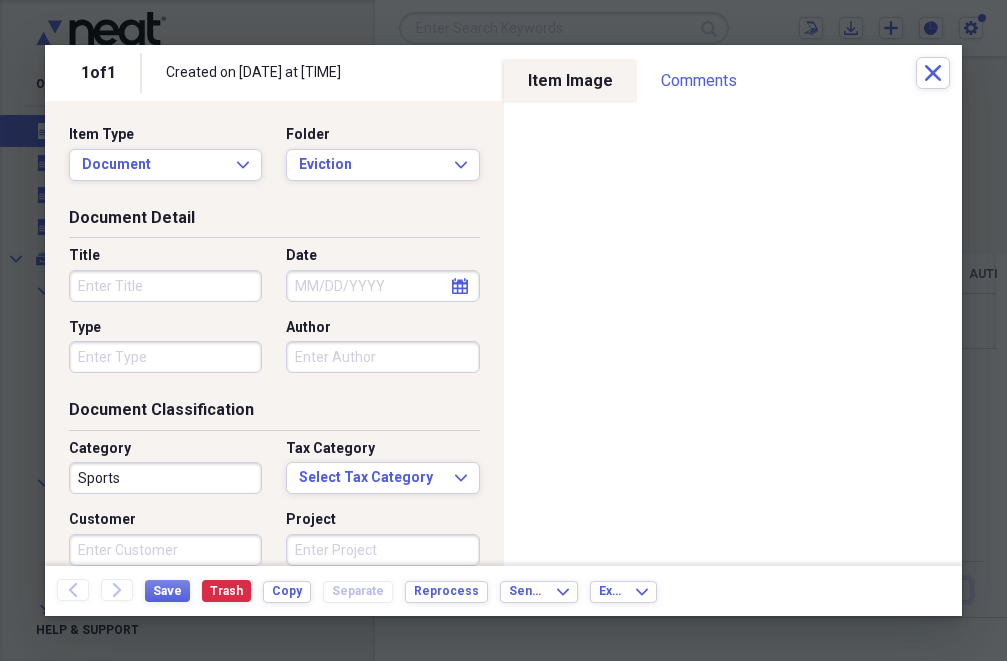 click on "Title" at bounding box center [165, 286] 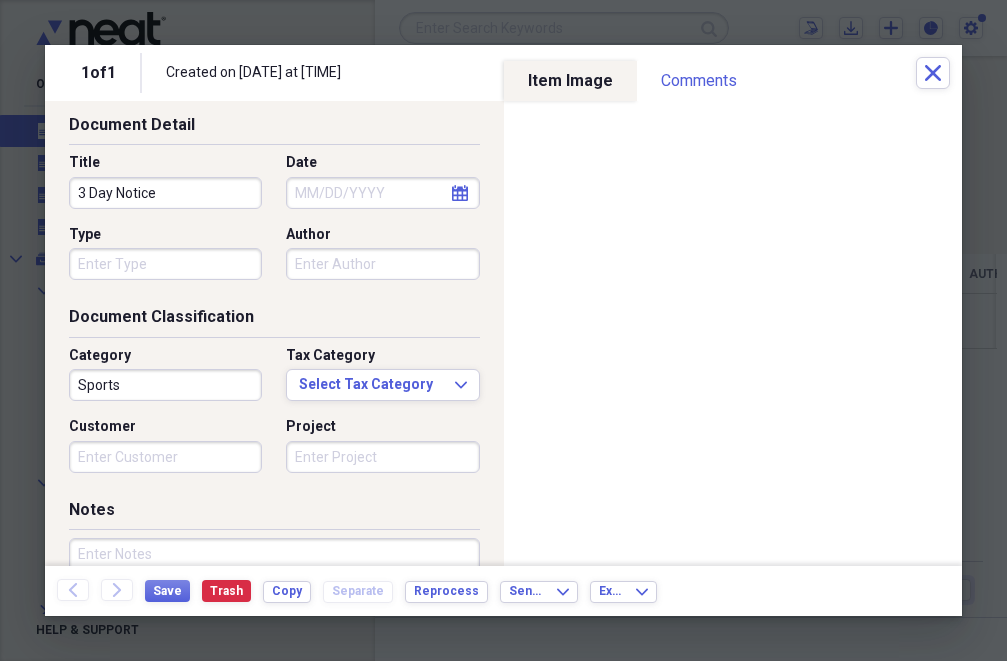 scroll, scrollTop: 200, scrollLeft: 0, axis: vertical 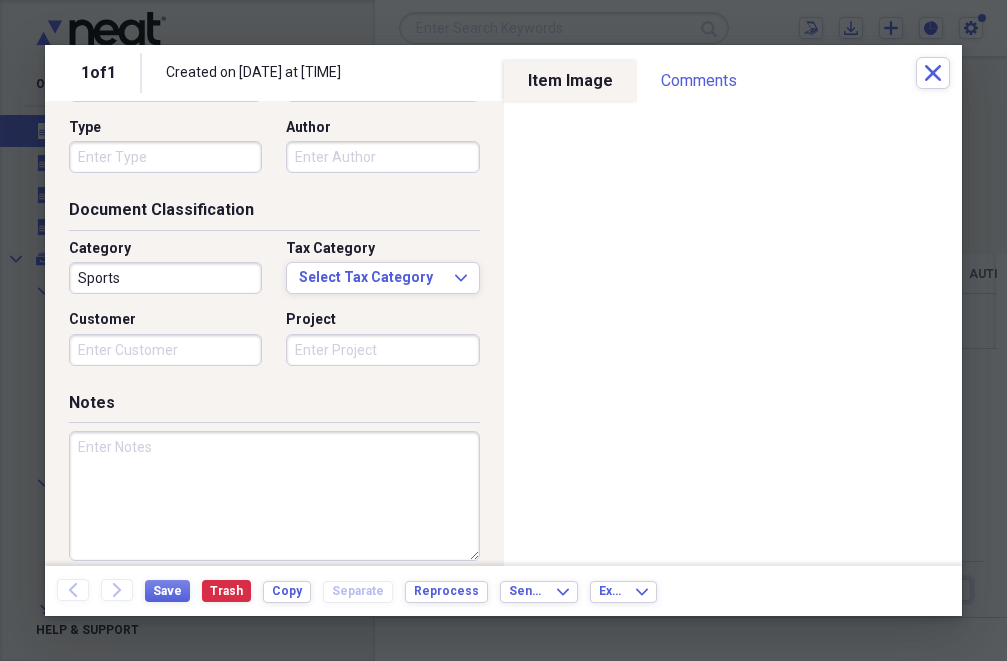 type on "3 Day Notice" 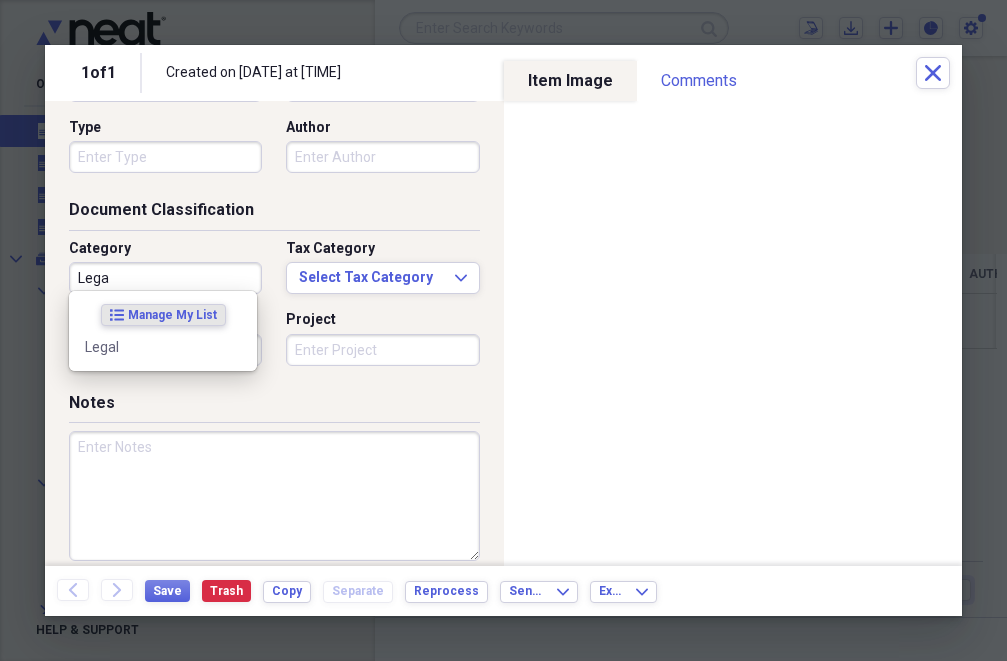 type on "Lega" 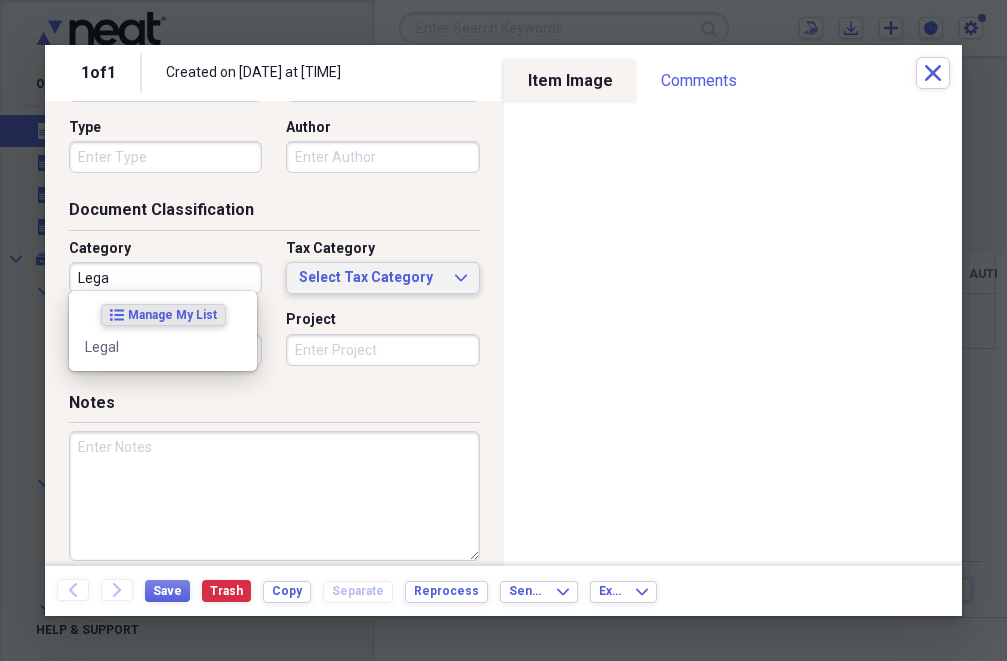 type 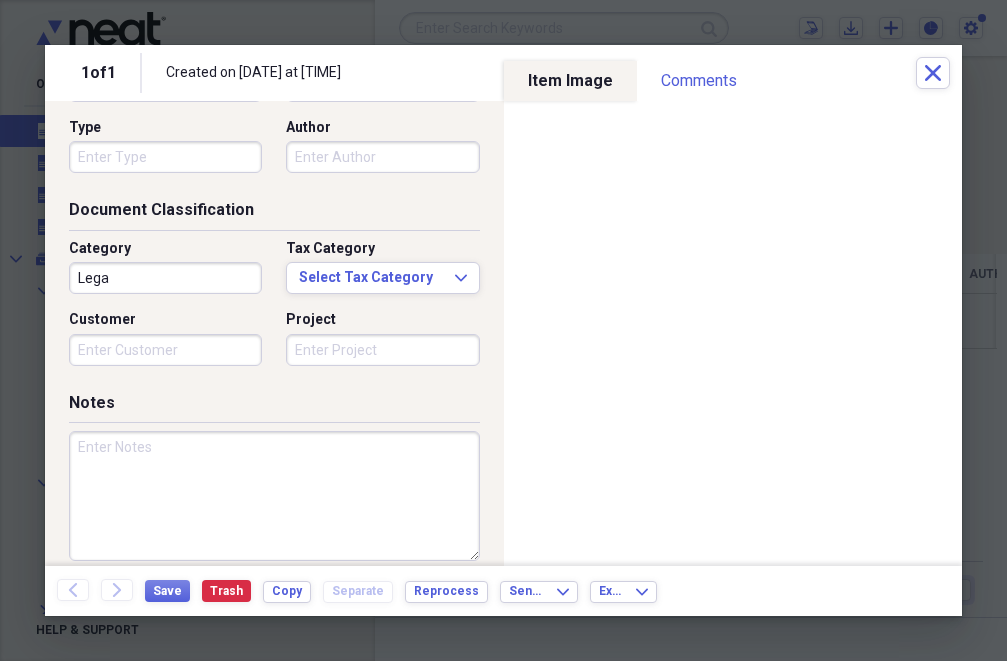 click on "Lega" at bounding box center [165, 278] 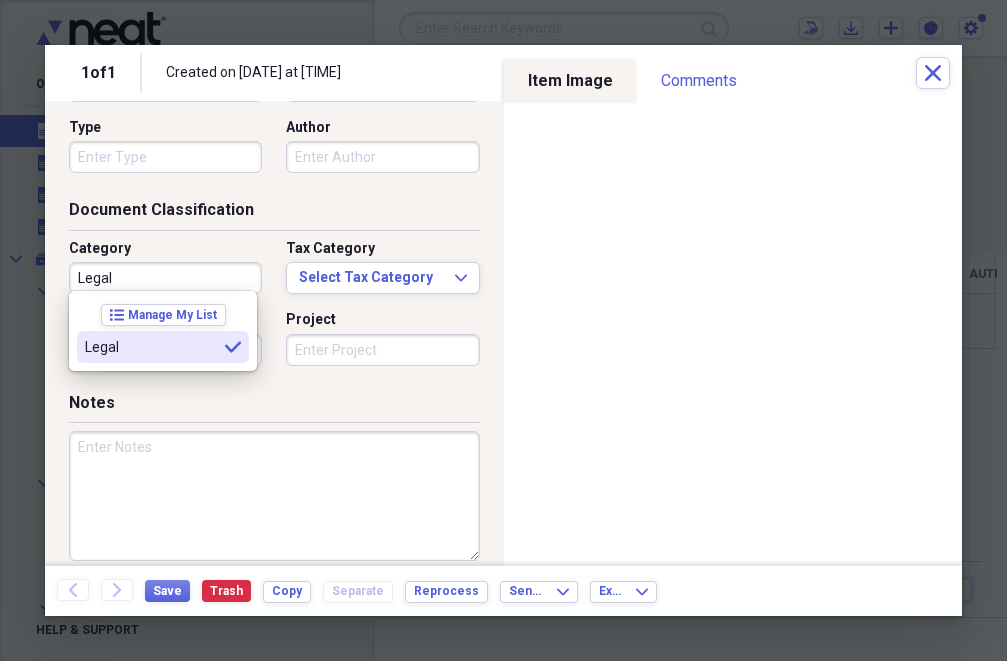 type on "Legal" 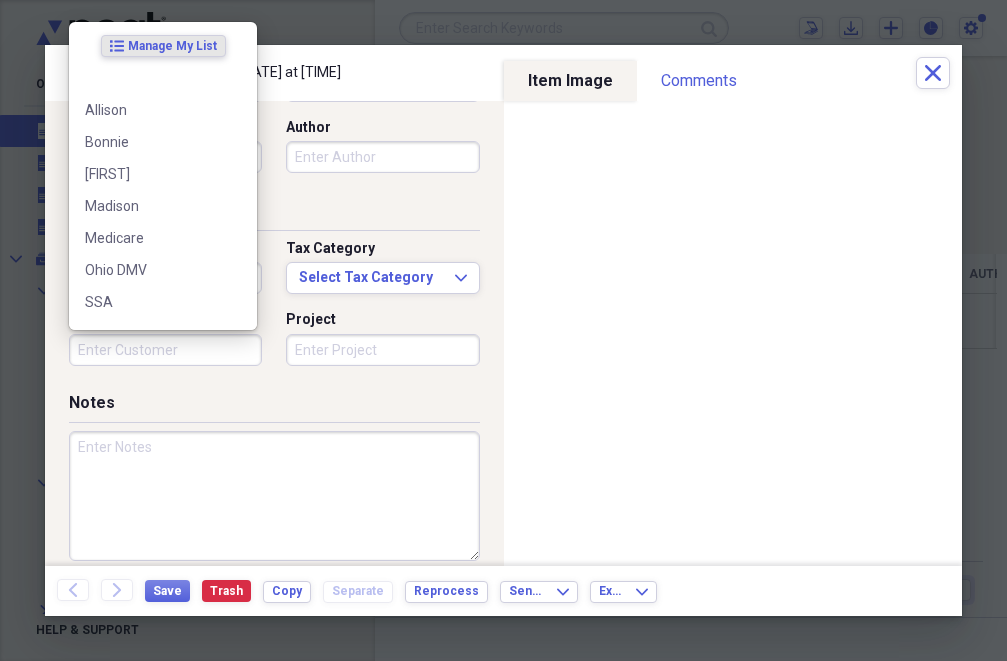 click on "Customer" at bounding box center [165, 350] 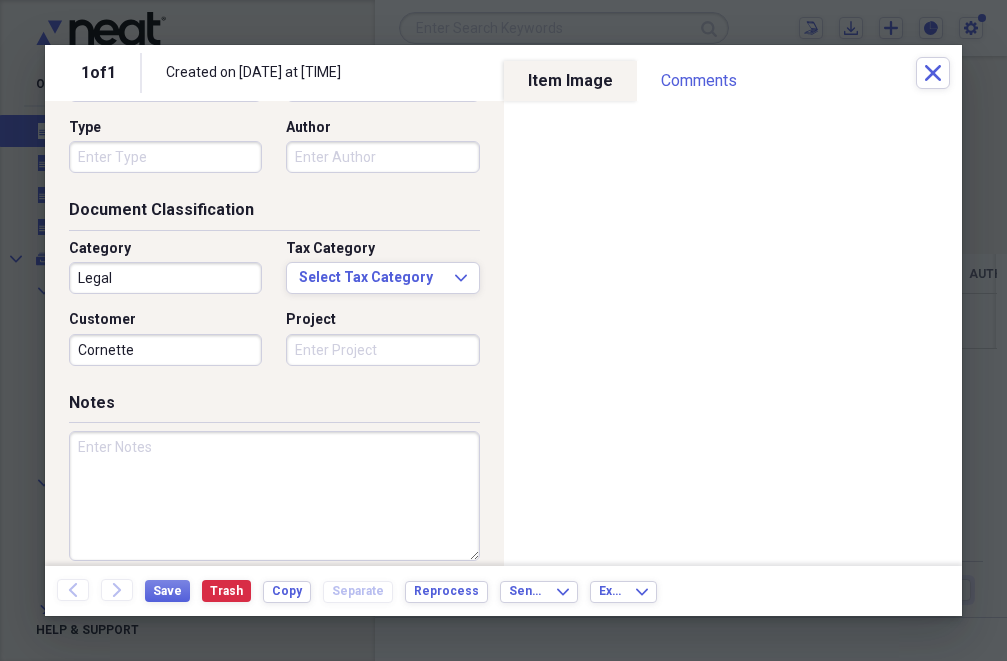 type on "Cornette" 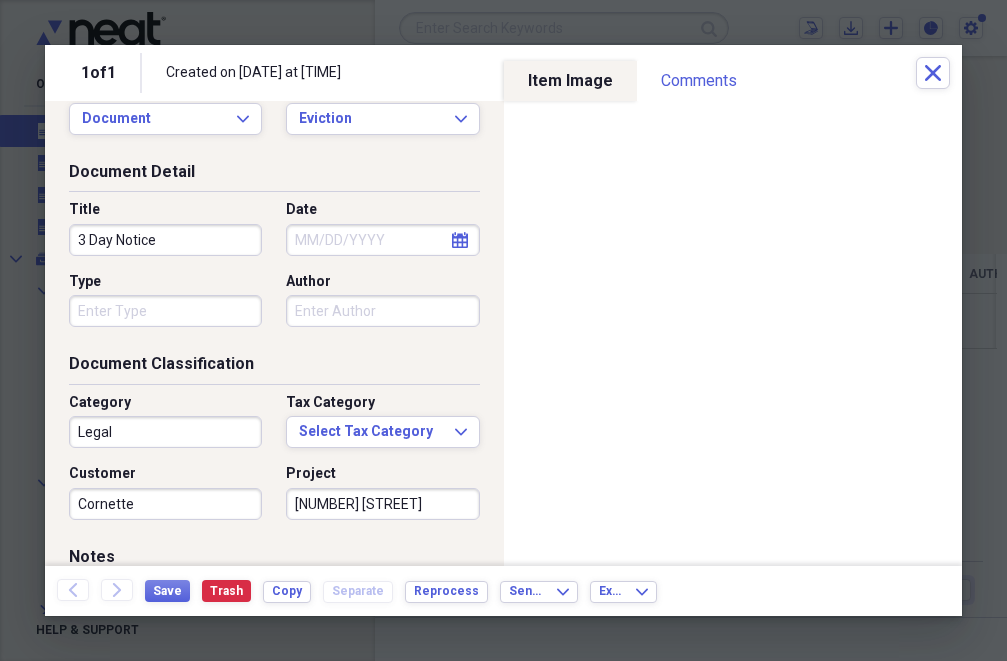 scroll, scrollTop: 0, scrollLeft: 0, axis: both 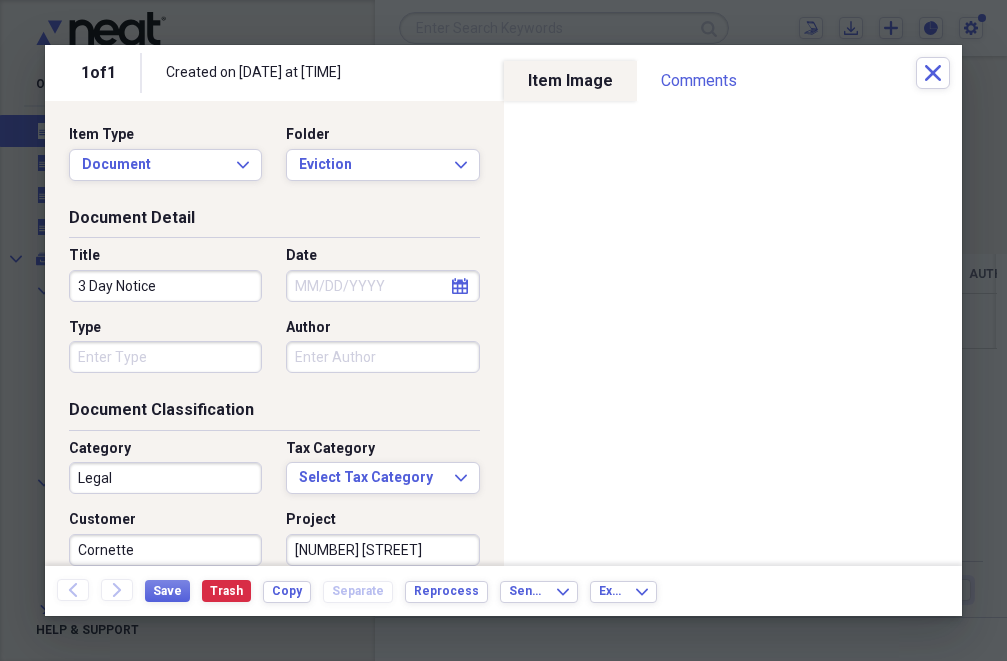 type on "[NUMBER] [STREET]" 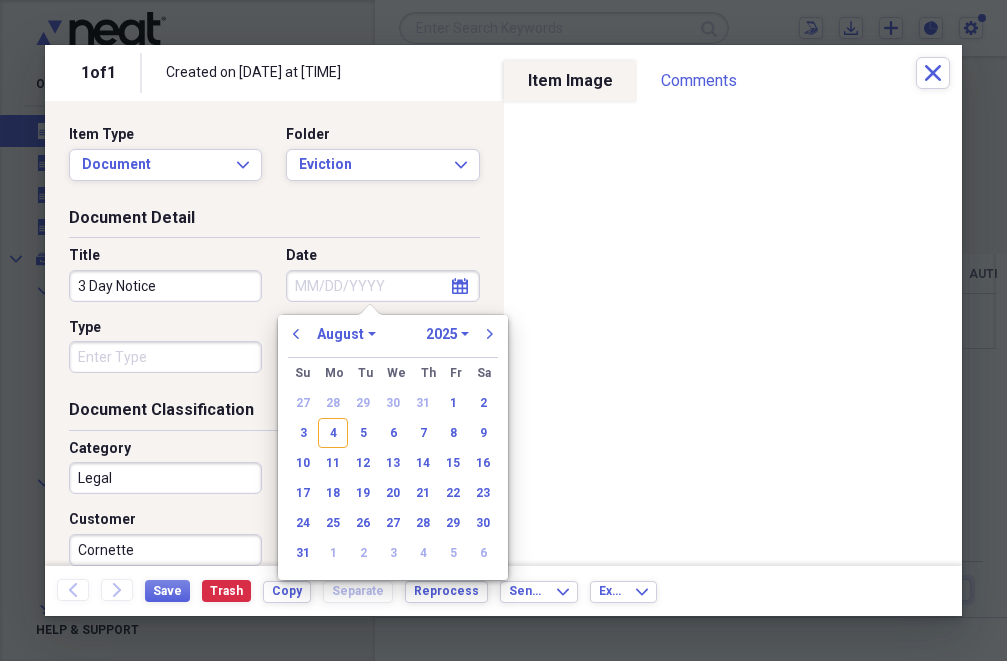 click on "Date" at bounding box center (382, 286) 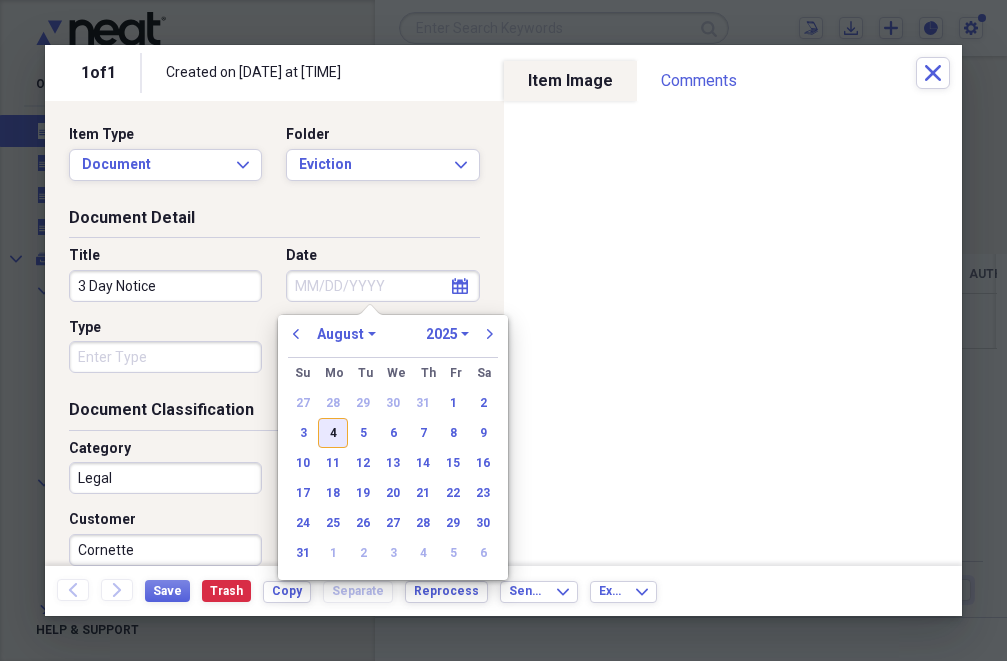 click on "4" at bounding box center [333, 433] 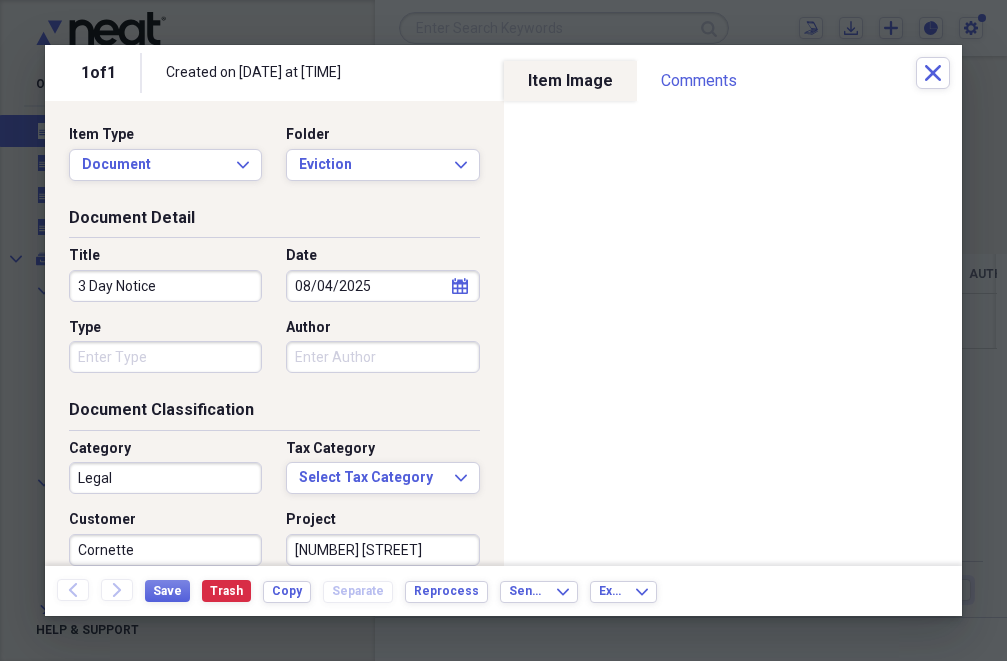 click on "Document Detail" at bounding box center (274, 222) 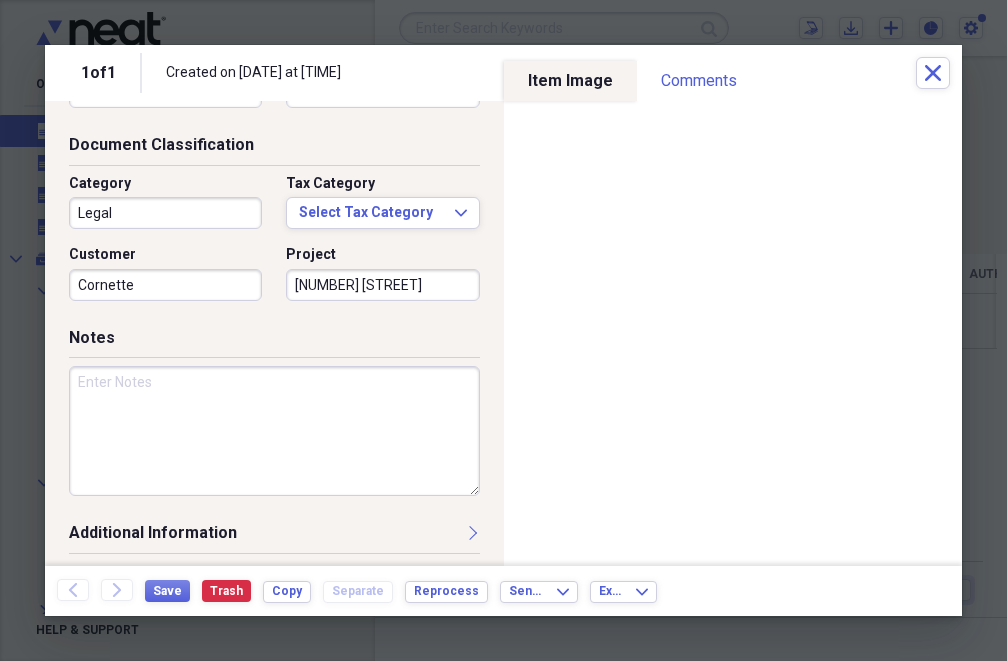 scroll, scrollTop: 266, scrollLeft: 0, axis: vertical 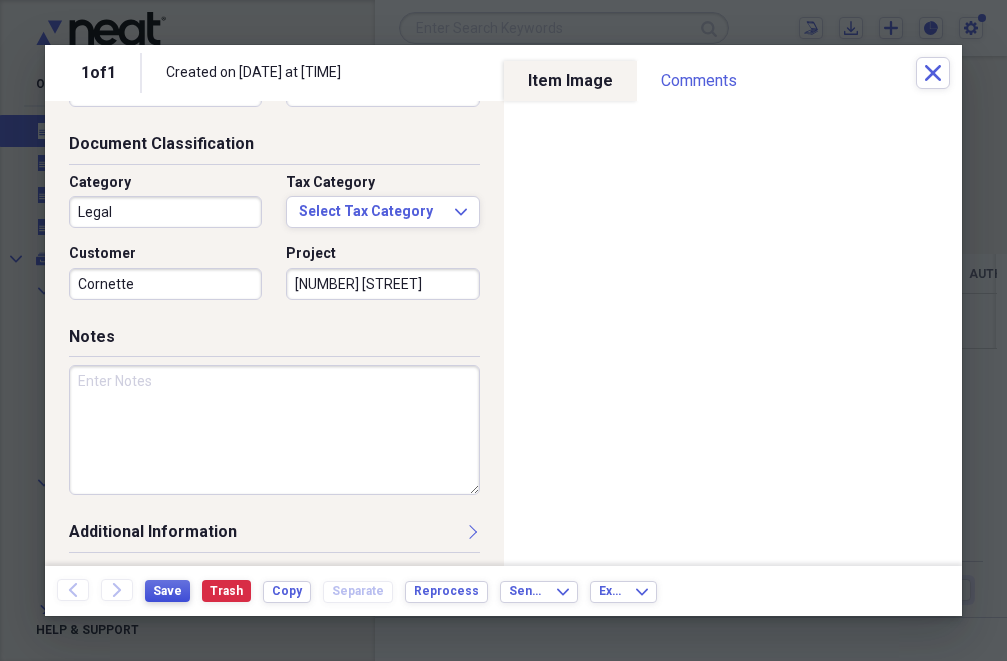 click on "Save" at bounding box center [167, 591] 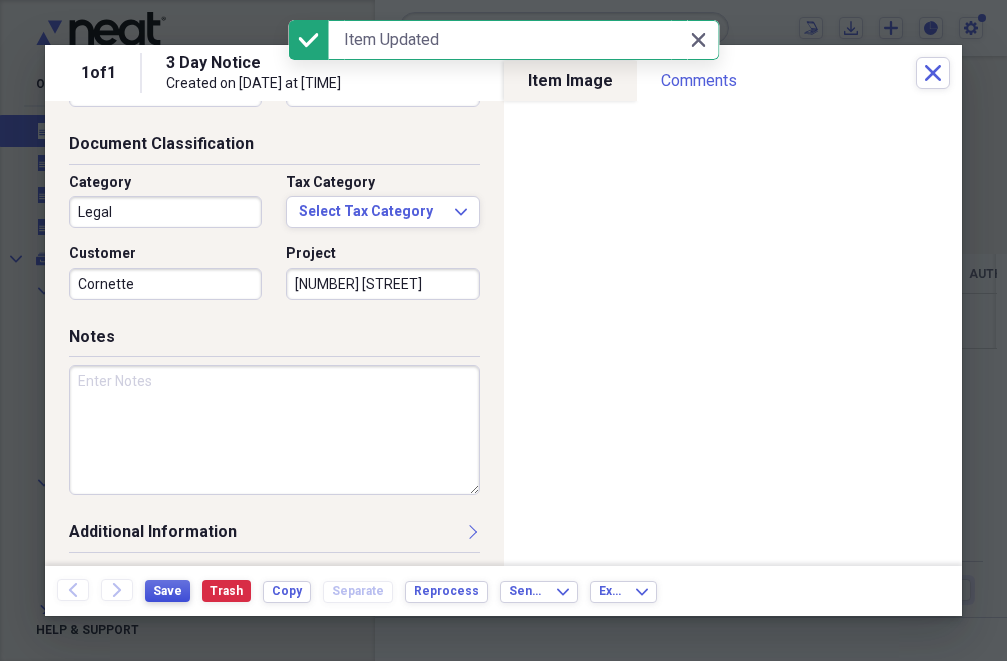 type on "Cornette" 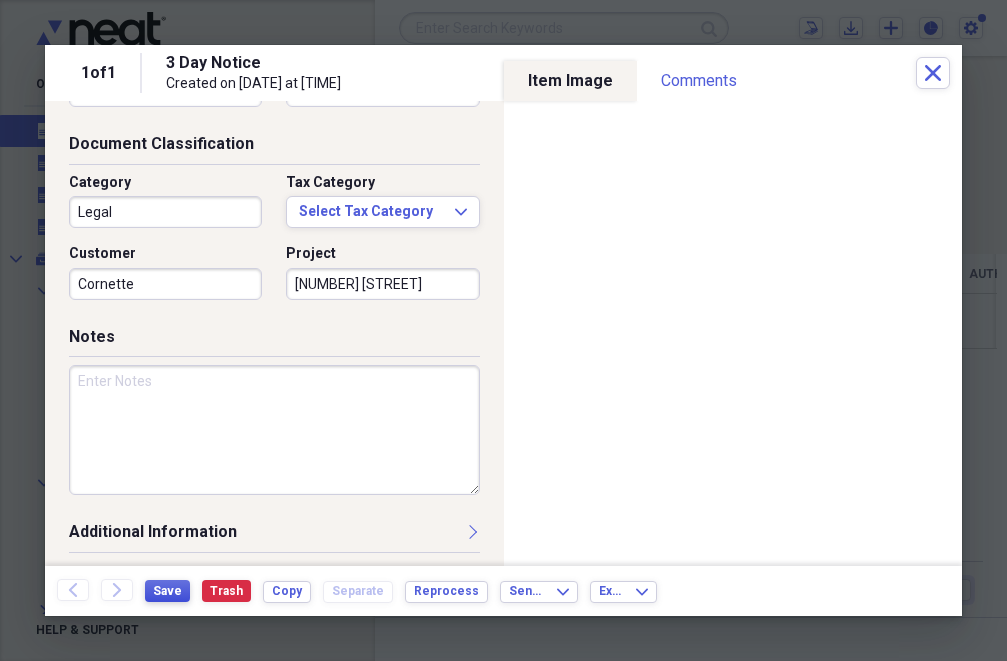 click on "Save" at bounding box center (167, 591) 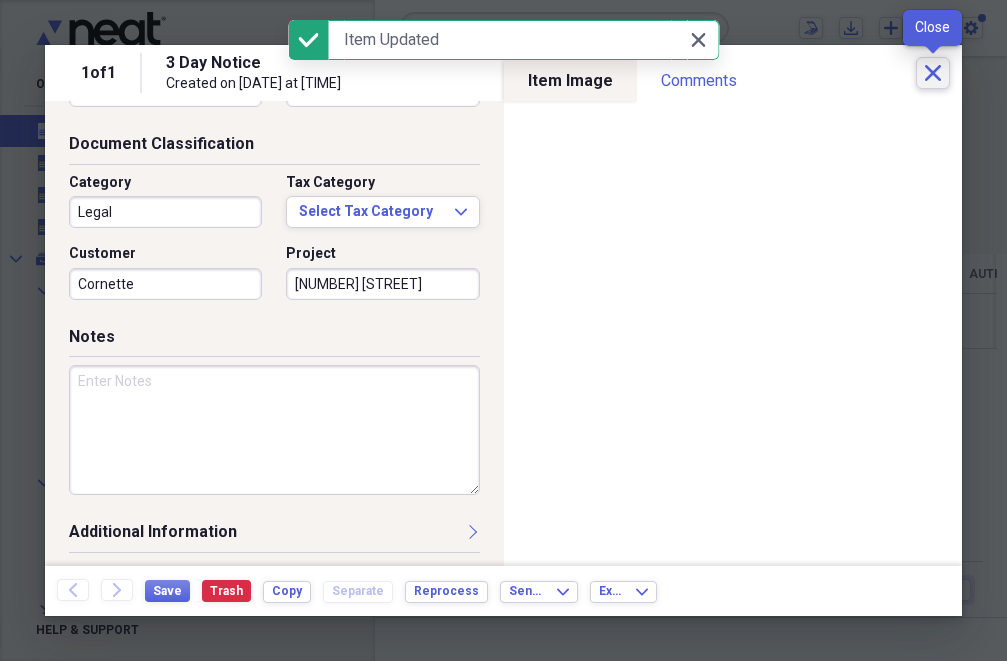 click on "Close" 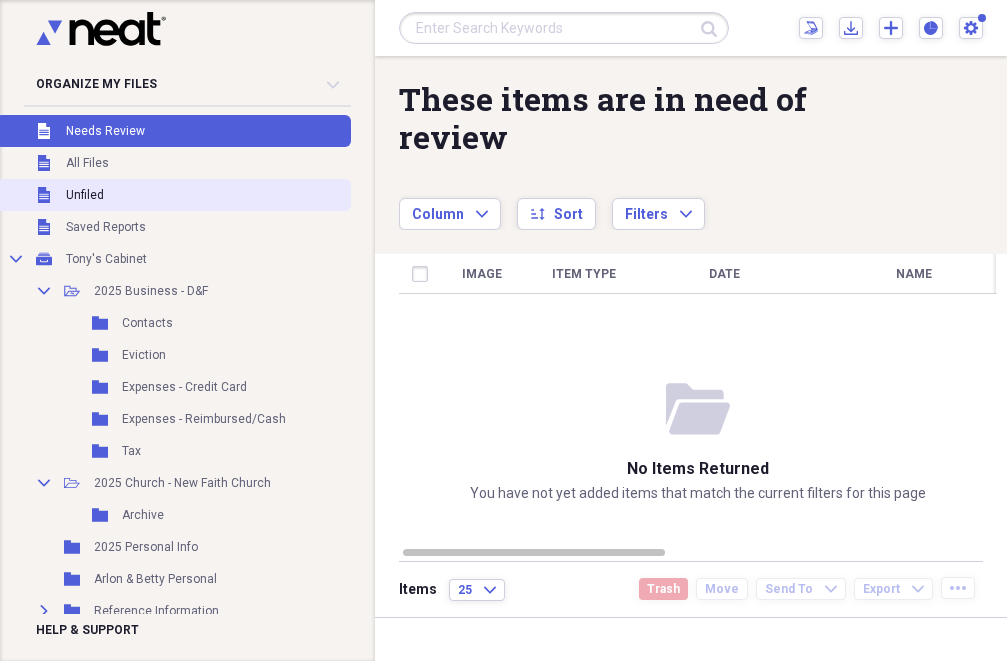 click on "Unfiled" at bounding box center (85, 195) 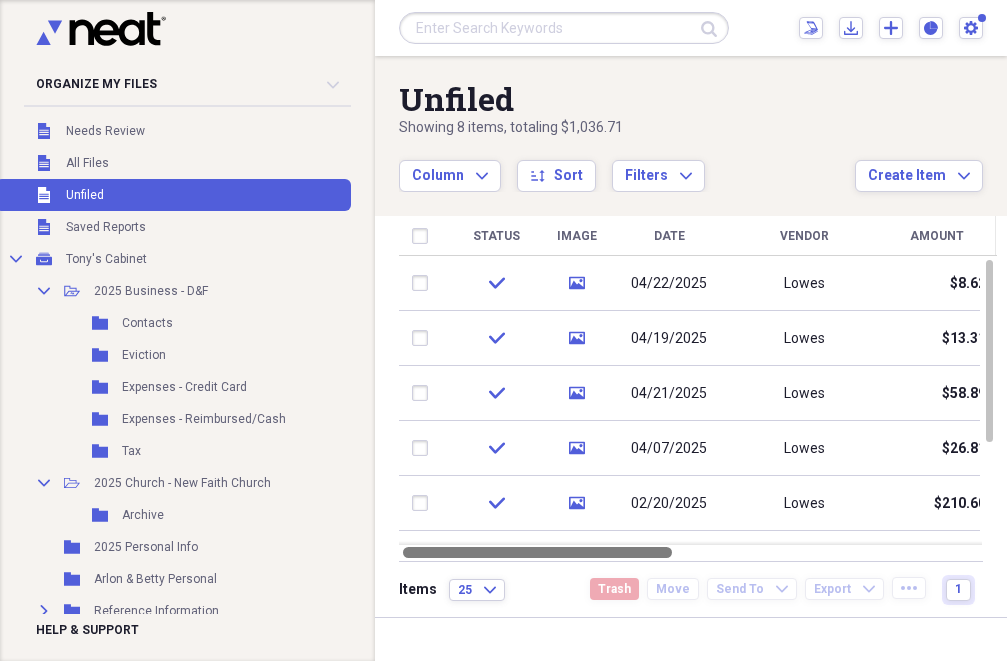 drag, startPoint x: 639, startPoint y: 548, endPoint x: 485, endPoint y: 570, distance: 155.56349 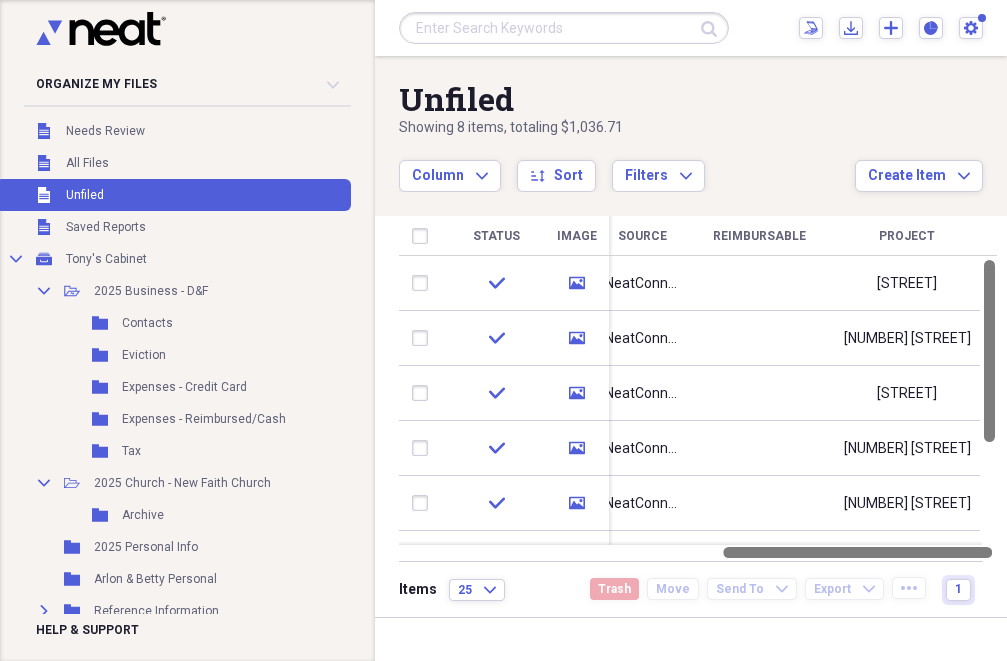 drag, startPoint x: 513, startPoint y: 550, endPoint x: 1005, endPoint y: 534, distance: 492.2601 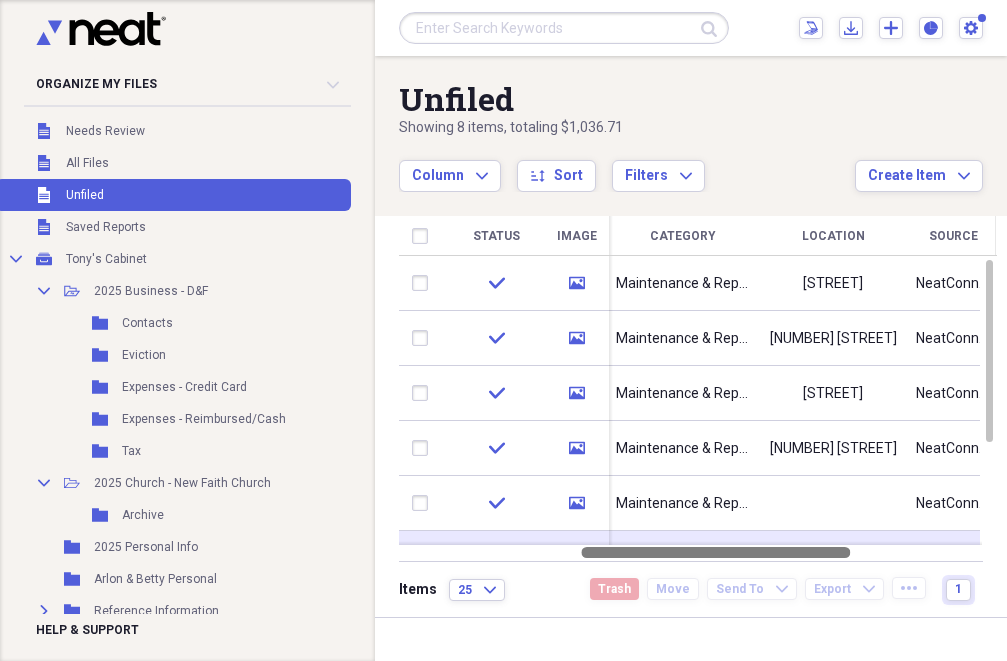 drag, startPoint x: 804, startPoint y: 548, endPoint x: 734, endPoint y: 533, distance: 71.5891 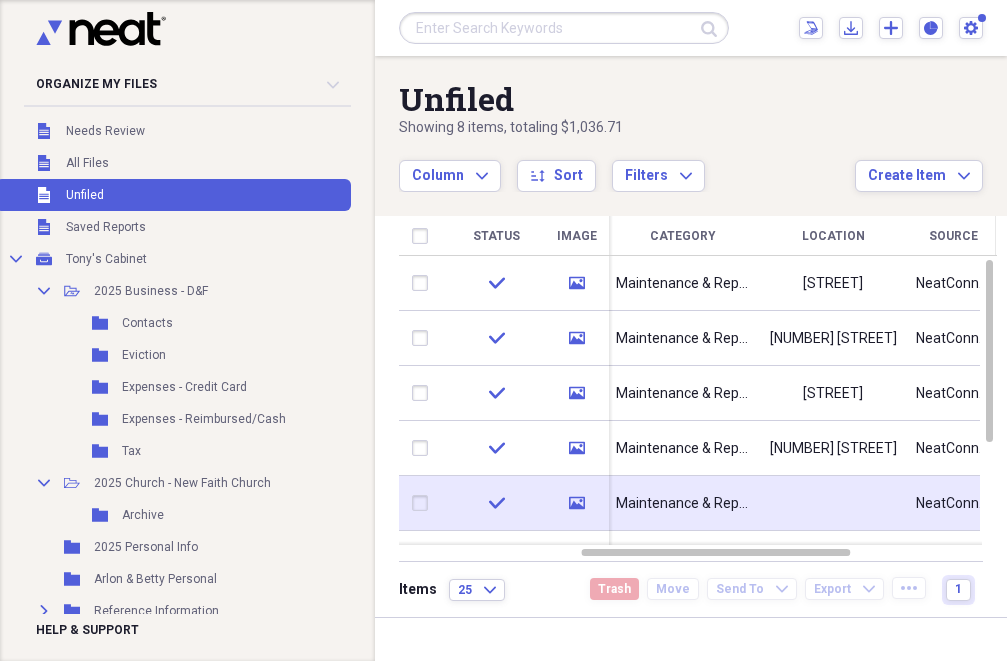 click at bounding box center (833, 503) 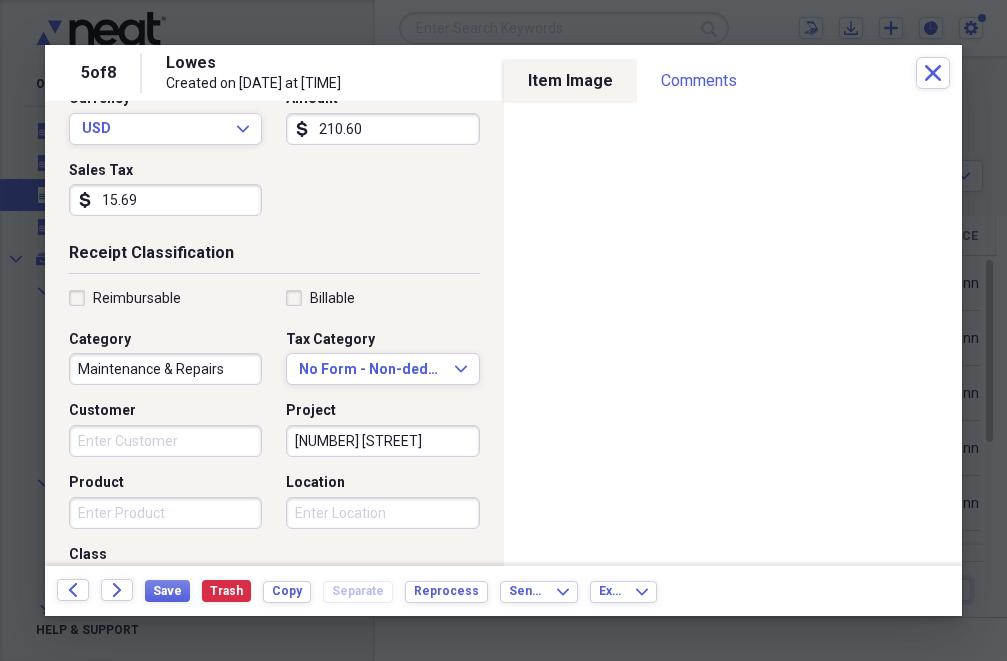 scroll, scrollTop: 400, scrollLeft: 0, axis: vertical 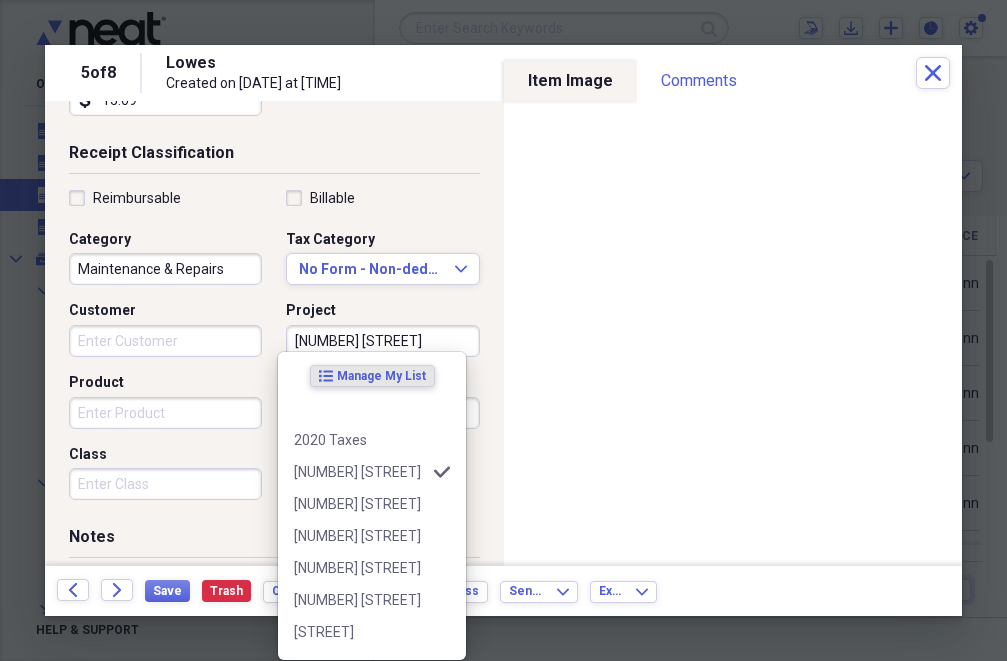 click on "Reimbursable Billable Category Maintenance & Repairs Tax Category No Form - Non-deductible Expand Customer Project [NUMBER] [STREET] Product Location Class" at bounding box center [274, 349] 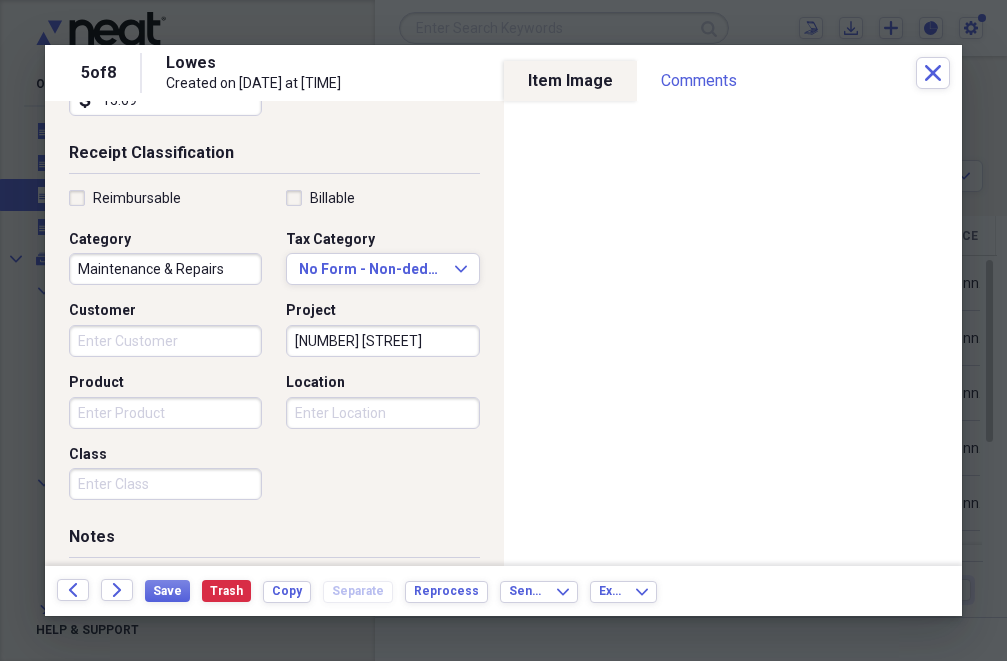 click on "Location" at bounding box center (382, 413) 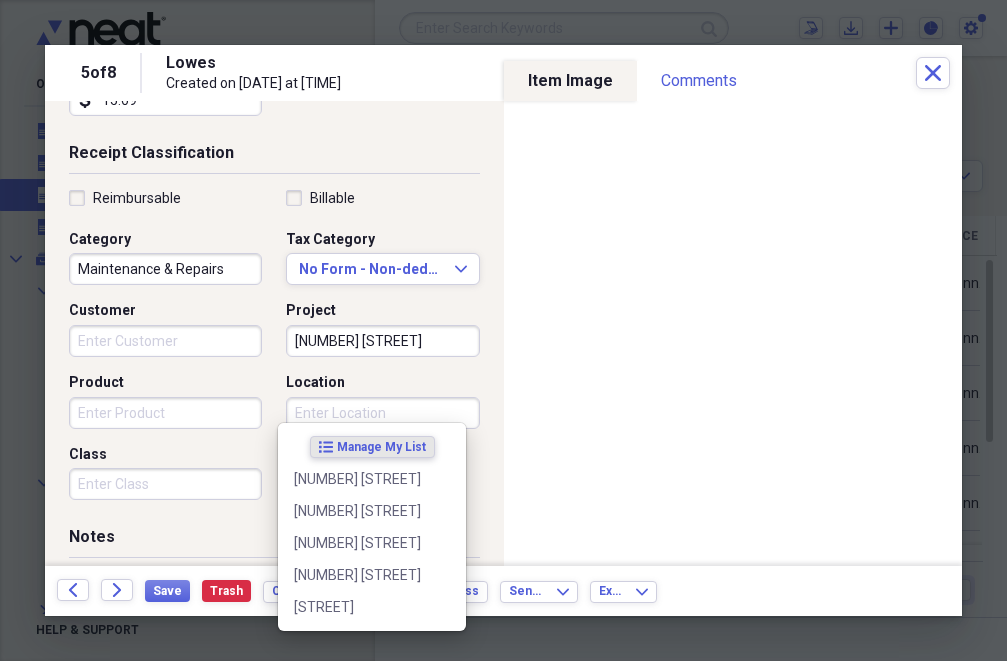 paste on "[NUMBER] [STREET]" 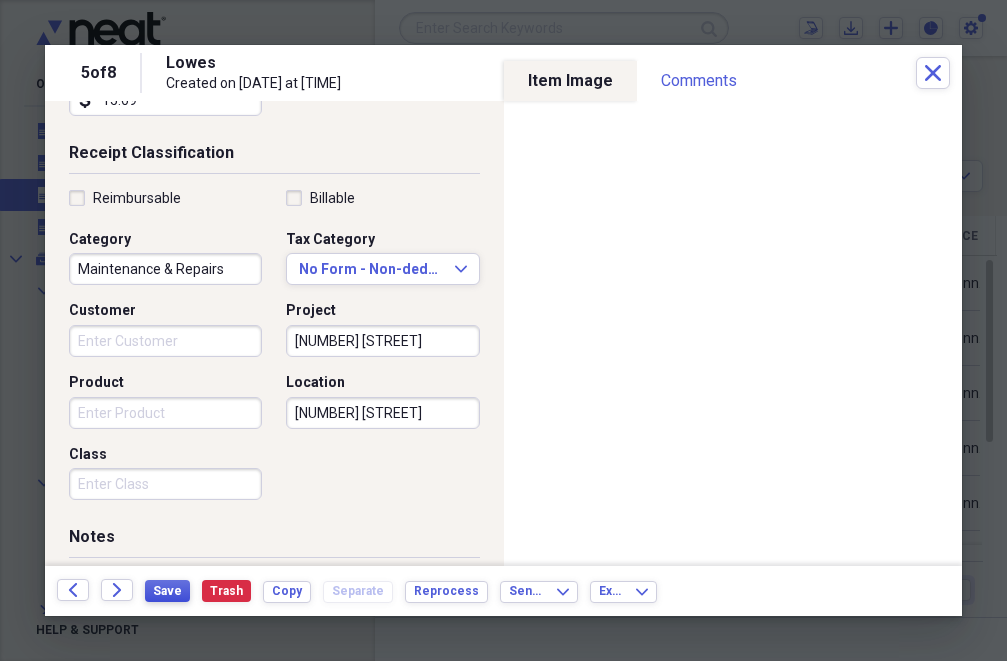 type on "[NUMBER] [STREET]" 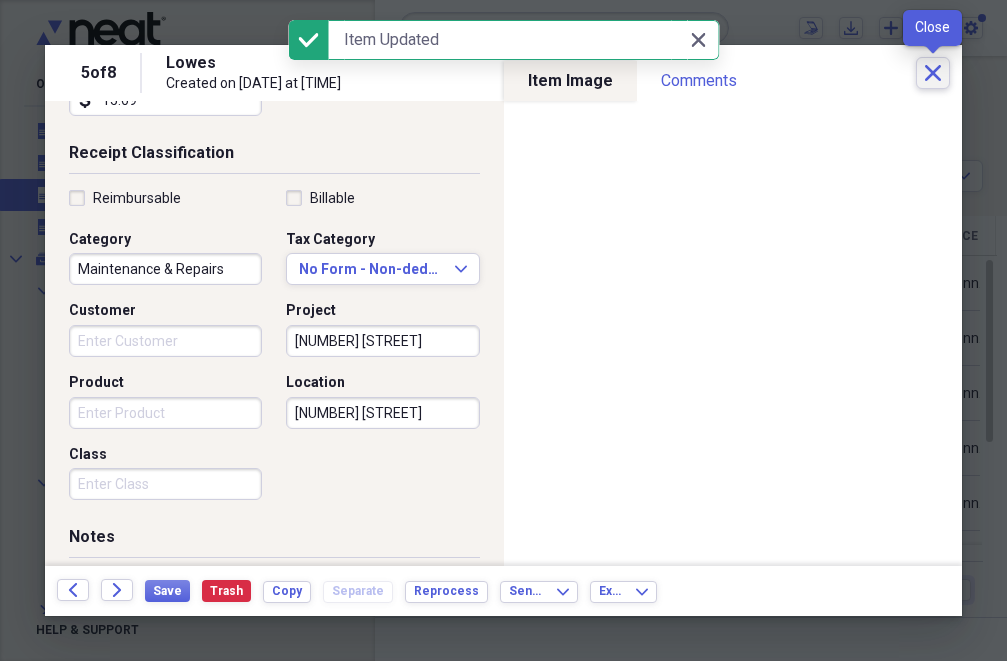 click on "Close" at bounding box center [933, 73] 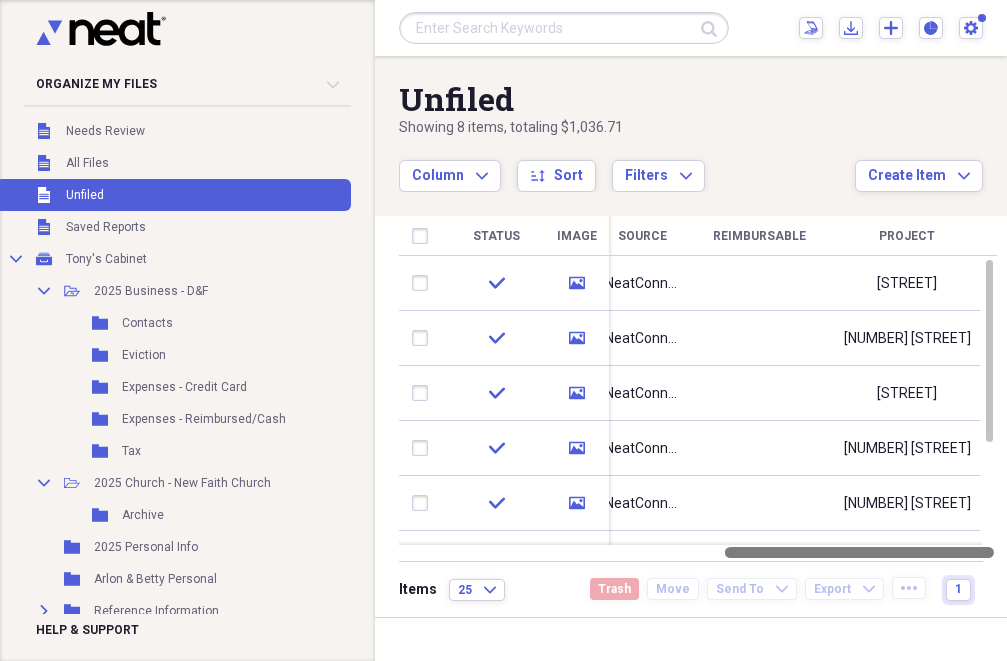 drag, startPoint x: 774, startPoint y: 549, endPoint x: 951, endPoint y: 546, distance: 177.02542 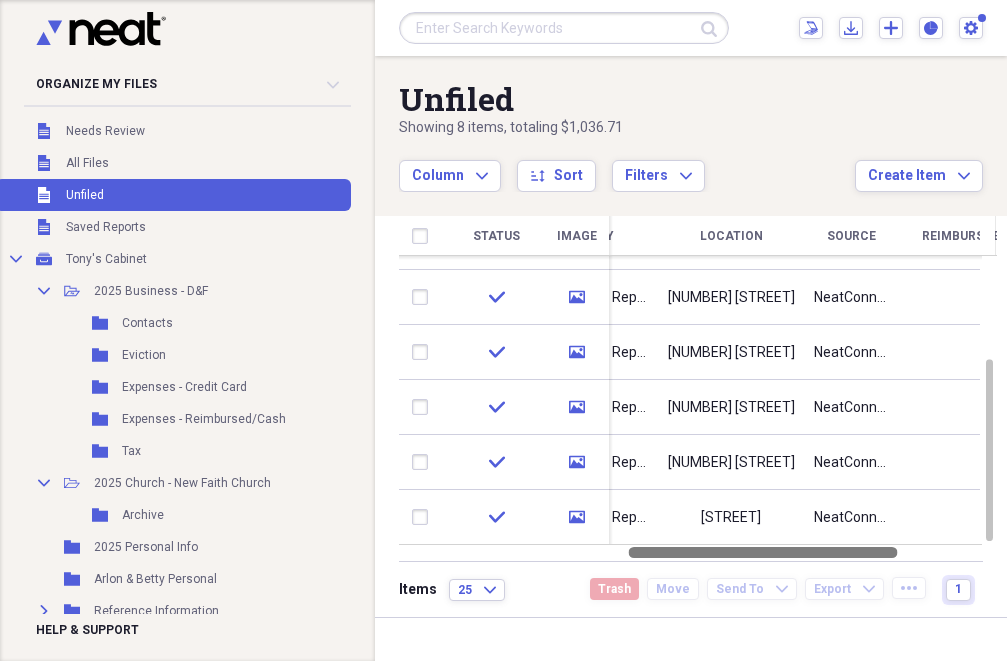 drag, startPoint x: 799, startPoint y: 553, endPoint x: 698, endPoint y: 550, distance: 101.04455 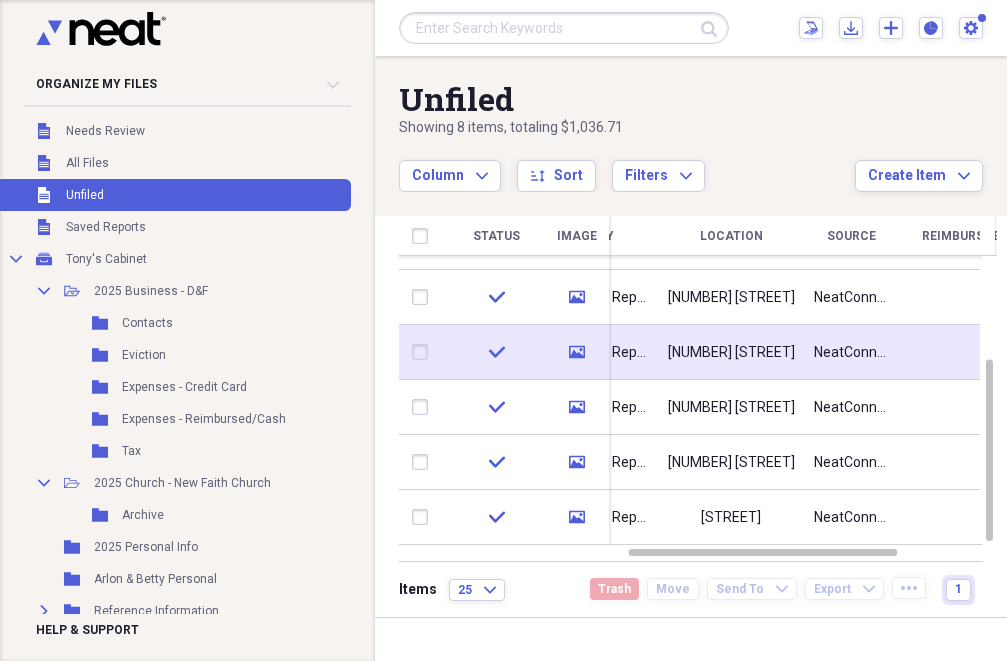 click on "[NUMBER] [STREET]" at bounding box center [731, 353] 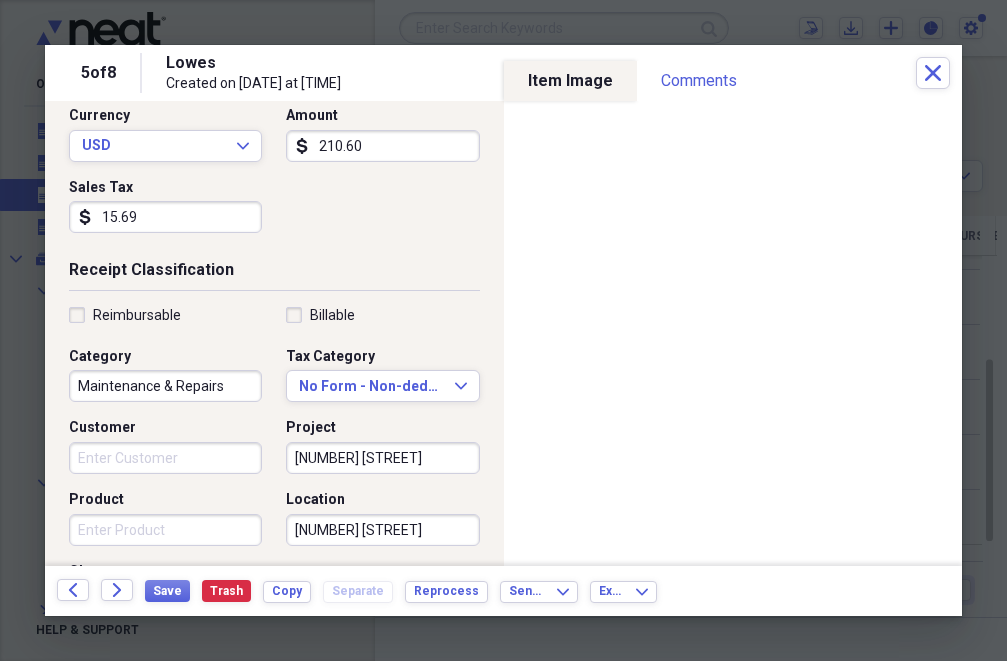 scroll, scrollTop: 300, scrollLeft: 0, axis: vertical 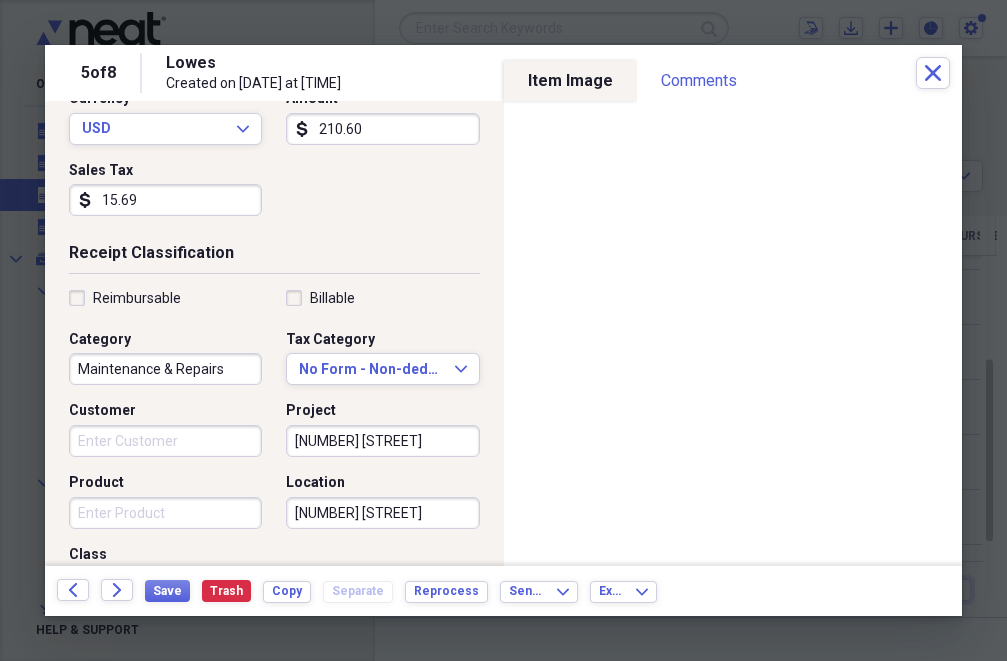 click on "[NUMBER] [STREET]" at bounding box center (382, 441) 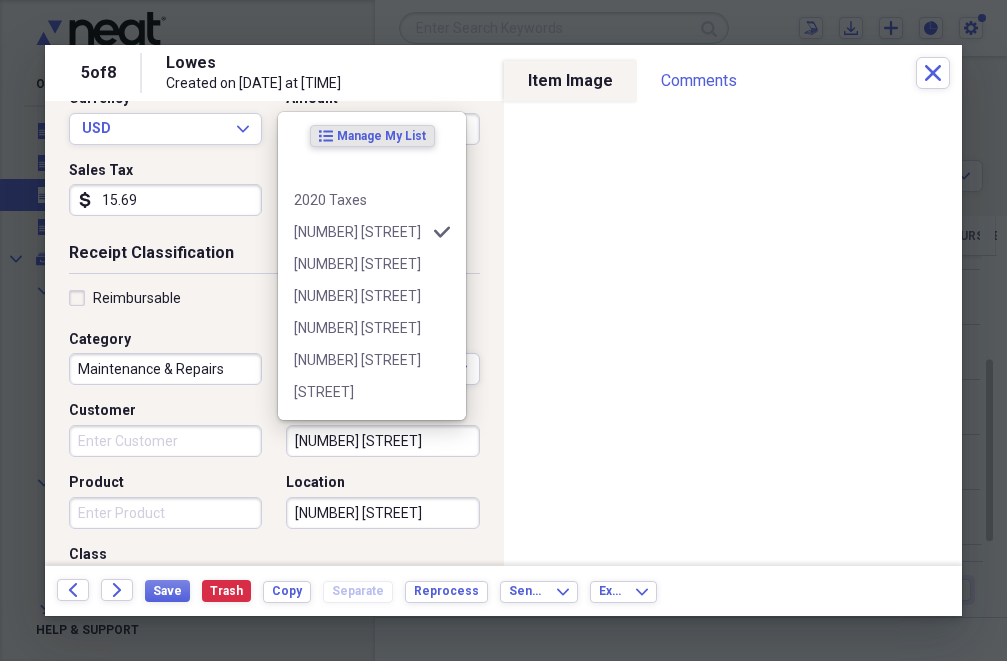 click on "[NUMBER] [STREET]" at bounding box center [382, 441] 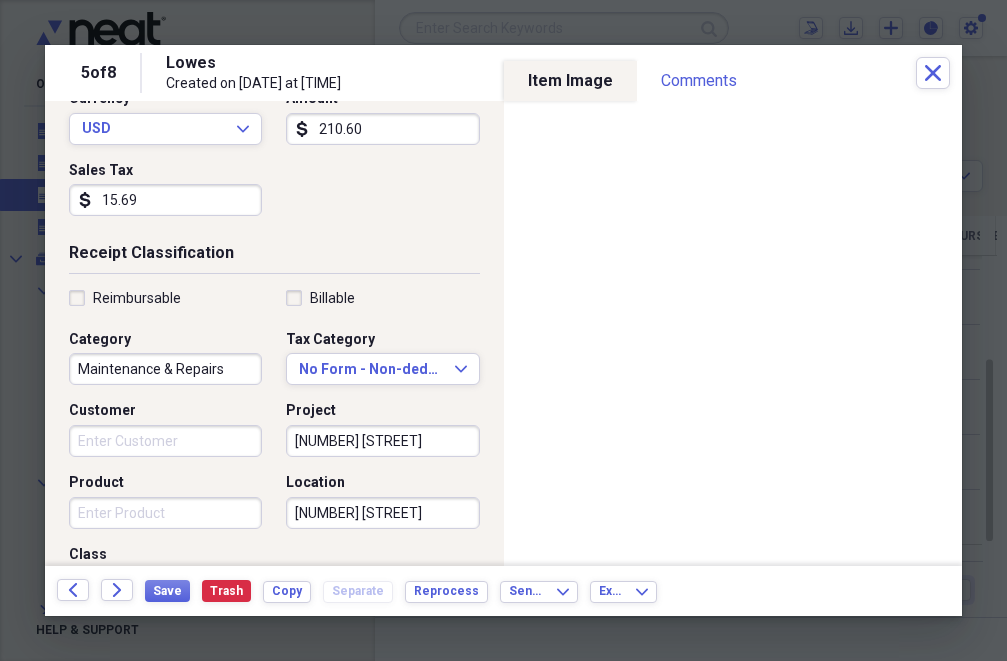 type on "[NUMBER] [STREET]" 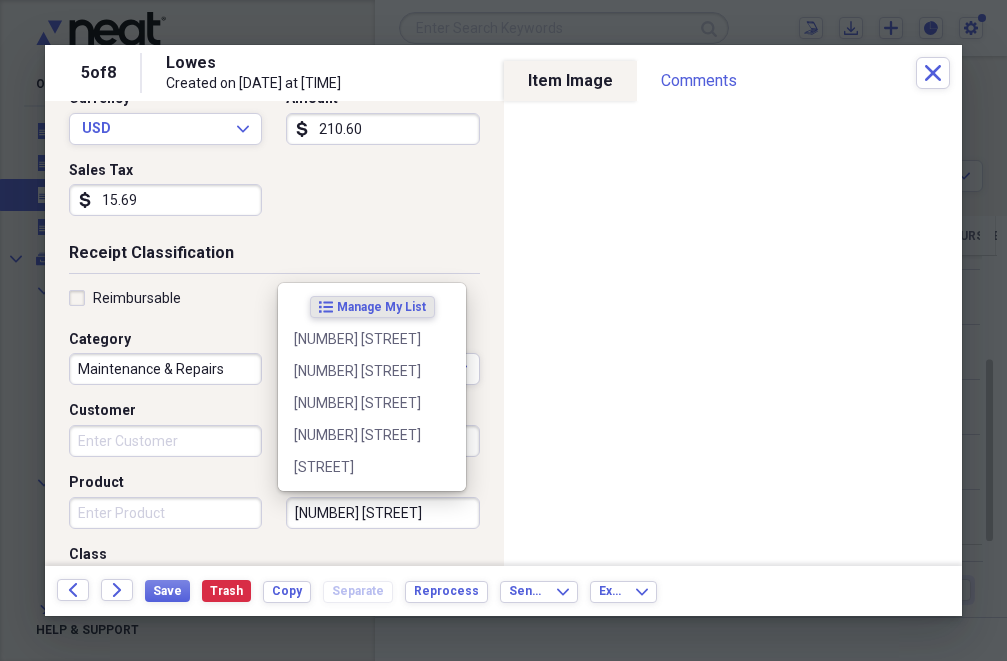 click on "[NUMBER] [STREET]" at bounding box center [382, 513] 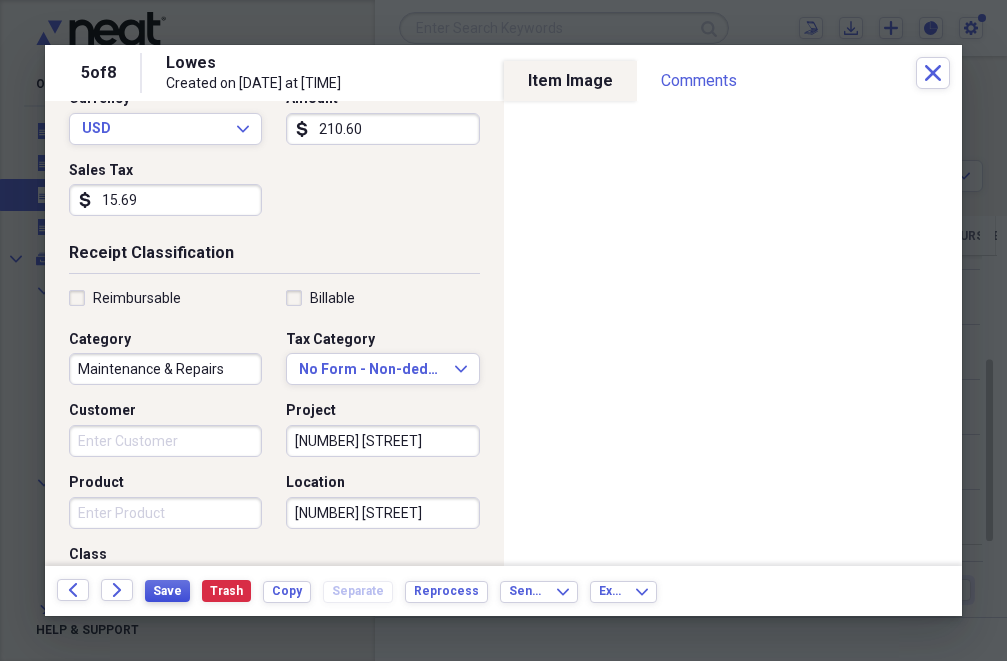 type on "[NUMBER] [STREET]" 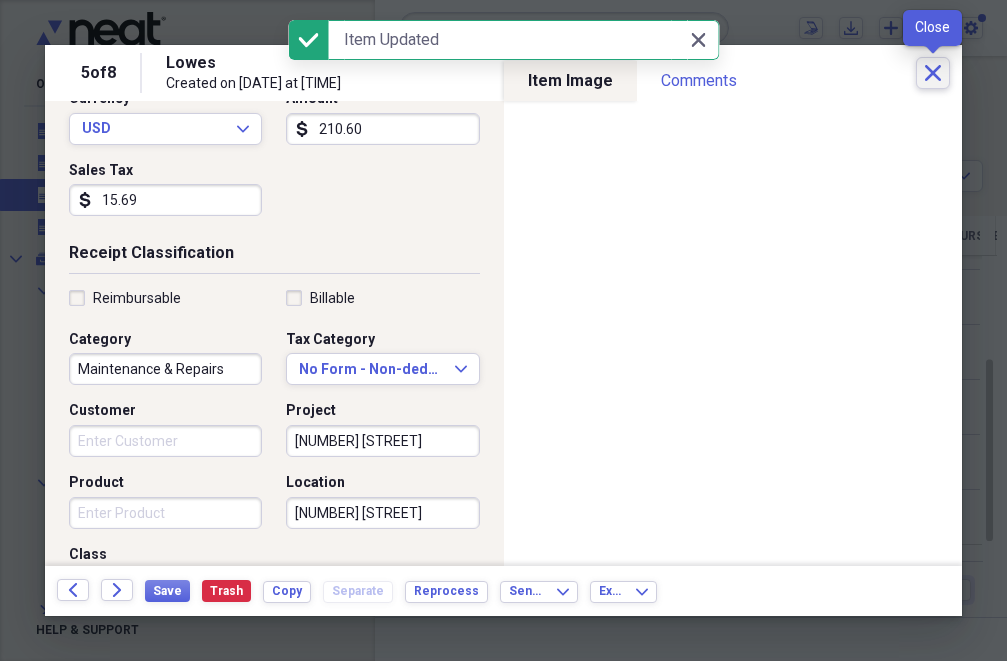 click 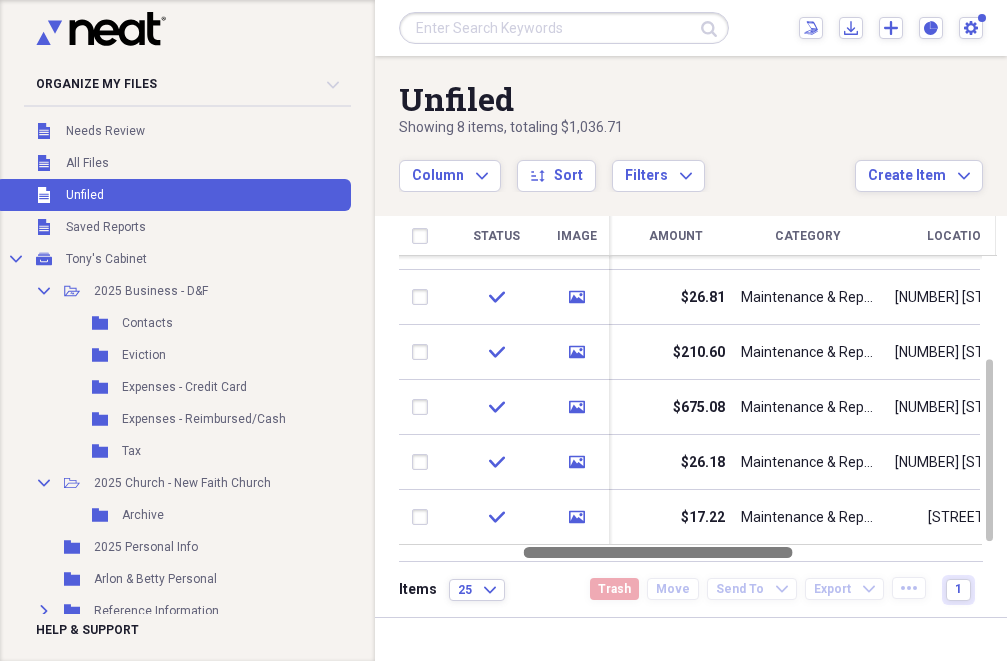 drag, startPoint x: 665, startPoint y: 550, endPoint x: 527, endPoint y: 558, distance: 138.23169 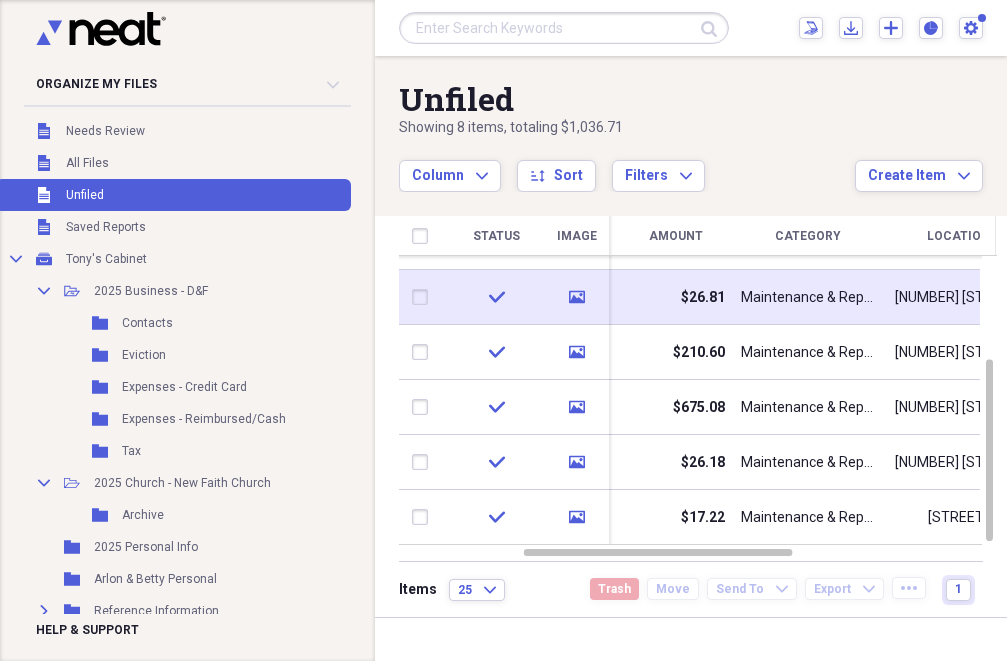 click on "$26.81" at bounding box center (675, 297) 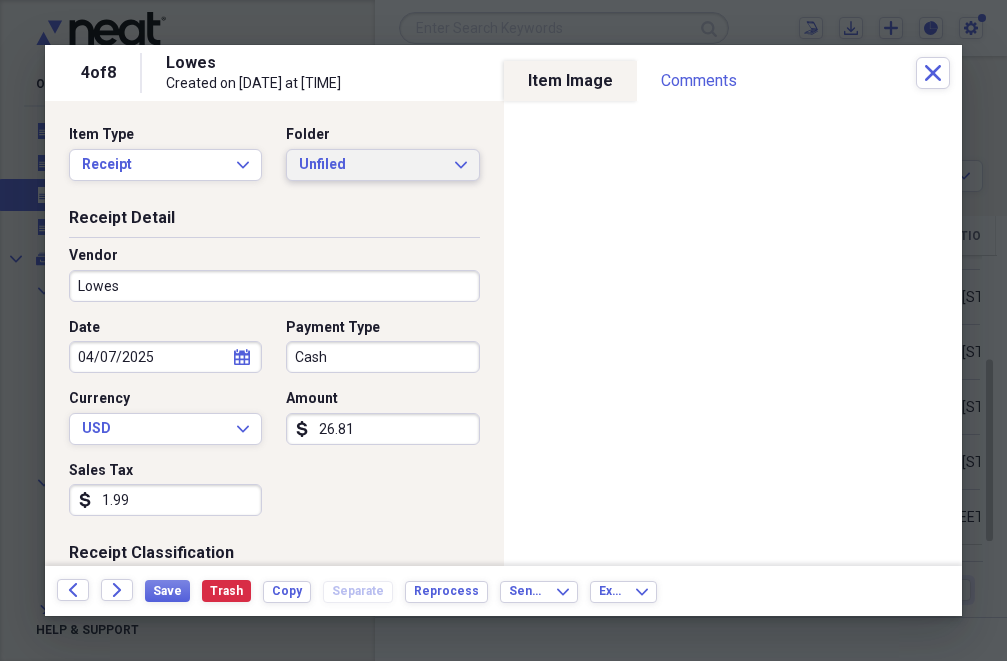 click on "Unfiled" at bounding box center (370, 165) 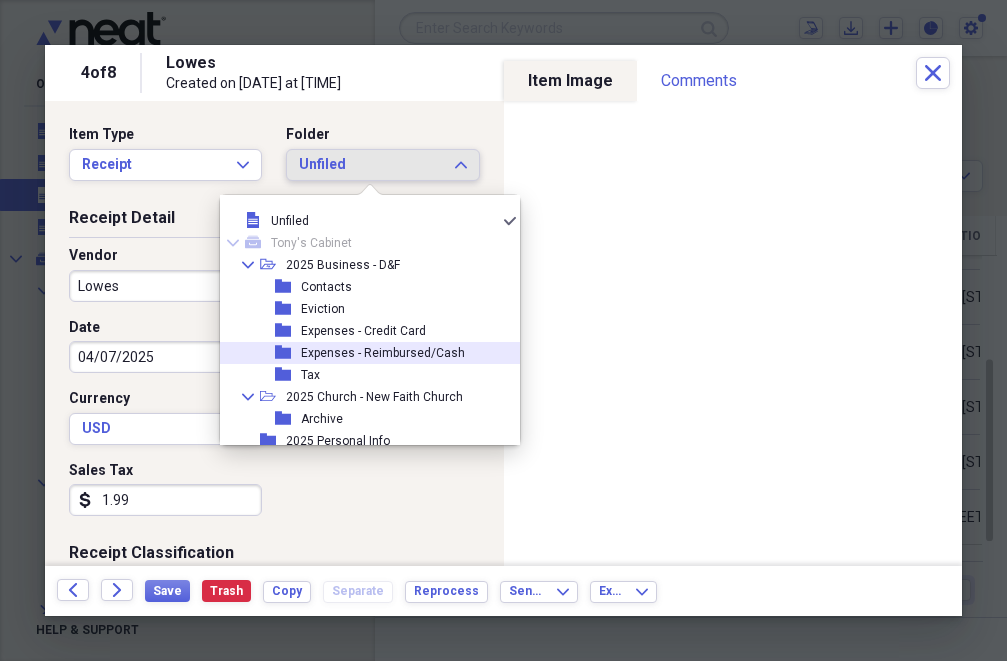 click on "Expenses - Reimbursed/Cash" at bounding box center (383, 353) 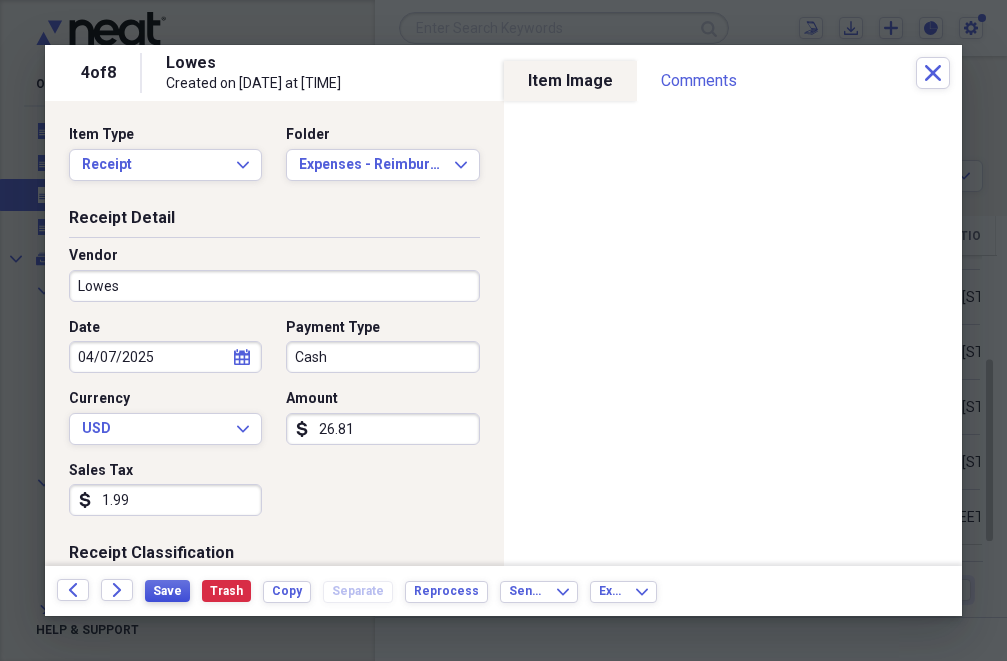 click on "Save" at bounding box center [167, 591] 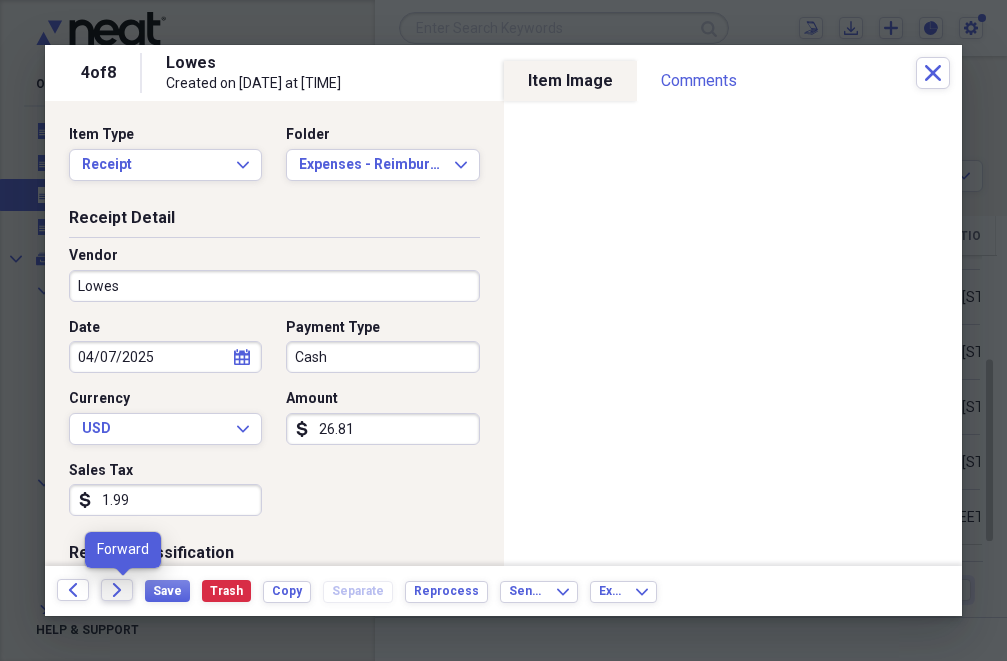 click 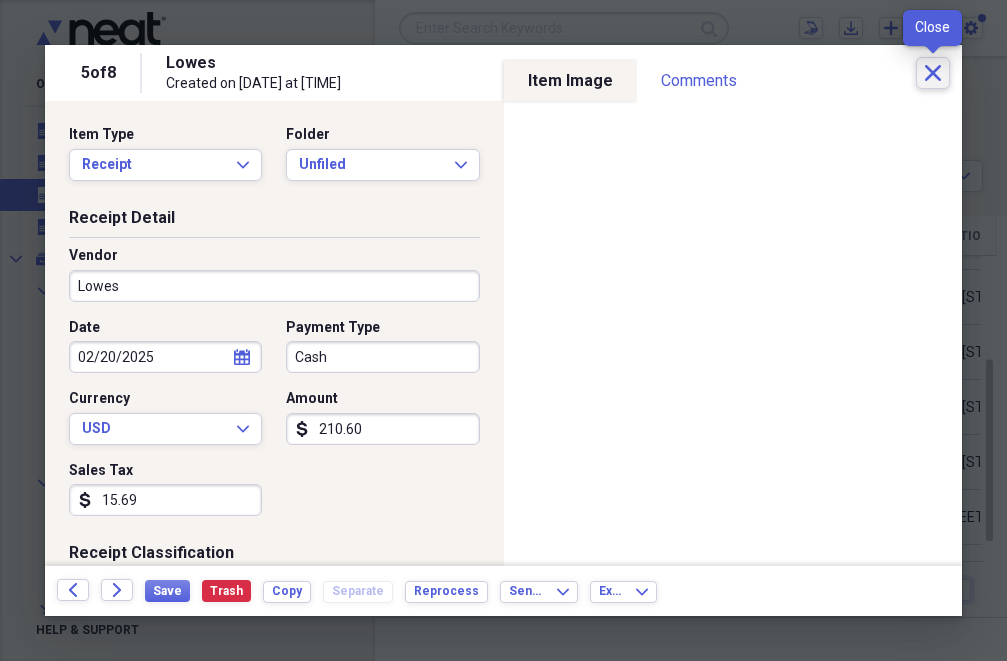 click on "Close" at bounding box center [933, 73] 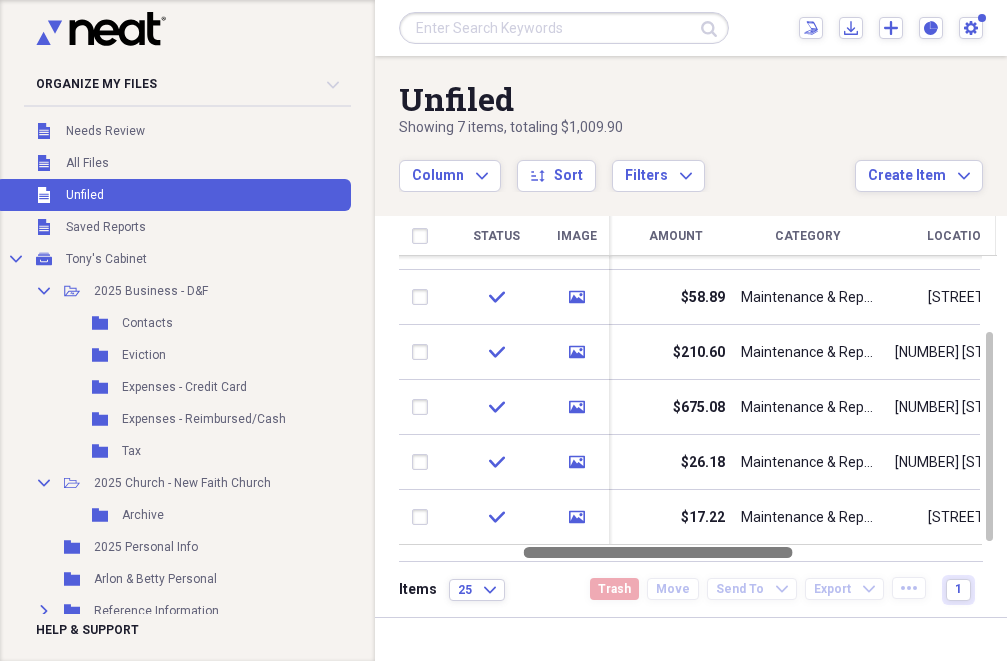 drag, startPoint x: 673, startPoint y: 553, endPoint x: 601, endPoint y: 561, distance: 72.443085 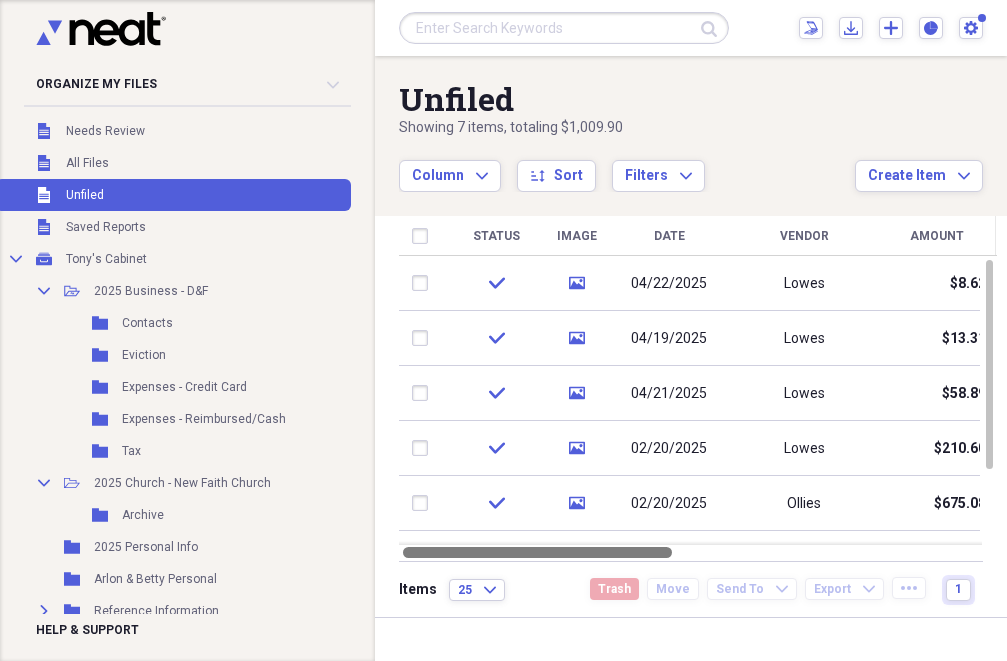 drag, startPoint x: 695, startPoint y: 547, endPoint x: 582, endPoint y: 548, distance: 113.004425 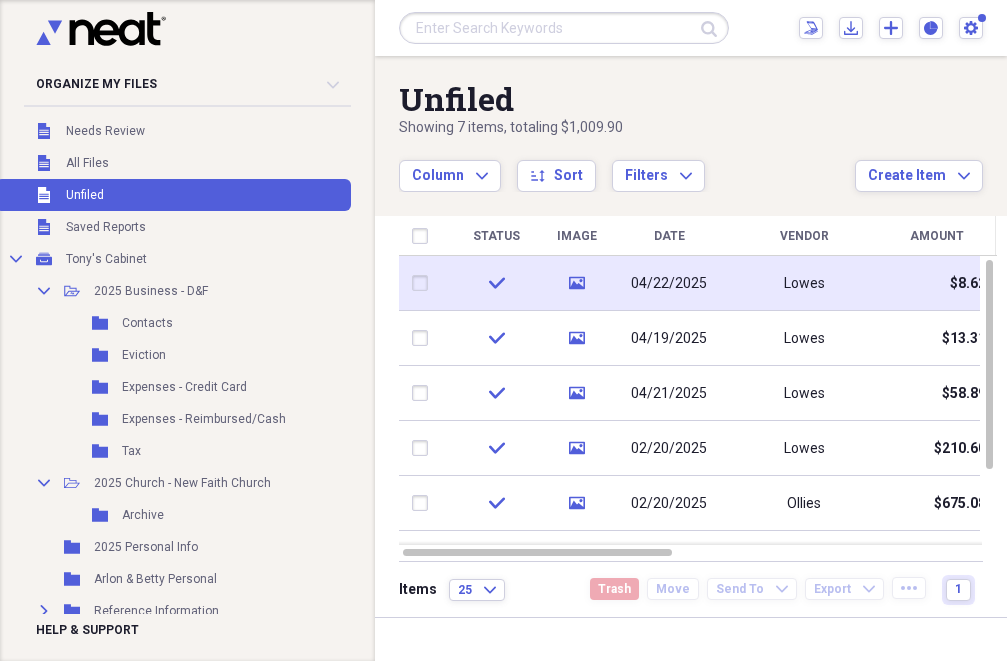click on "04/22/2025" at bounding box center [669, 283] 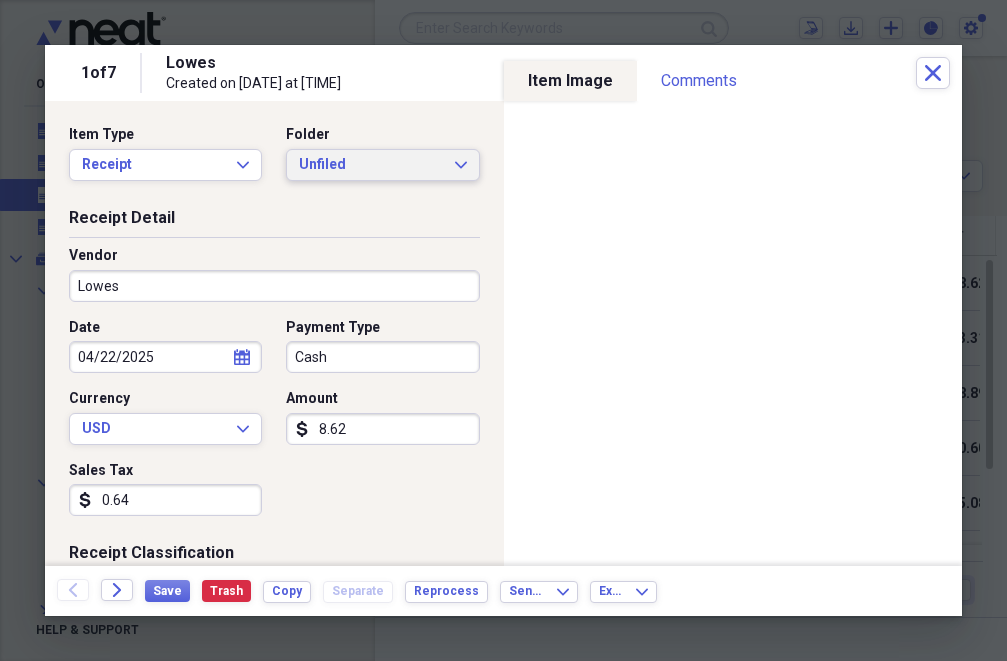 click on "Unfiled Expand" at bounding box center [382, 165] 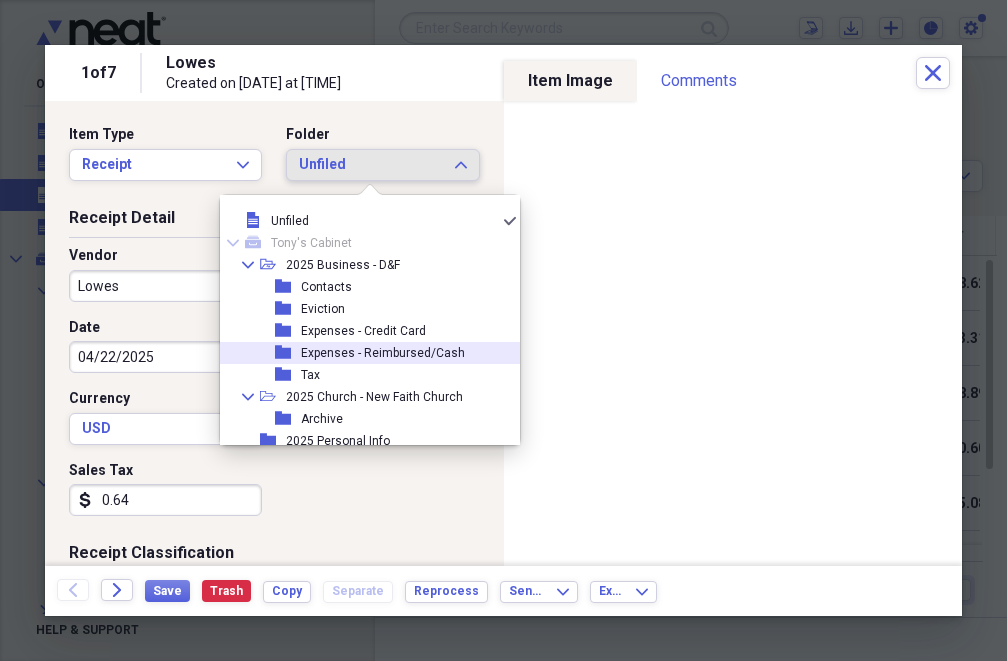 click on "Expenses - Reimbursed/Cash" at bounding box center (383, 353) 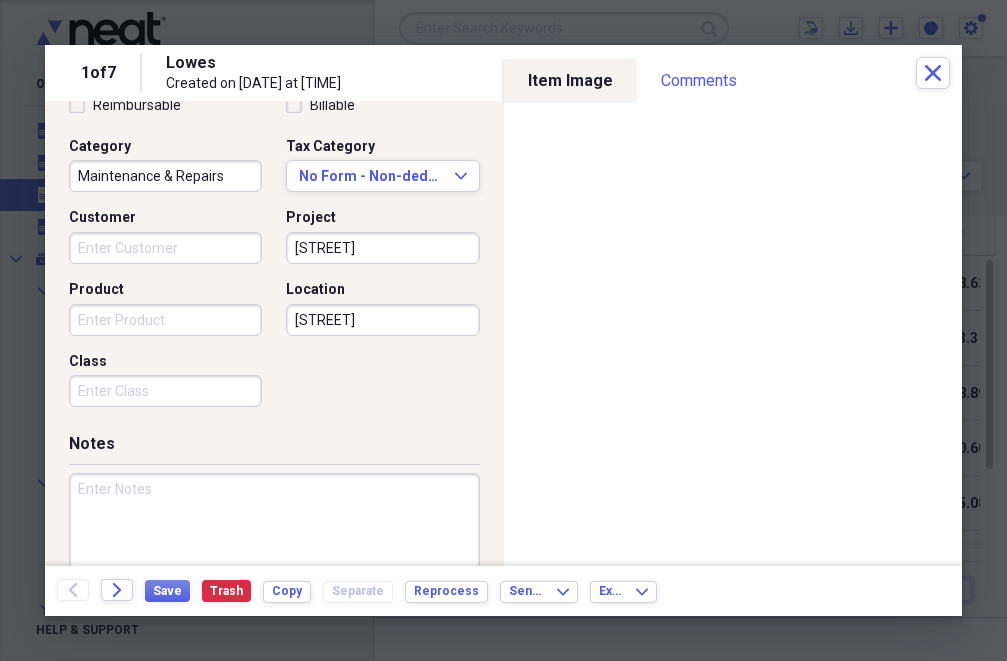 scroll, scrollTop: 500, scrollLeft: 0, axis: vertical 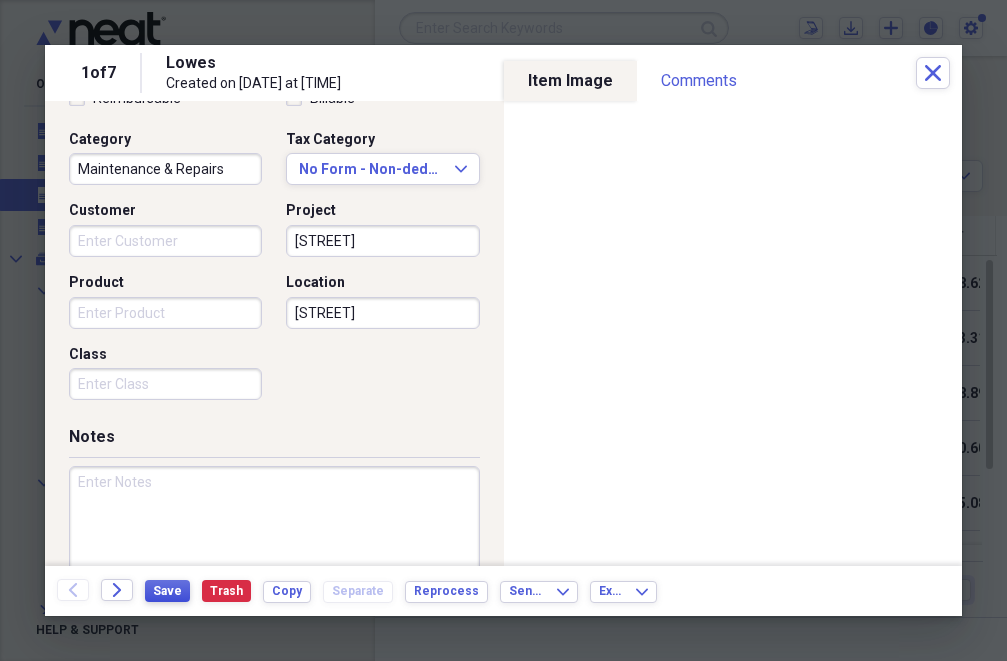 click on "Save" at bounding box center (167, 591) 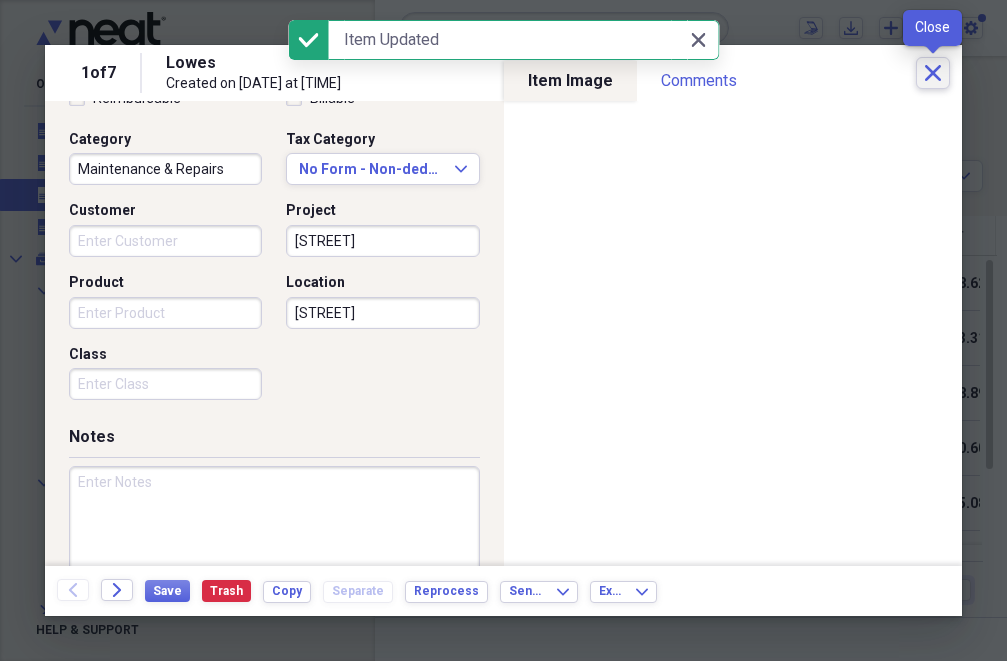 click on "Close" 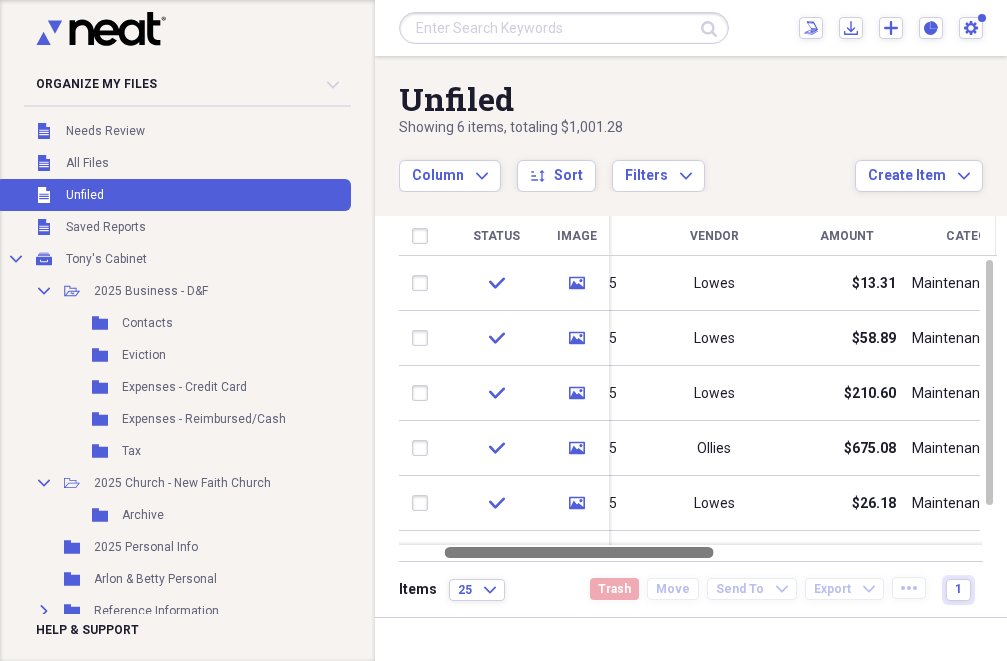 drag, startPoint x: 669, startPoint y: 550, endPoint x: 717, endPoint y: 541, distance: 48.83646 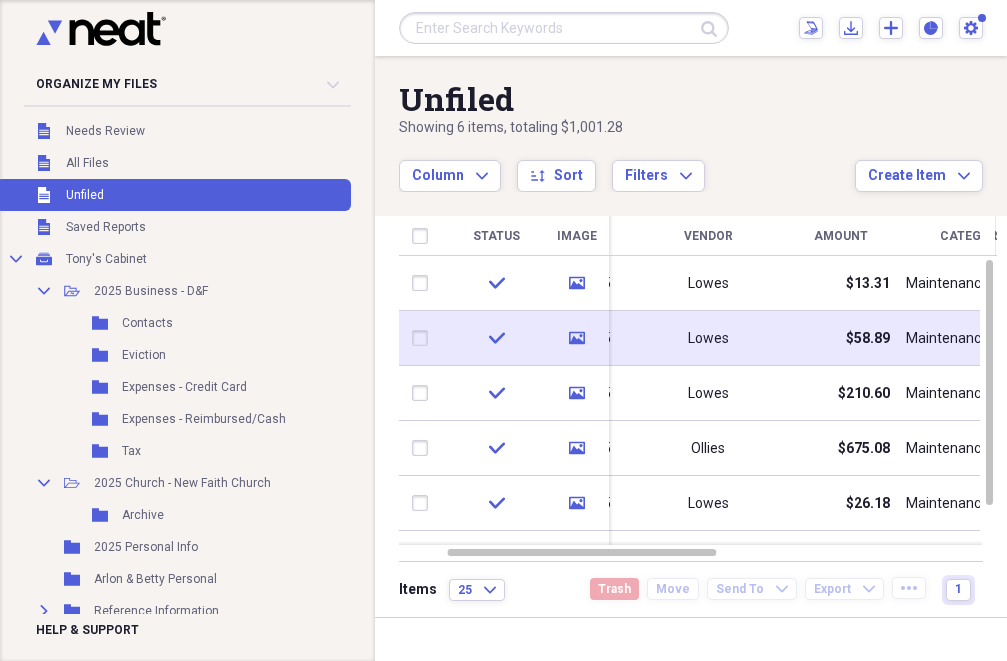 click on "Lowes" at bounding box center [708, 338] 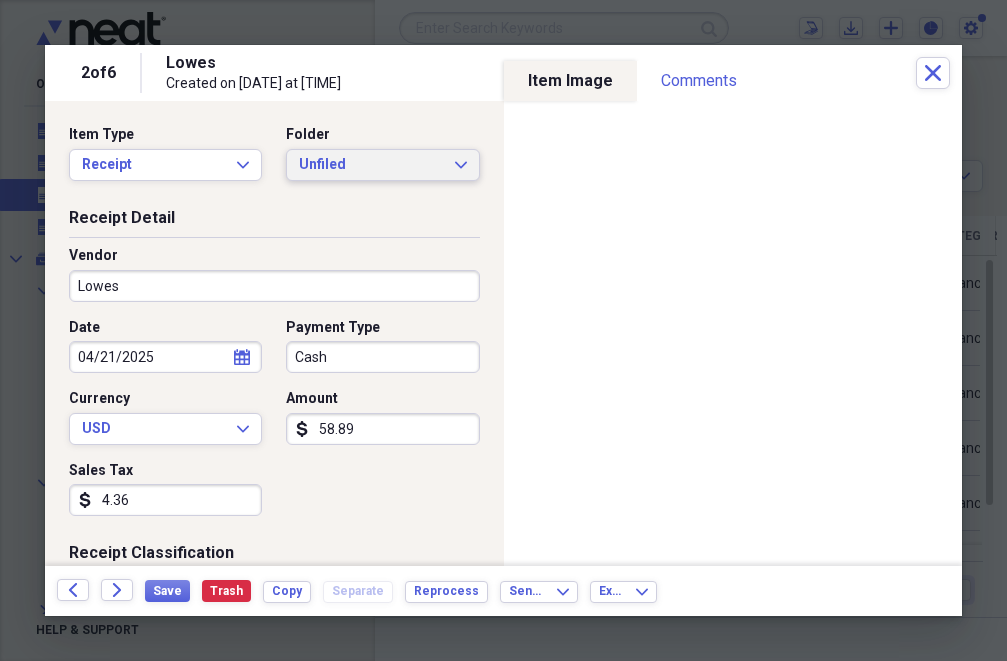 click on "Unfiled" at bounding box center (370, 165) 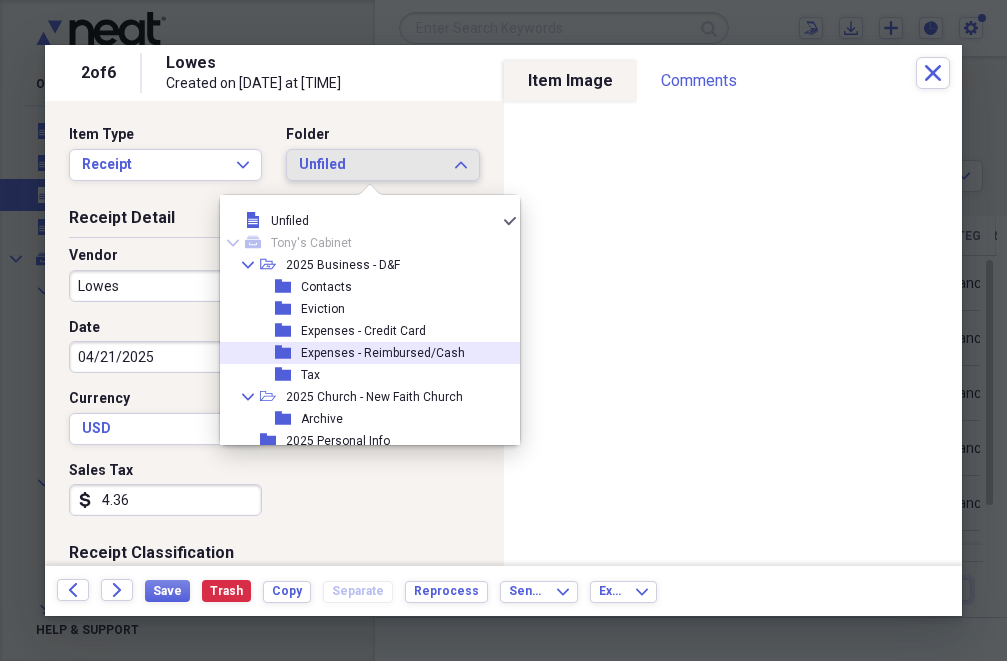 click on "Expenses - Reimbursed/Cash" at bounding box center [383, 353] 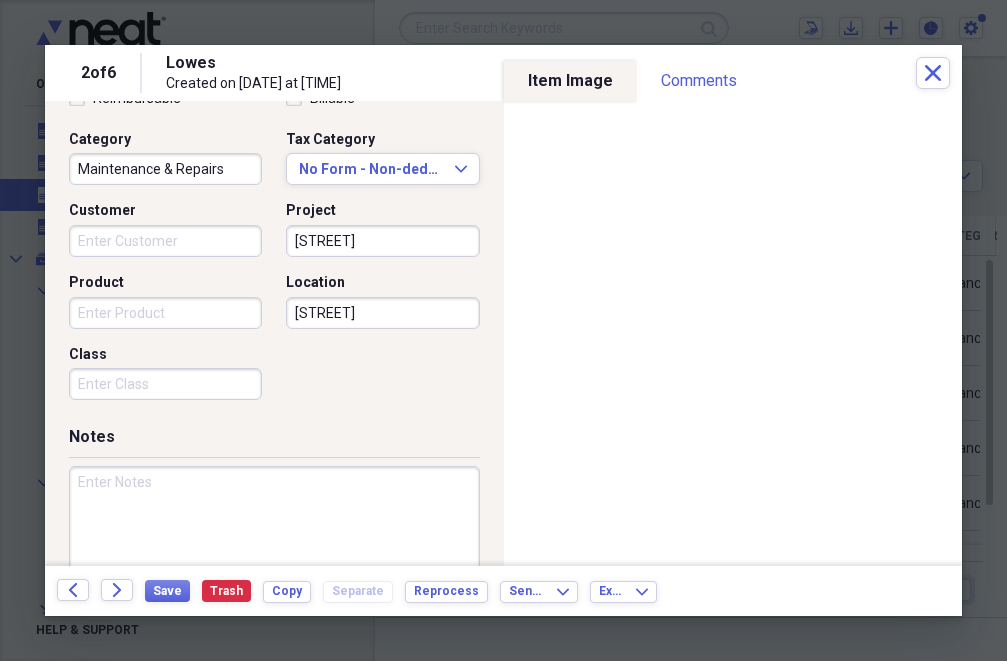 scroll, scrollTop: 549, scrollLeft: 0, axis: vertical 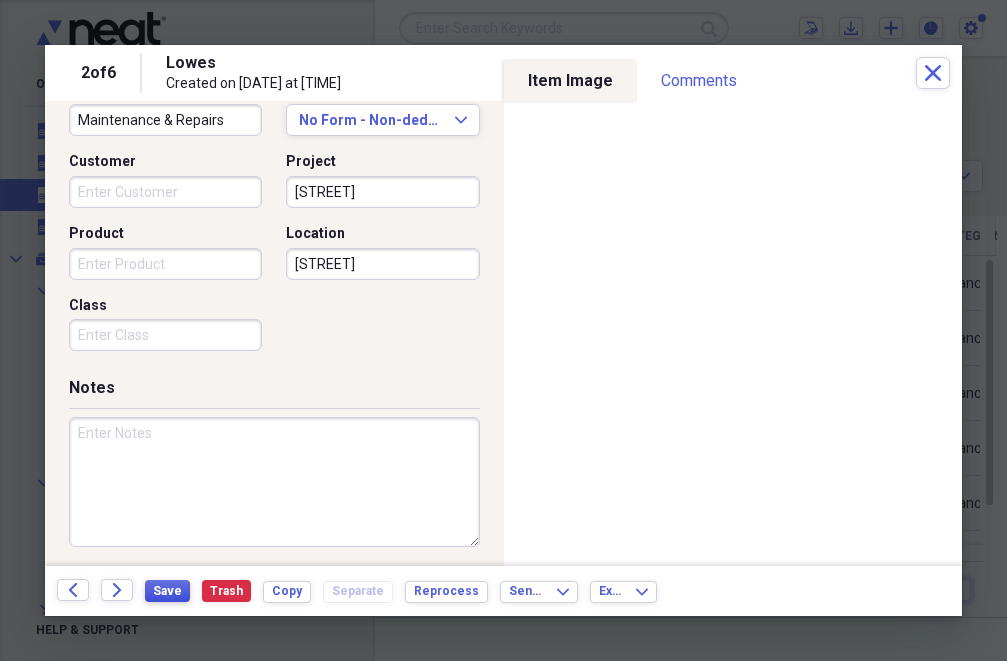 click on "Save" at bounding box center [167, 591] 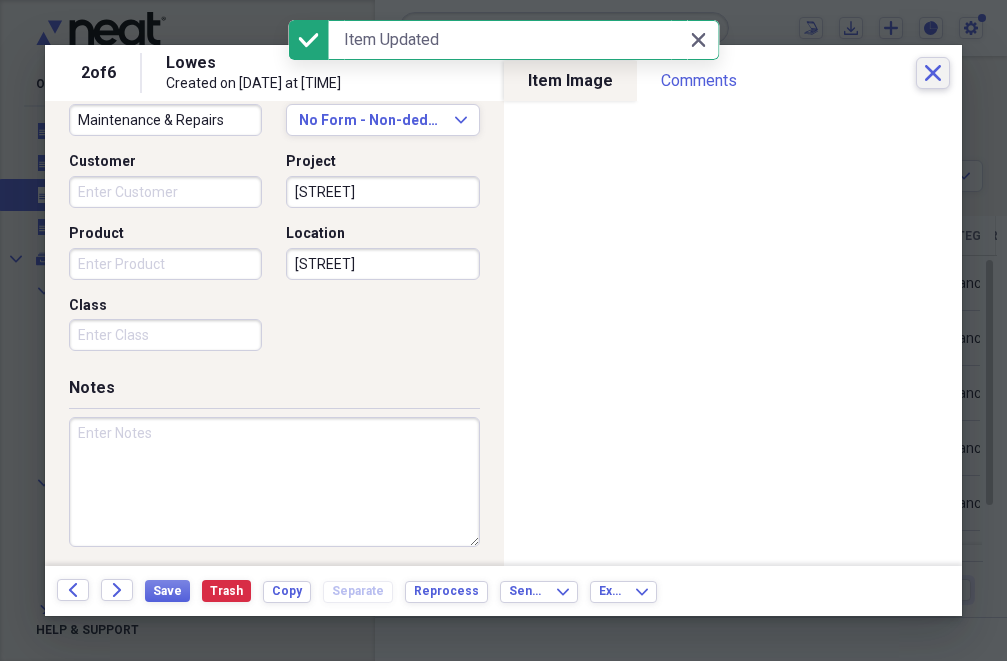 click on "Close" 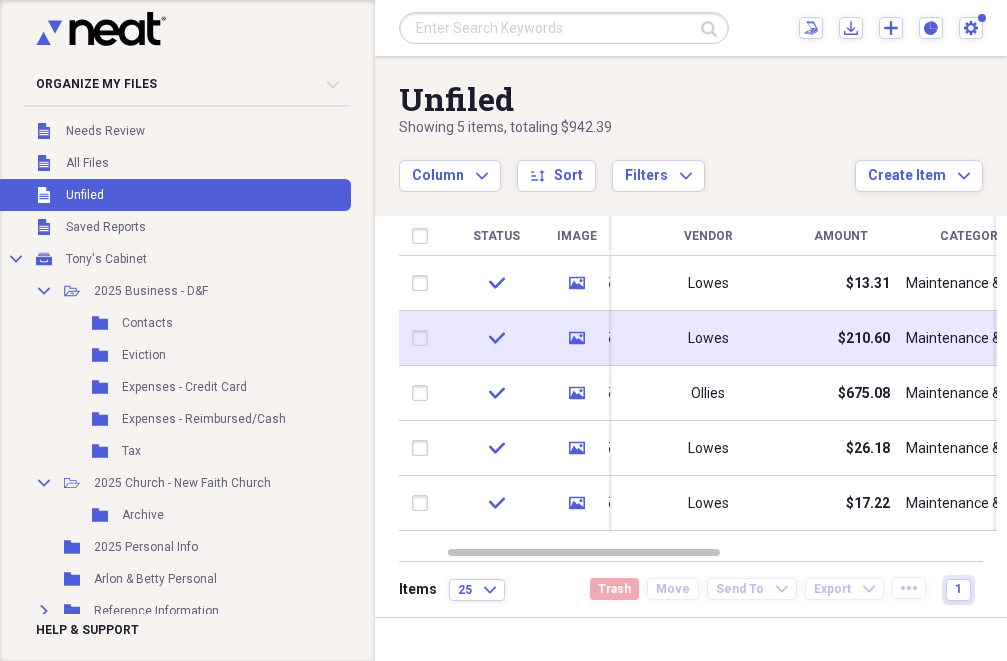 click on "$210.60" at bounding box center (840, 338) 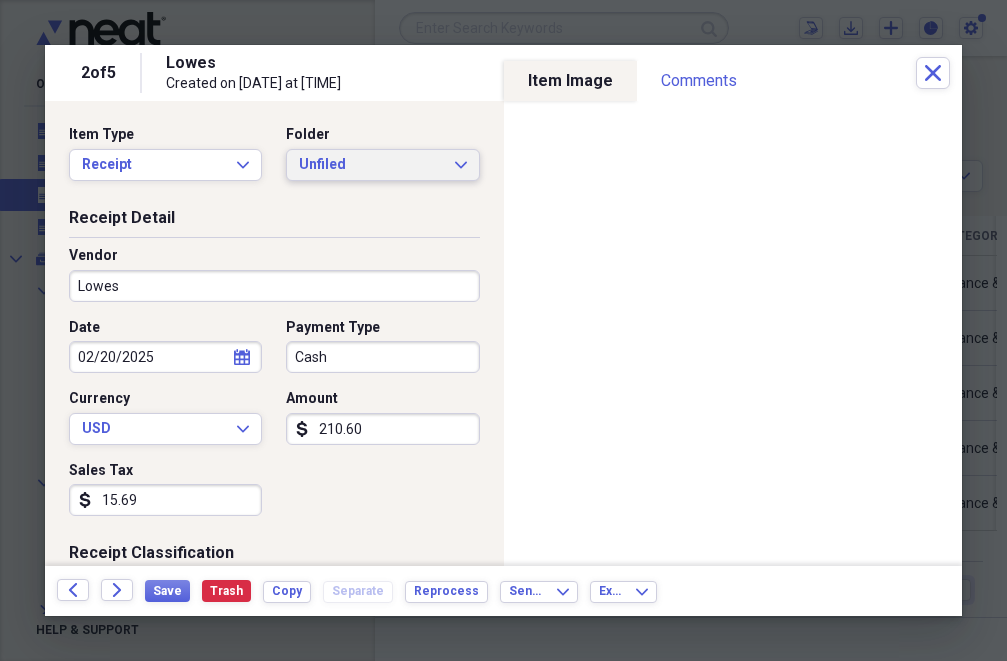 click on "Unfiled" at bounding box center [370, 165] 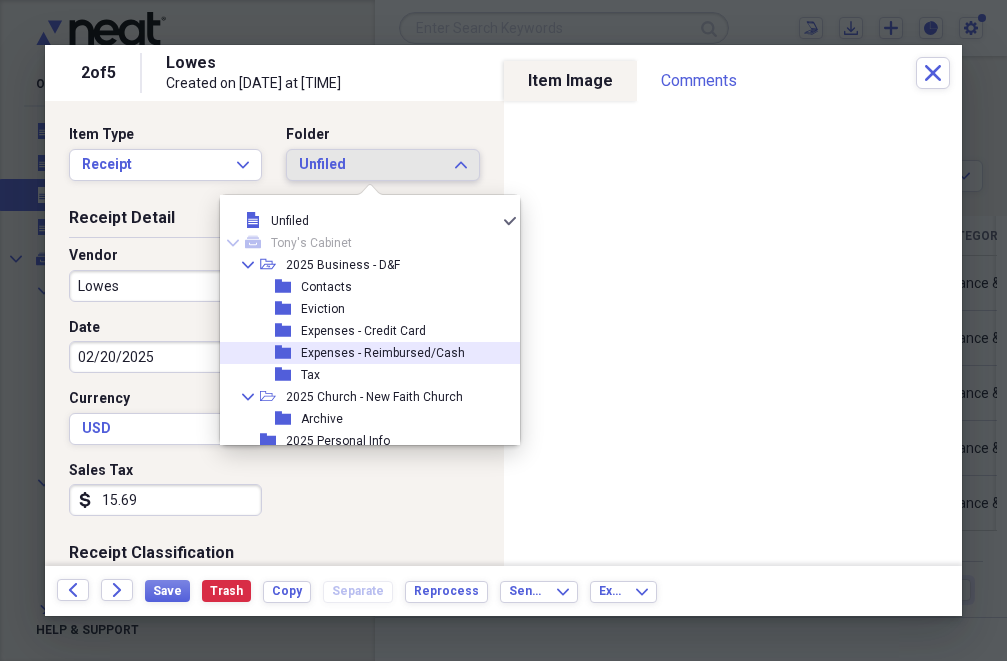 click on "Expenses - Reimbursed/Cash" at bounding box center (383, 353) 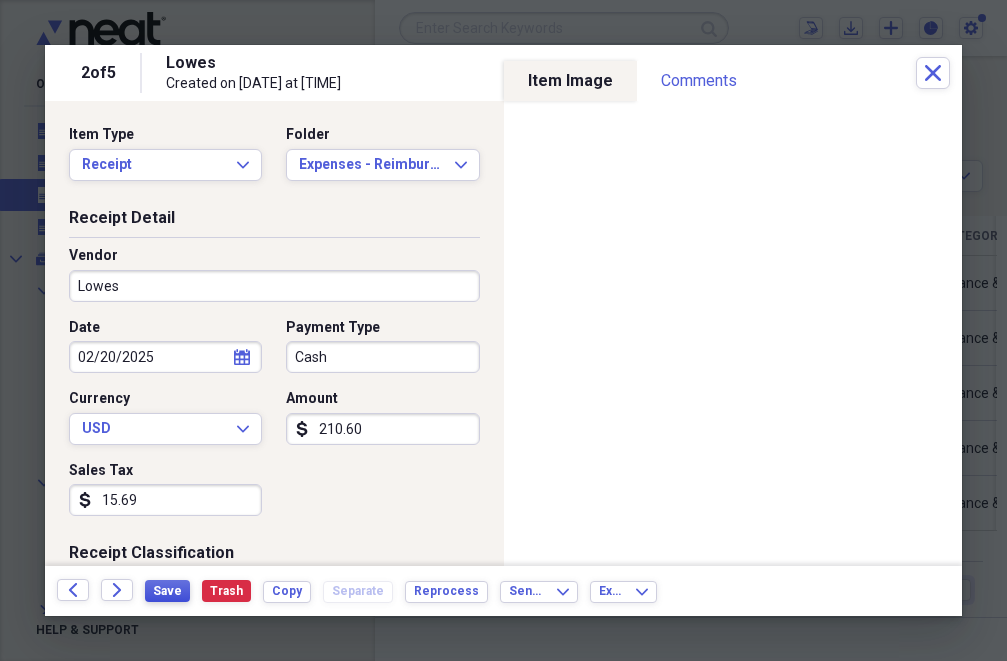 click on "Save" at bounding box center [167, 591] 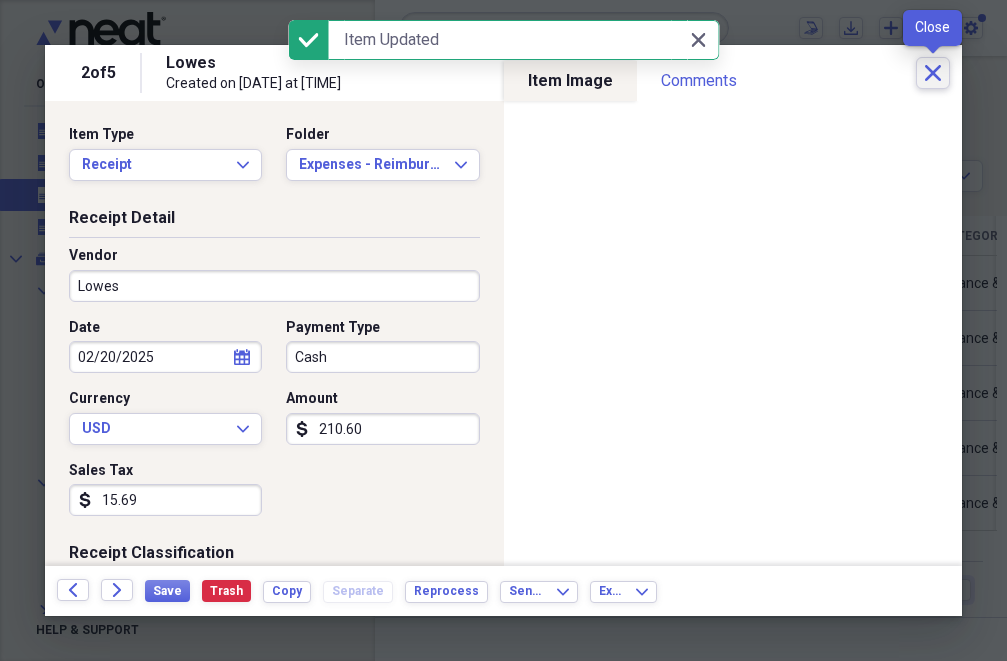click on "Close" 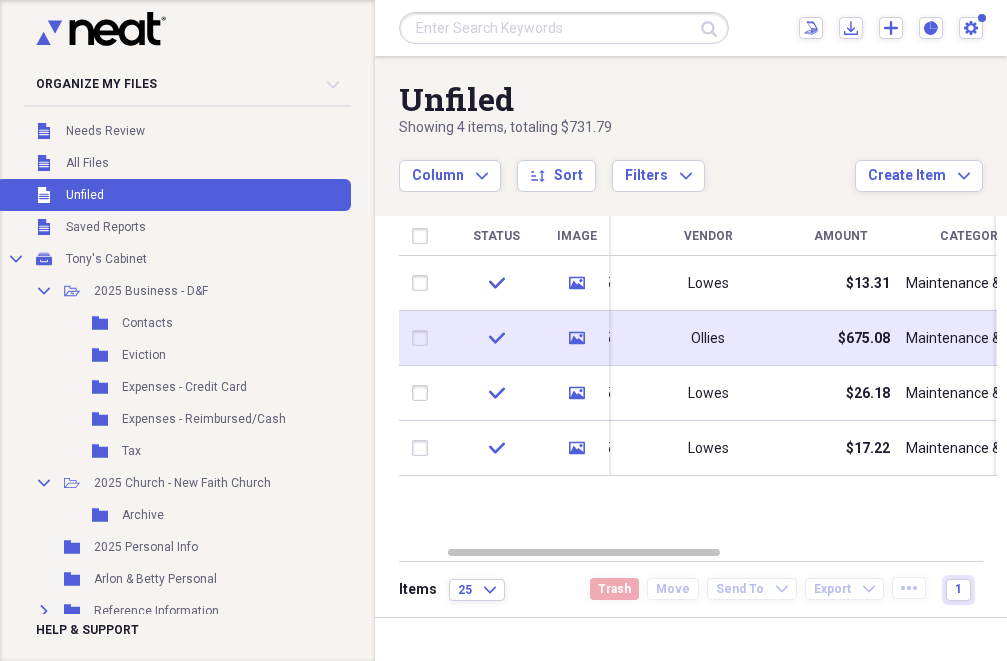 click on "Ollies" at bounding box center [708, 338] 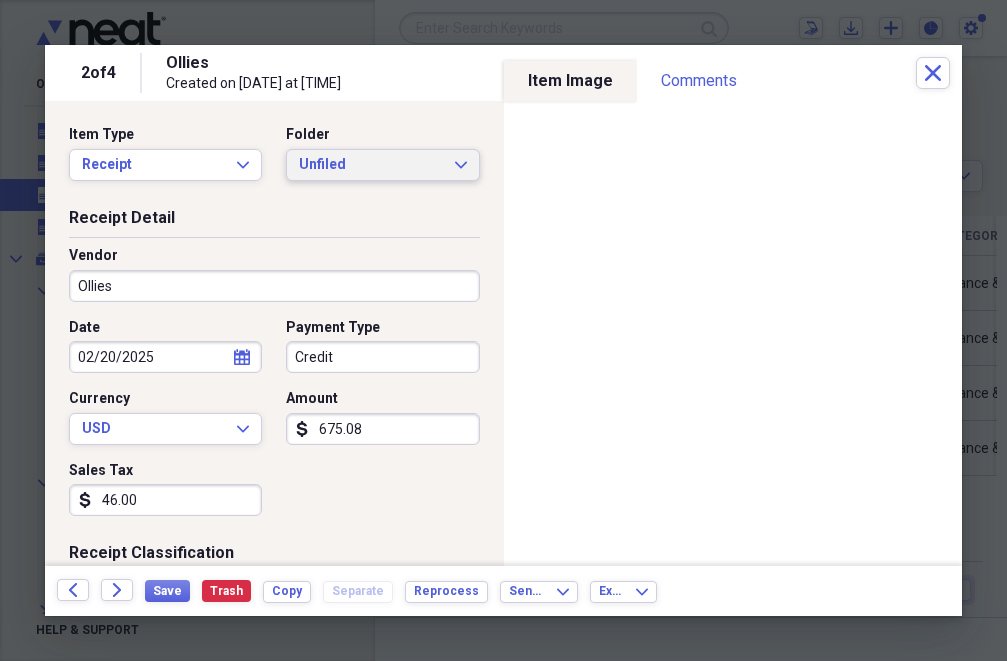 click on "Unfiled" at bounding box center [370, 165] 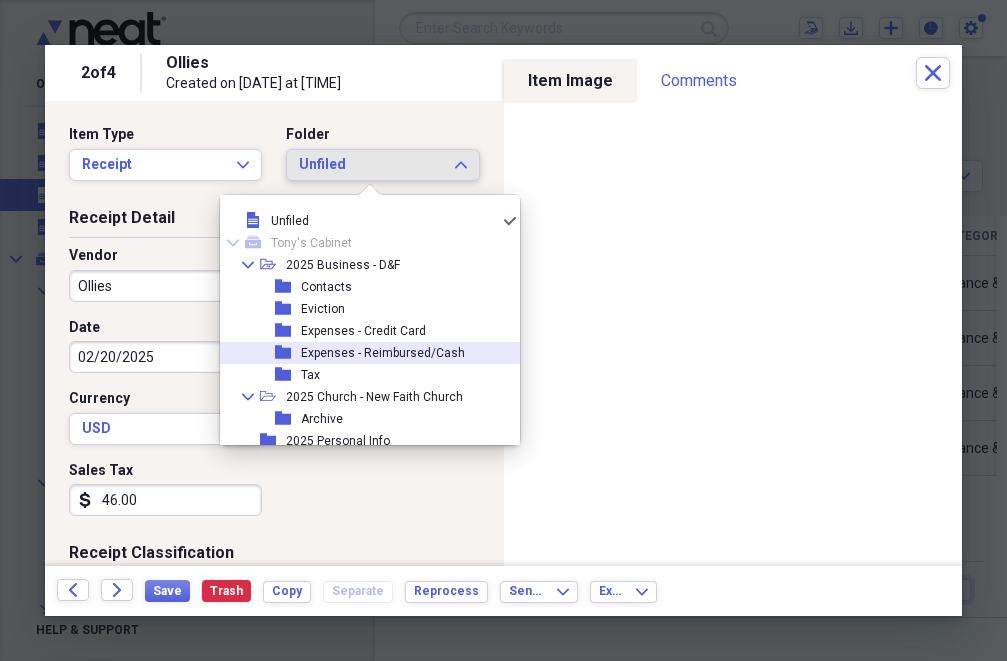 click on "Expenses - Reimbursed/Cash" at bounding box center [383, 353] 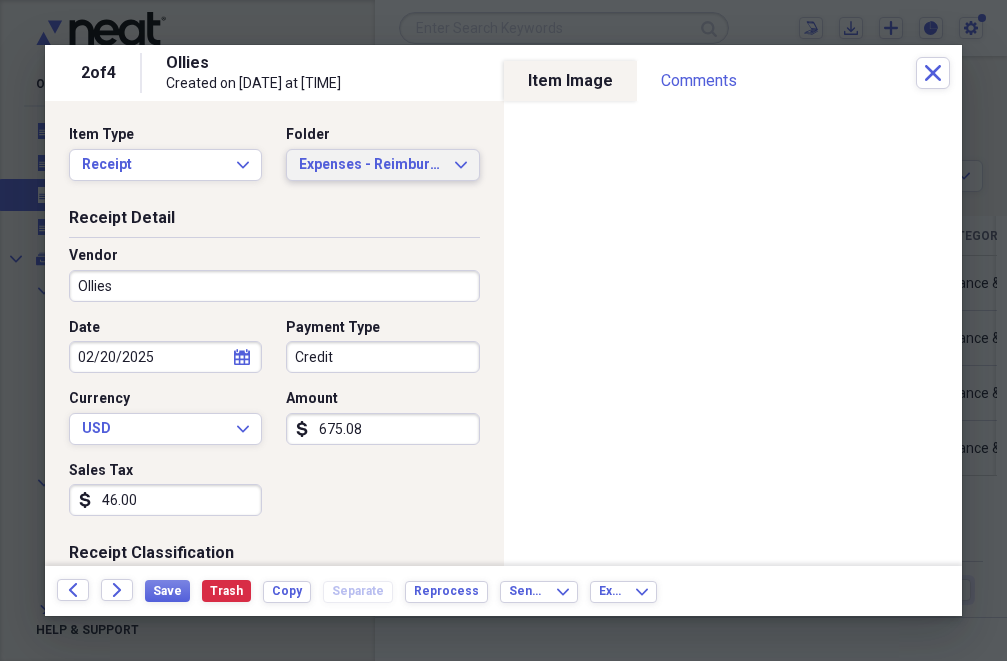 click on "Expenses - Reimbursed/Cash" at bounding box center (370, 165) 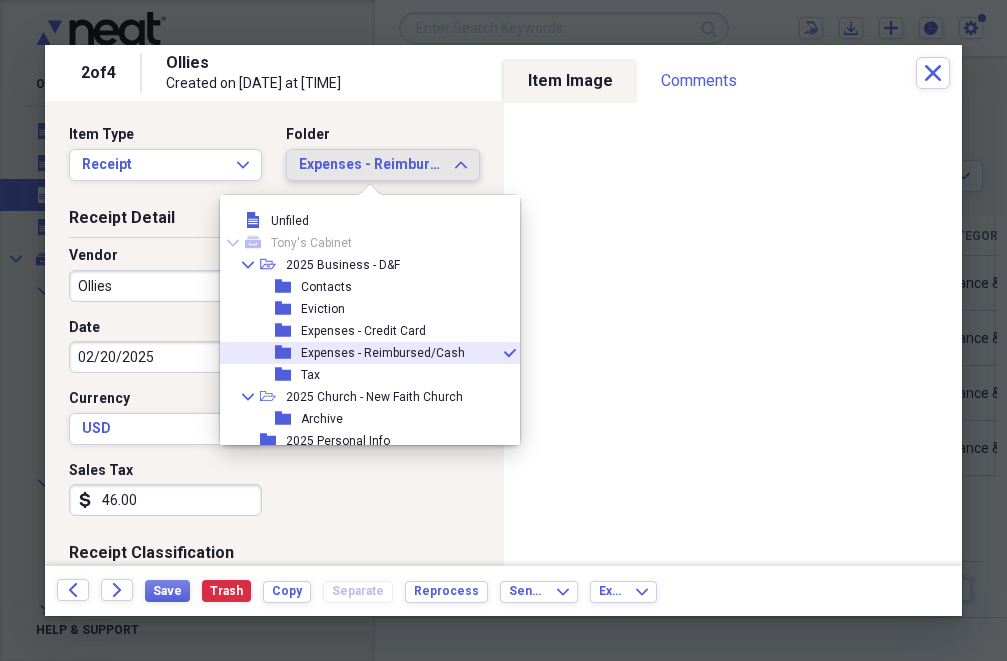 scroll, scrollTop: 33, scrollLeft: 0, axis: vertical 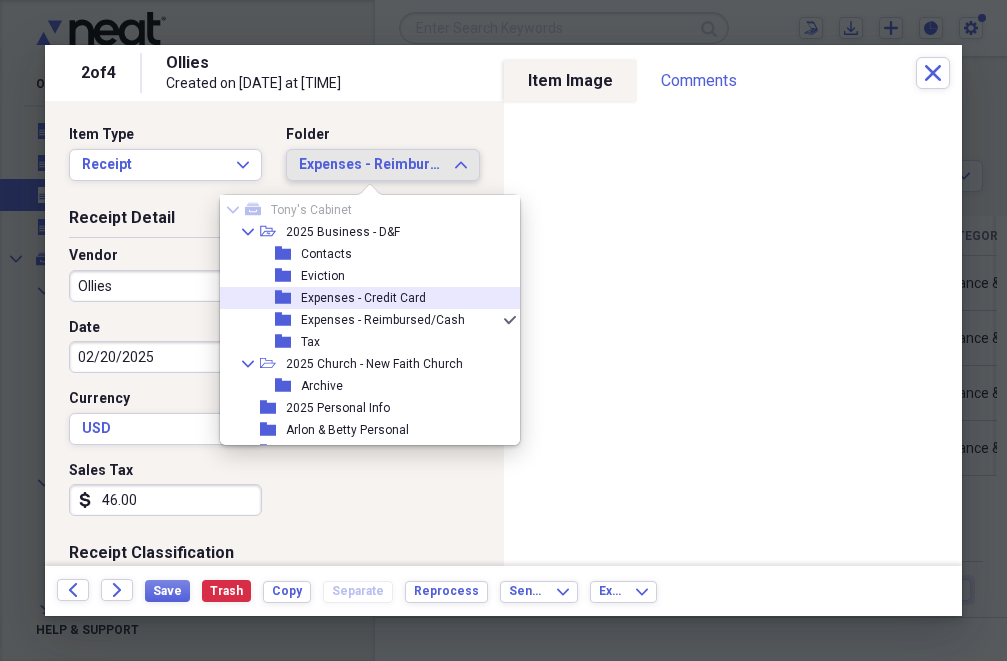 click on "Expenses - Credit Card" at bounding box center (363, 298) 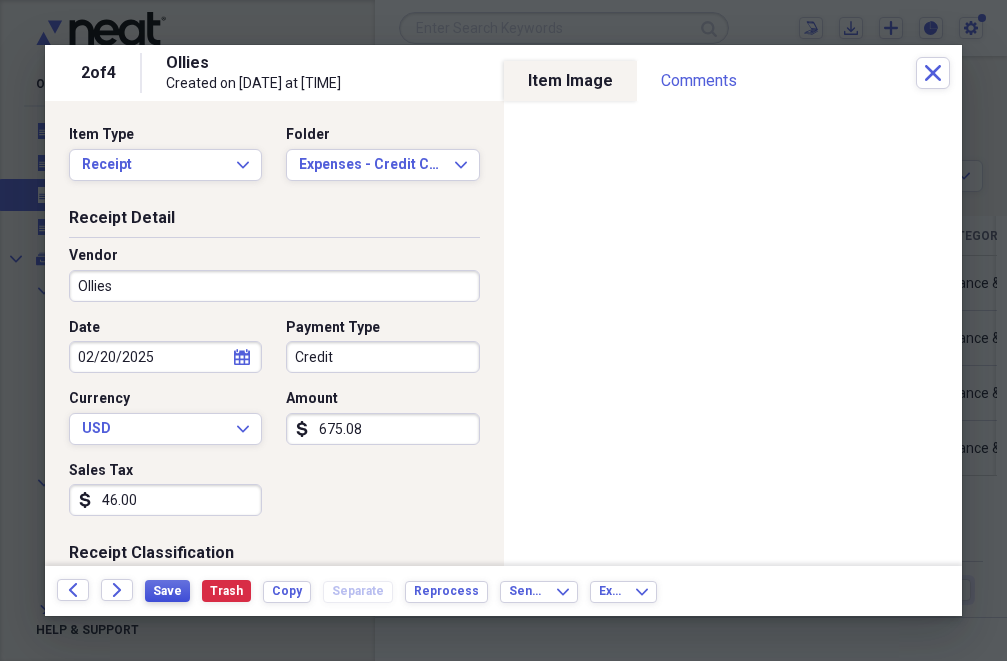 click on "Save" at bounding box center [167, 591] 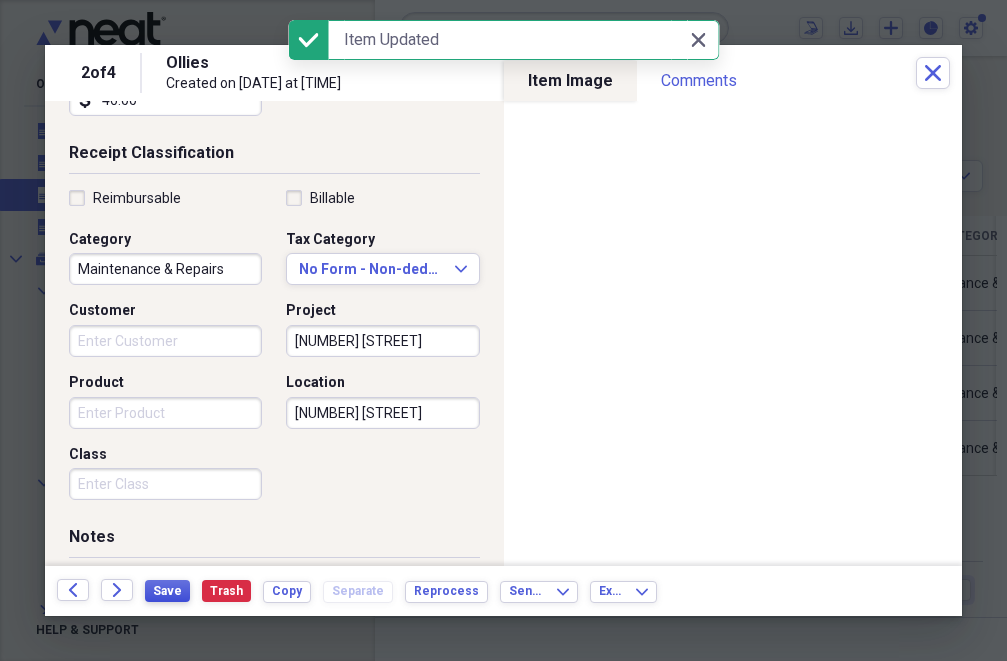 scroll, scrollTop: 549, scrollLeft: 0, axis: vertical 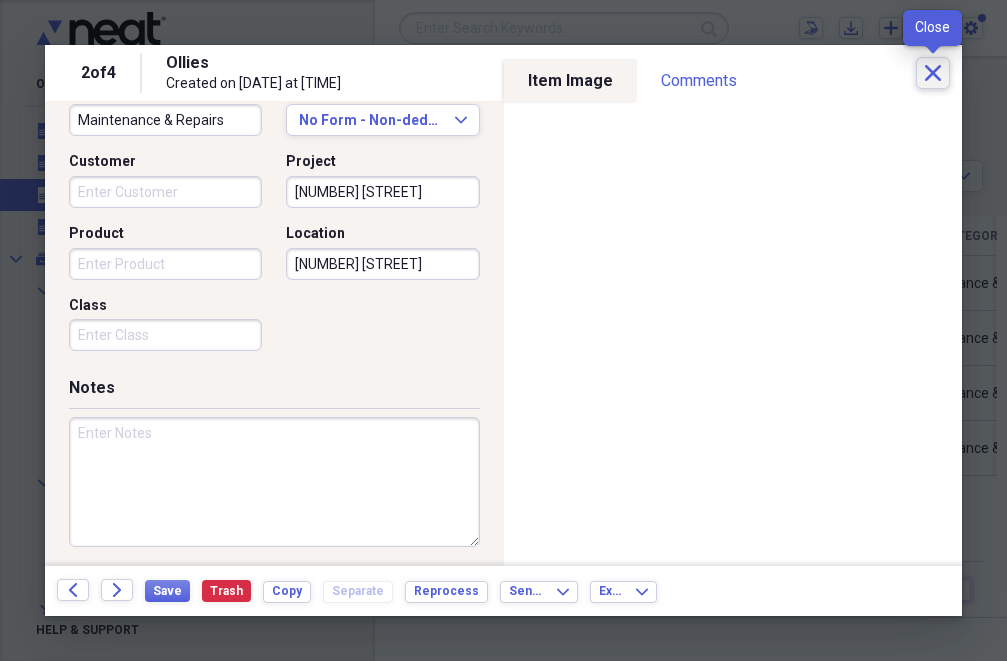 click on "Close" 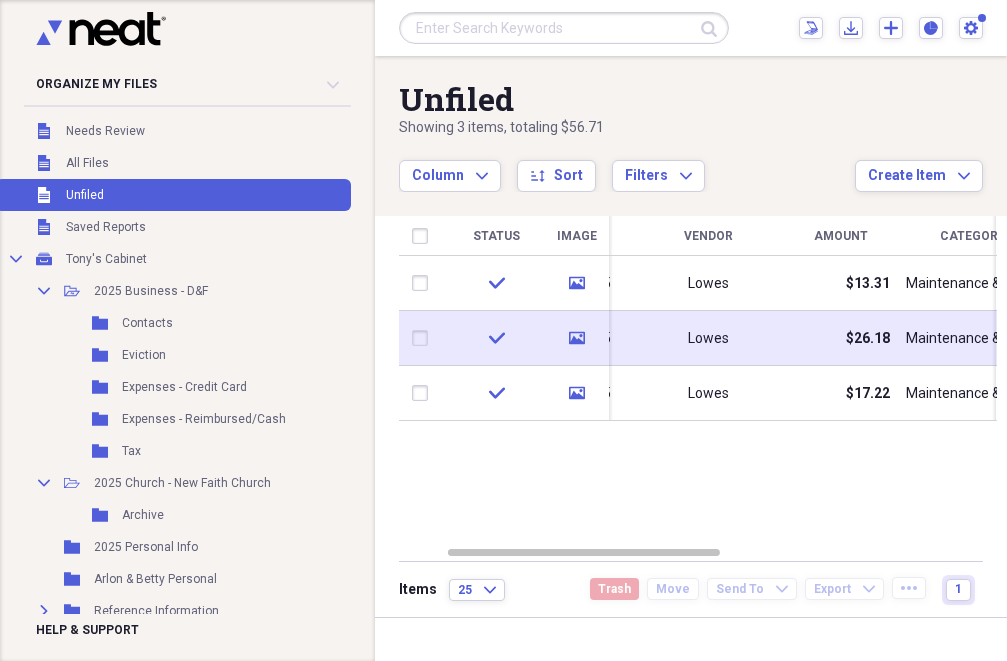 click on "Lowes" at bounding box center [708, 338] 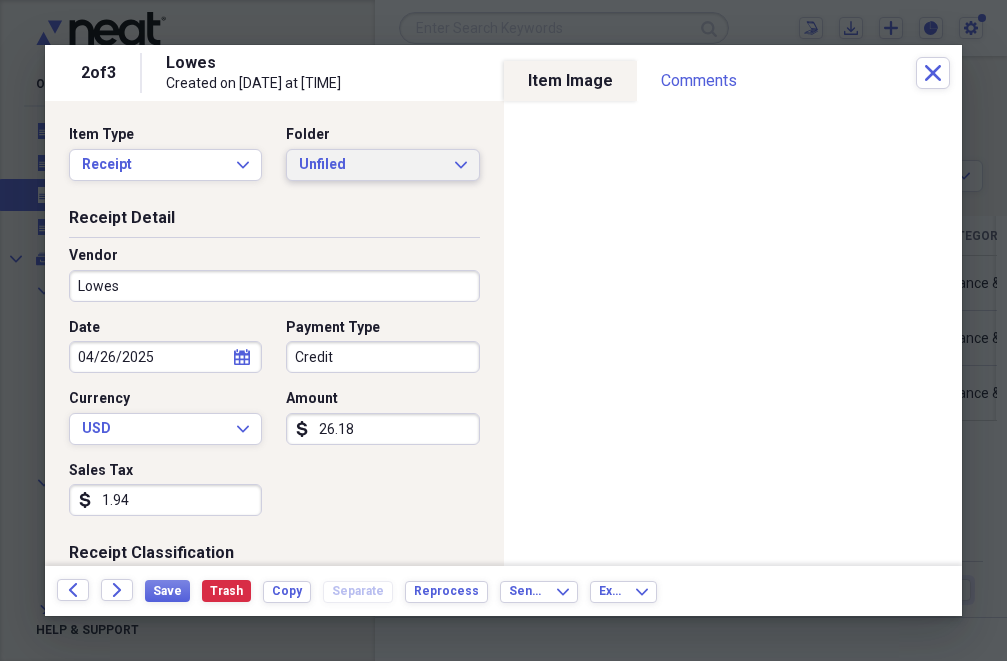 click on "Unfiled" at bounding box center [370, 165] 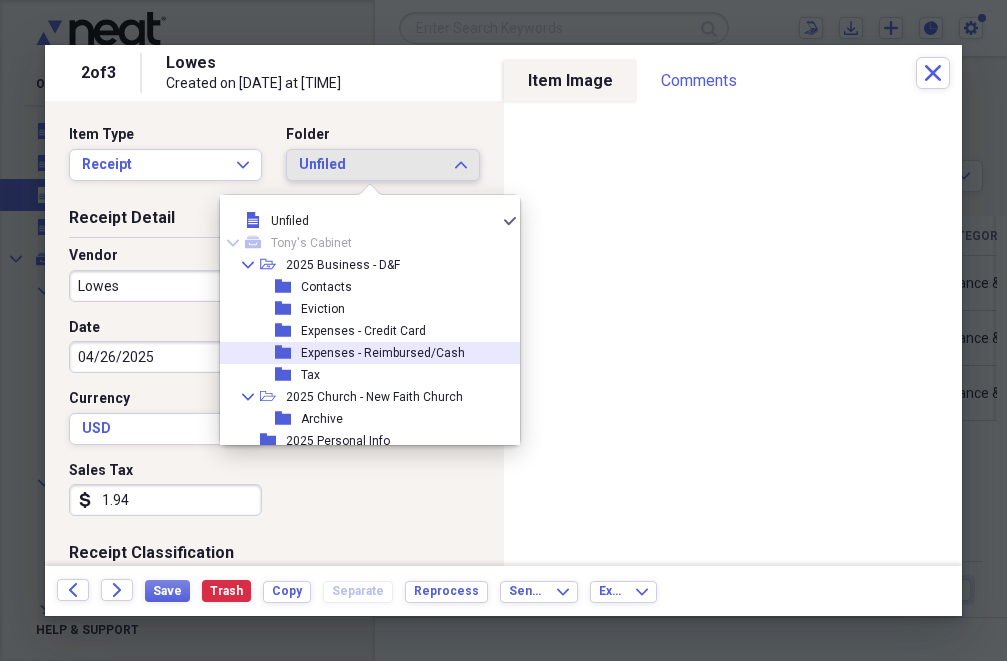 click on "Expenses - Reimbursed/Cash" at bounding box center (383, 353) 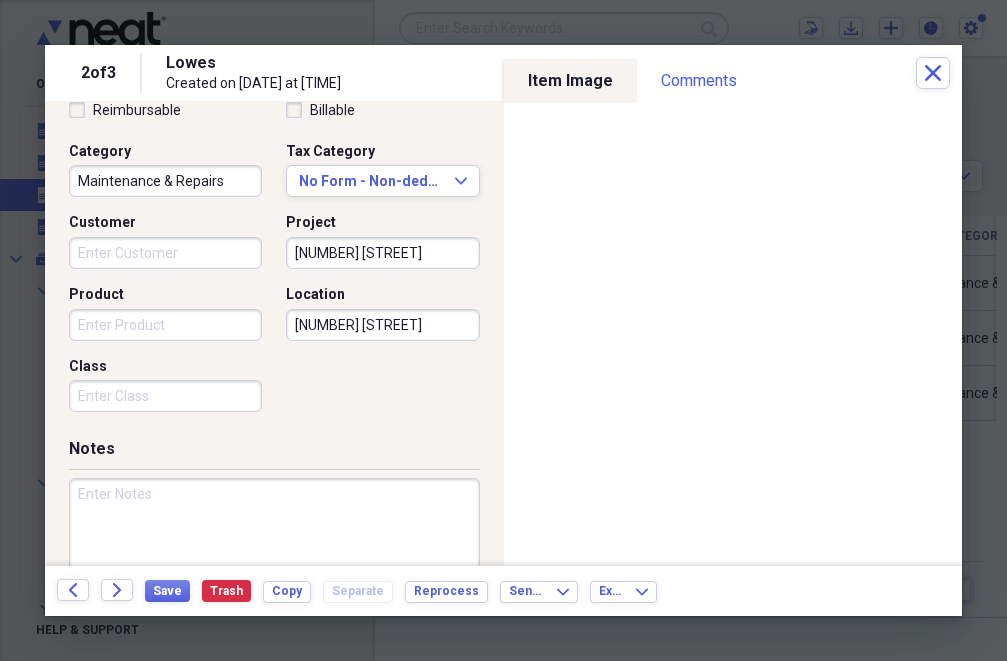 scroll, scrollTop: 500, scrollLeft: 0, axis: vertical 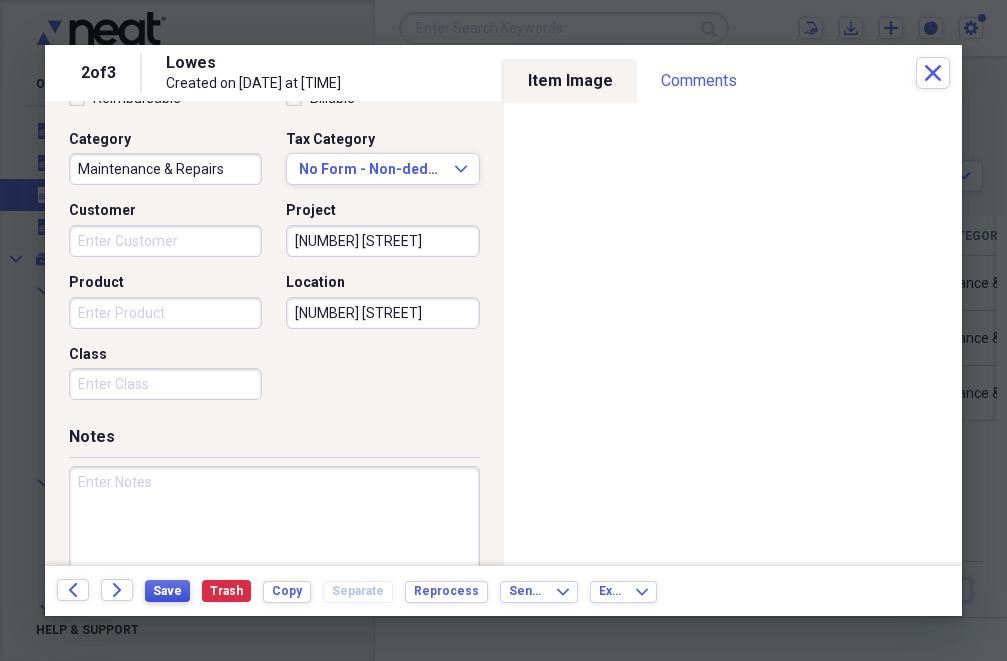 click on "Save" at bounding box center (167, 591) 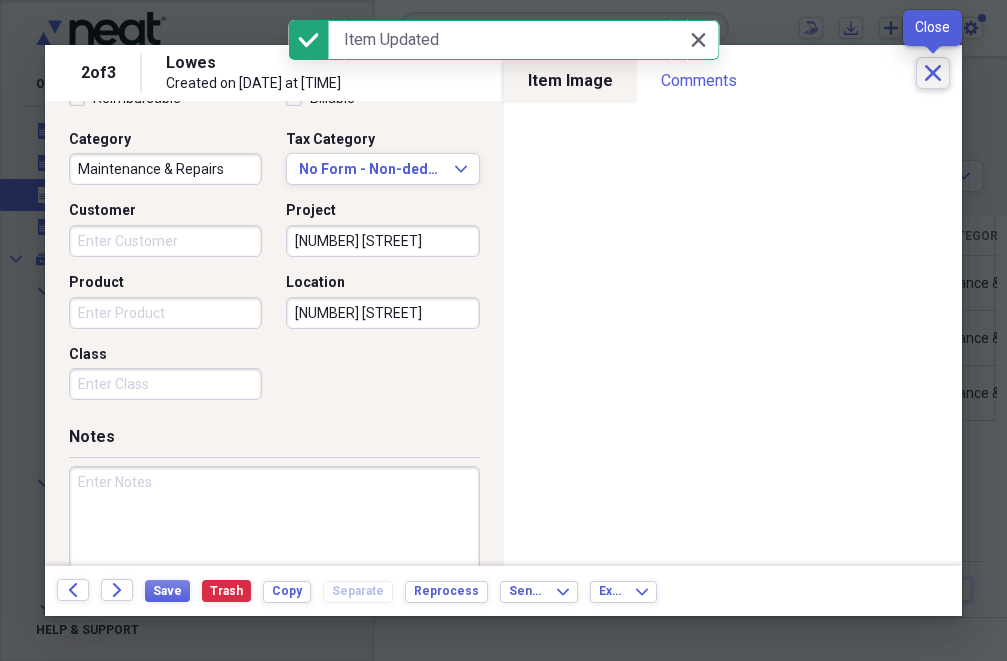 click 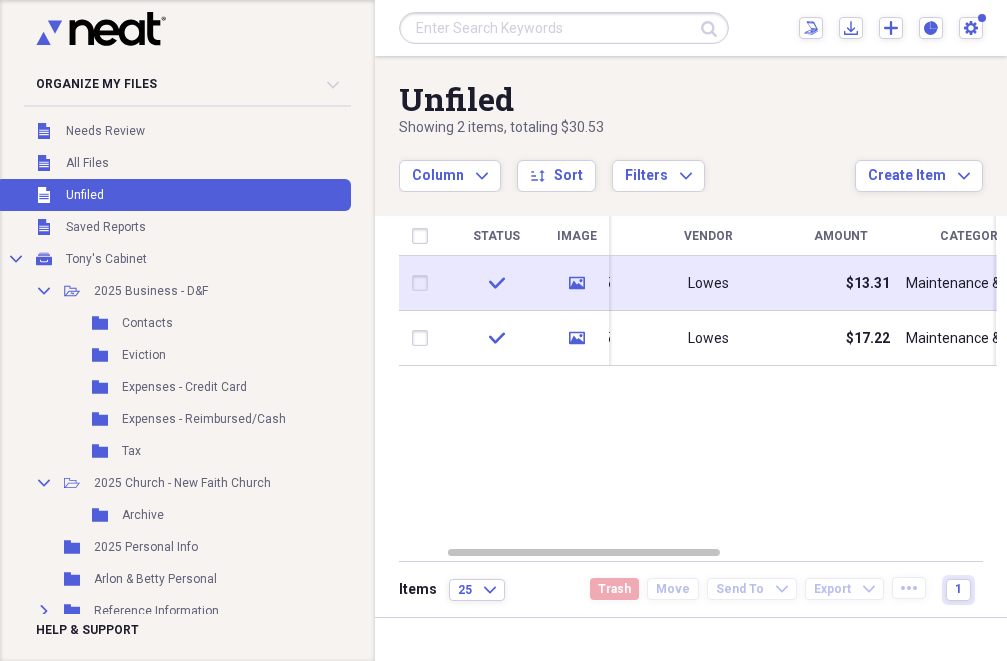 click on "Lowes" at bounding box center [708, 283] 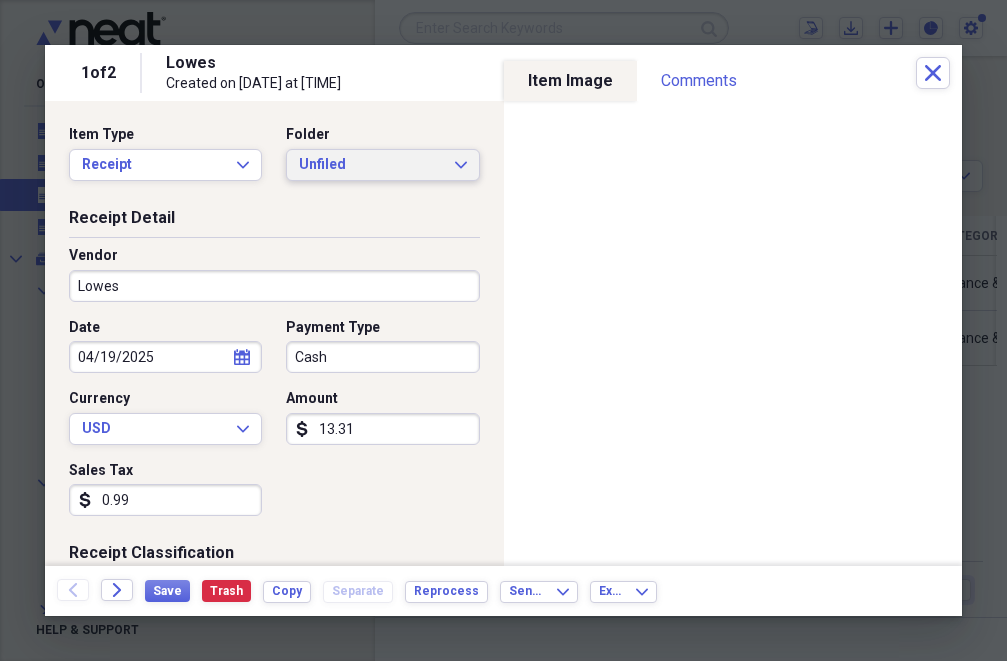 click on "Unfiled" at bounding box center [370, 165] 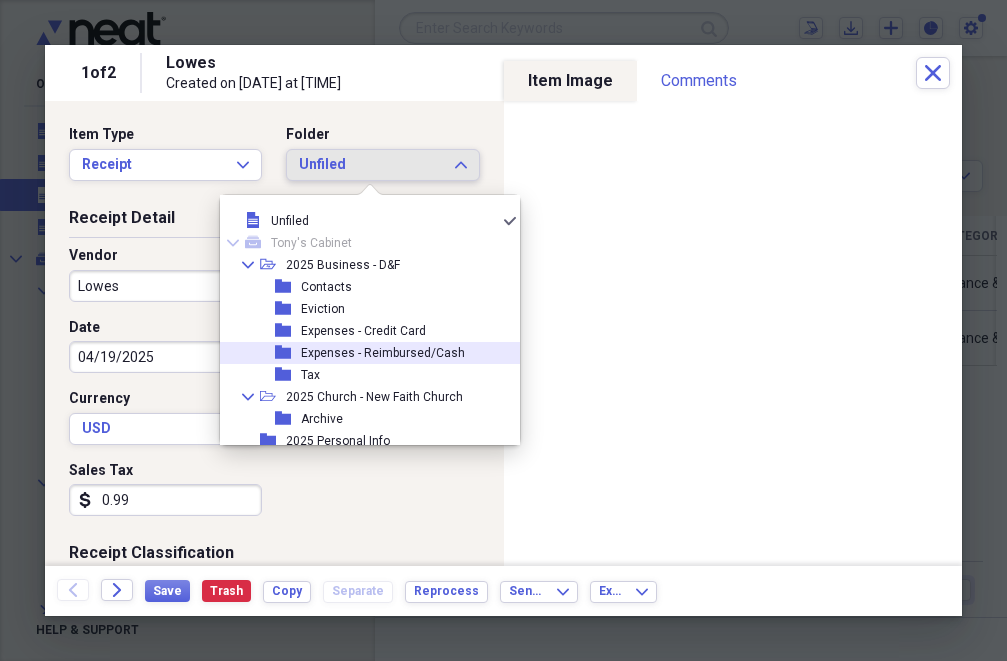 click on "Expenses - Reimbursed/Cash" at bounding box center [383, 353] 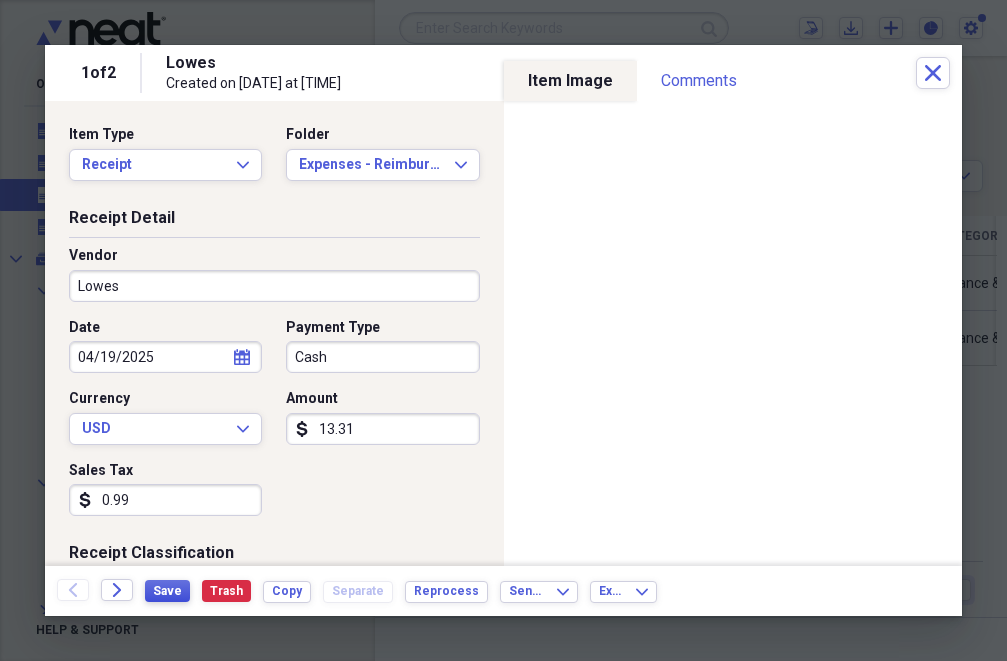 click on "Save" at bounding box center [167, 591] 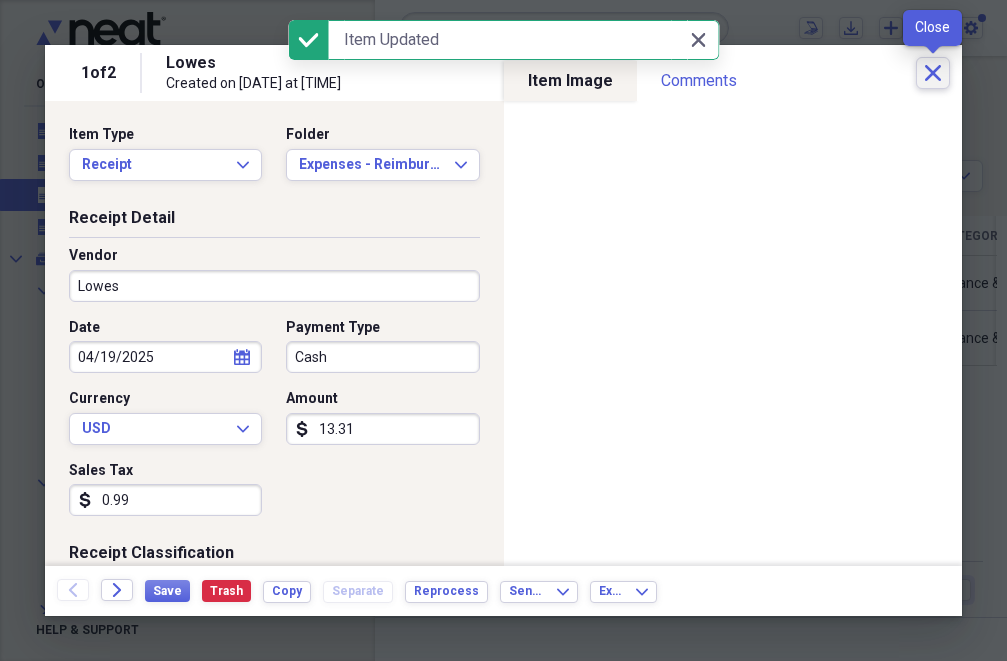 click on "Close" at bounding box center [933, 73] 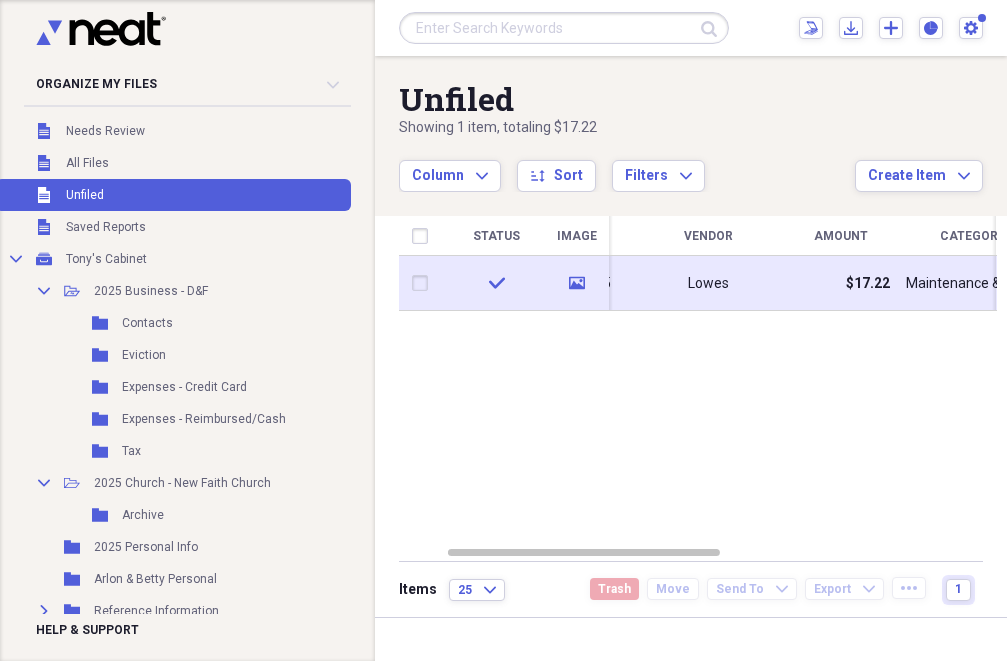 click on "Lowes" at bounding box center (708, 283) 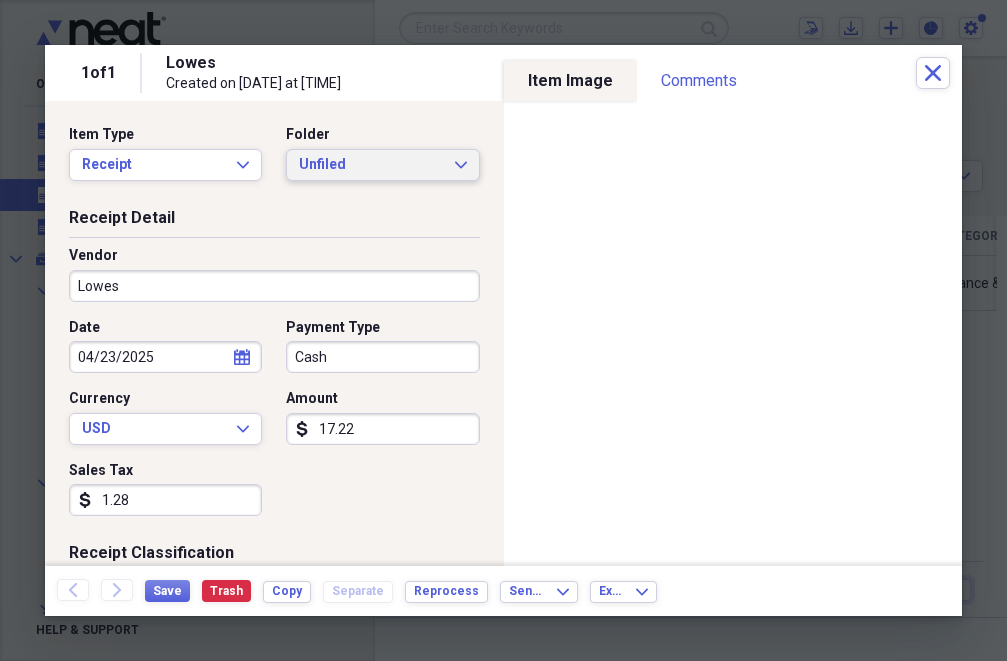 click on "Unfiled" at bounding box center [370, 165] 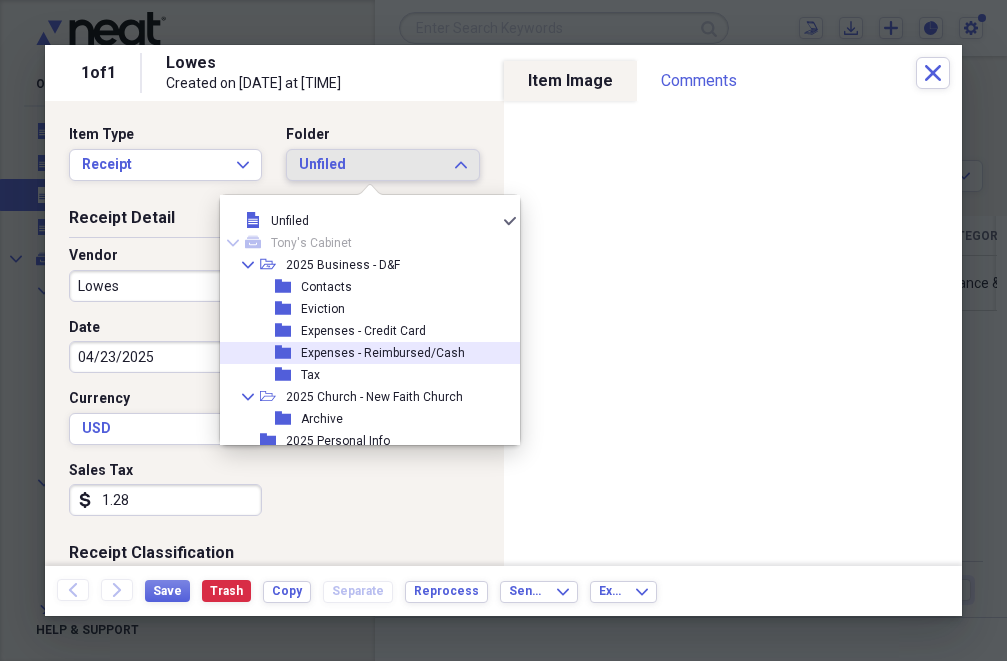 click on "Expenses - Reimbursed/Cash" at bounding box center (383, 353) 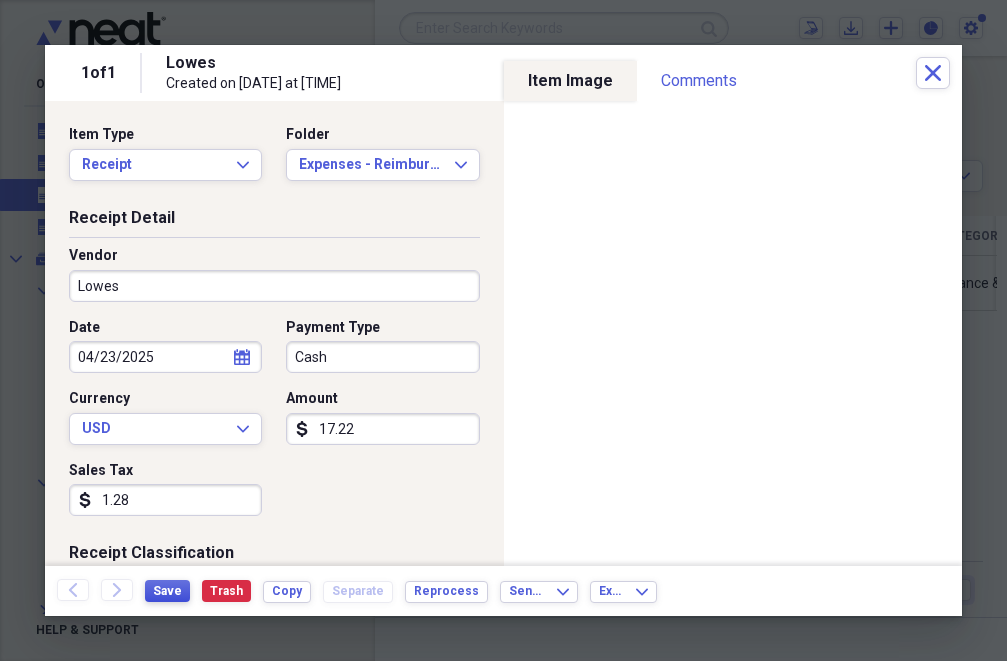 click on "Save" at bounding box center (167, 591) 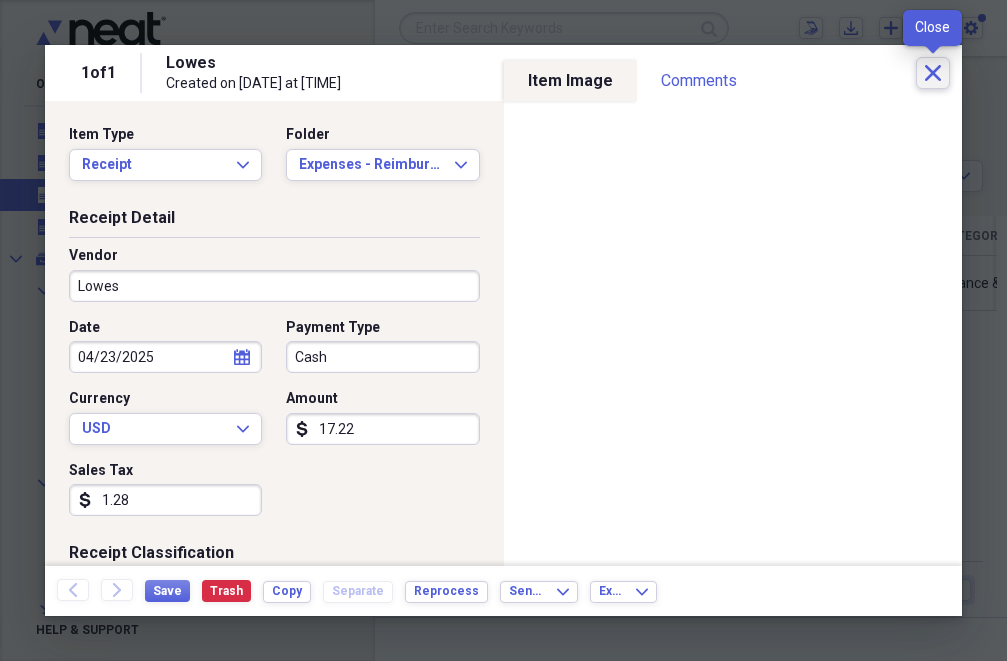 click on "Close" 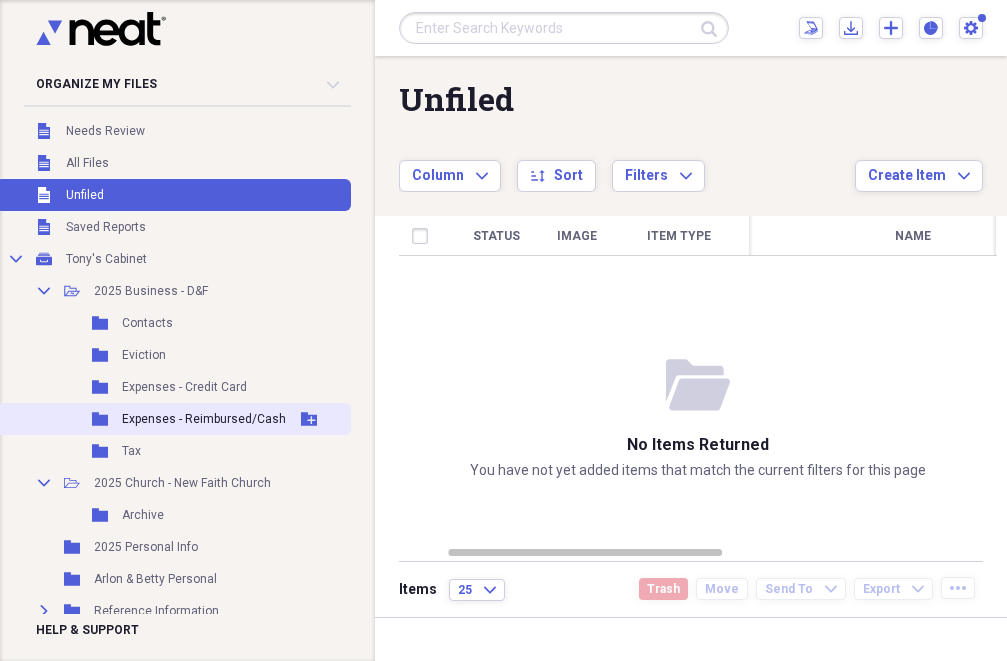 click on "Expenses - Reimbursed/Cash" at bounding box center (204, 419) 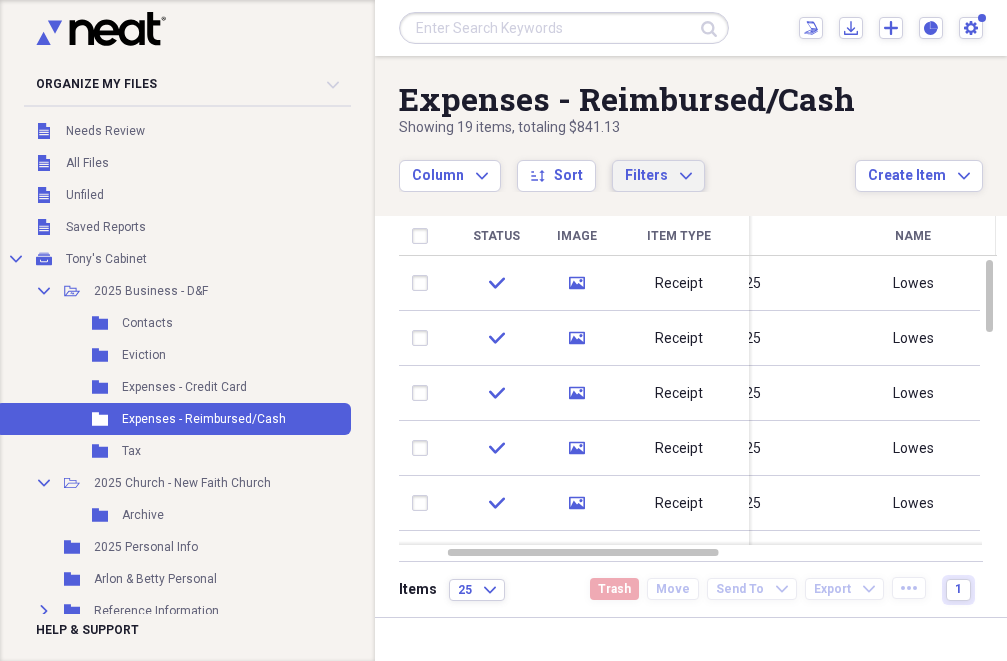 click on "Filters" at bounding box center [646, 175] 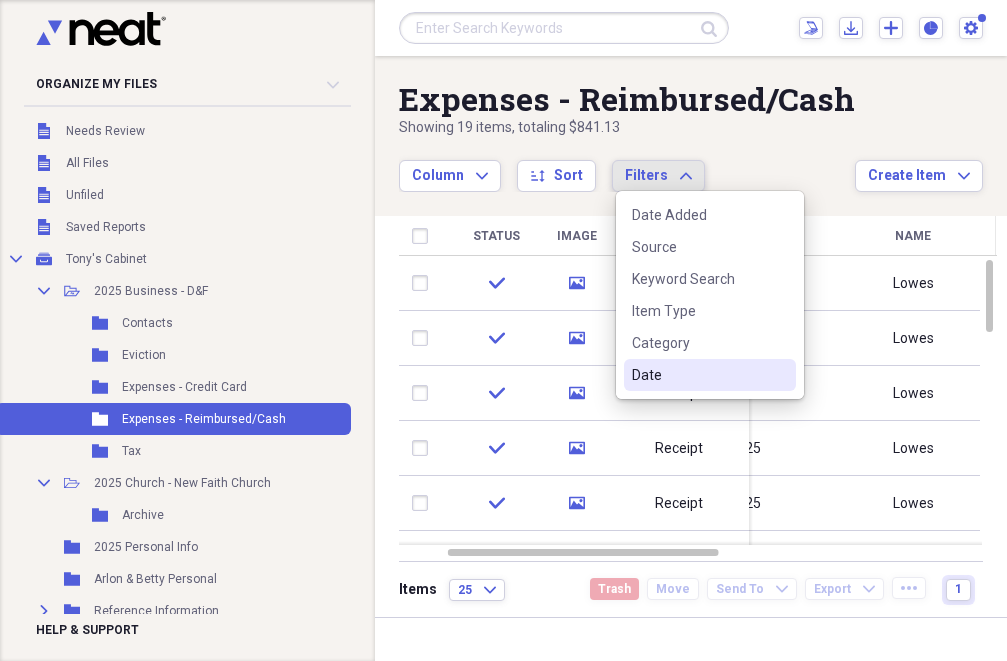 click on "Date" at bounding box center [698, 375] 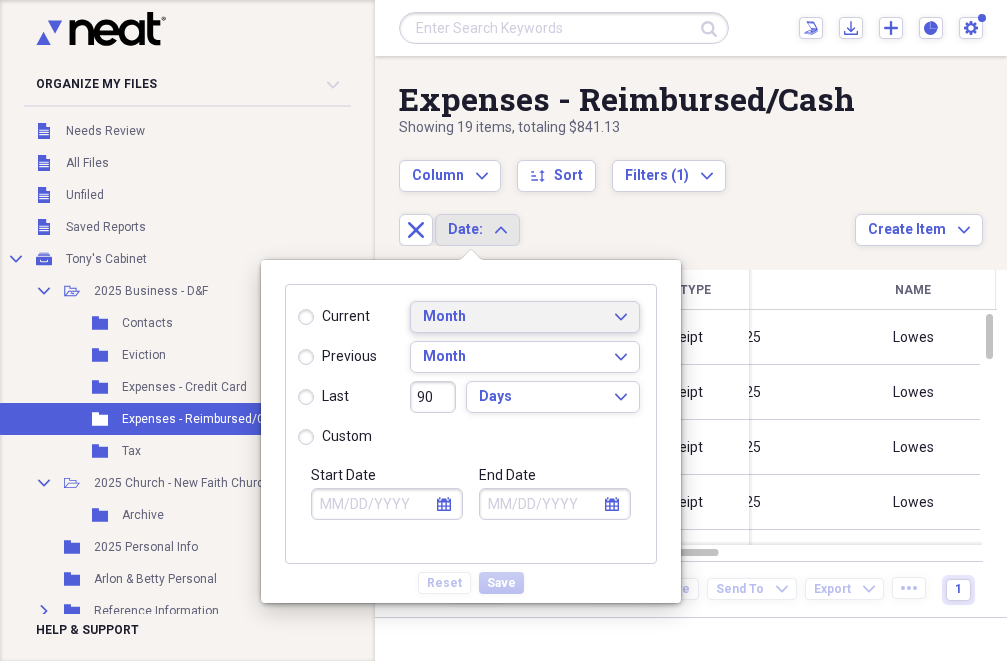 click on "Month" at bounding box center [513, 317] 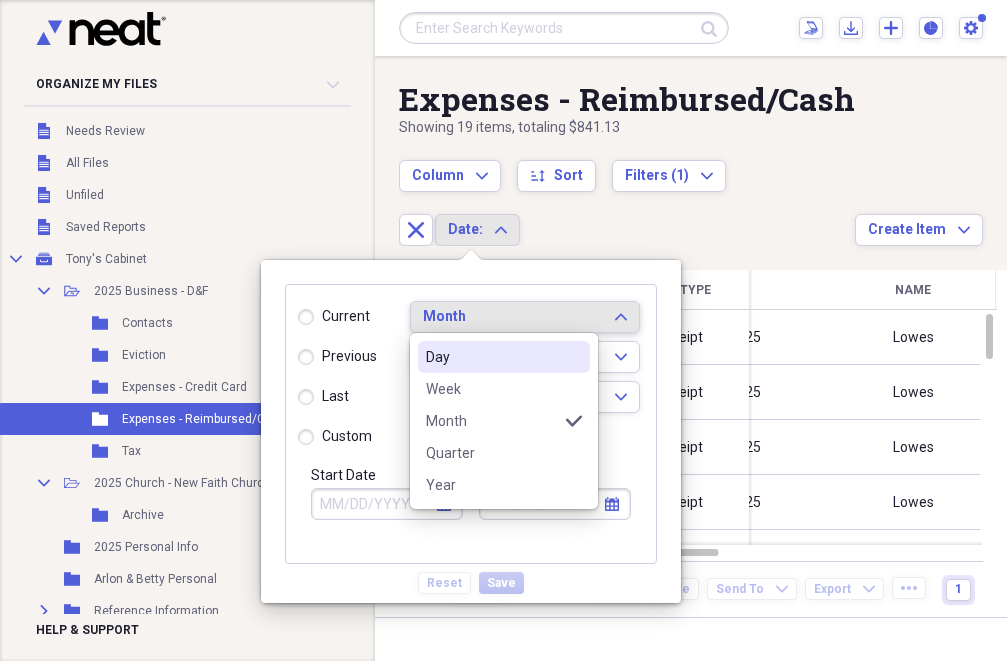 click on "Month" at bounding box center (513, 317) 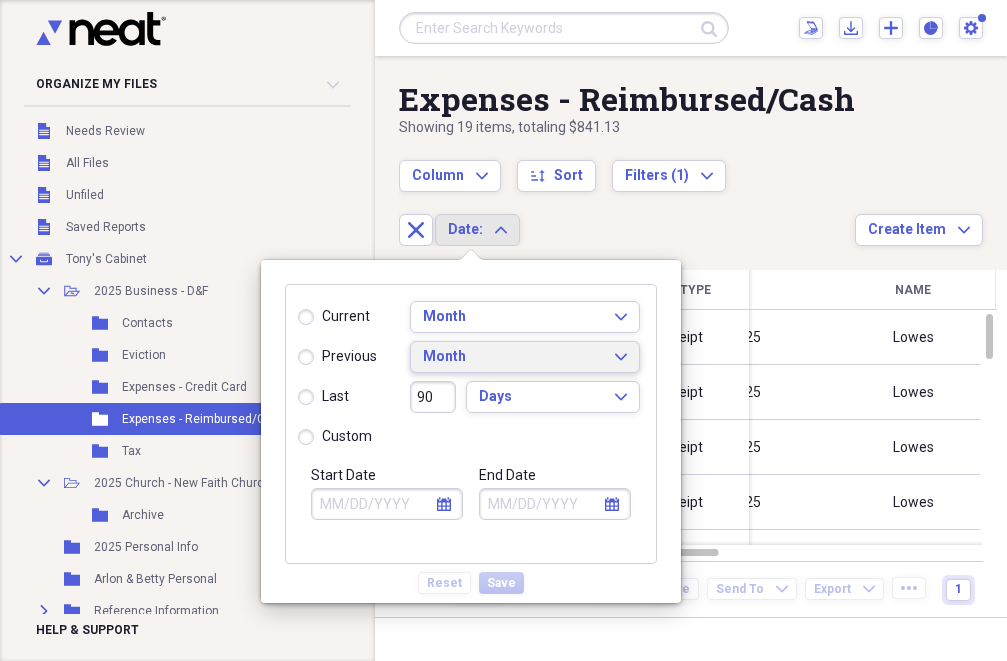 click on "Month" at bounding box center [513, 357] 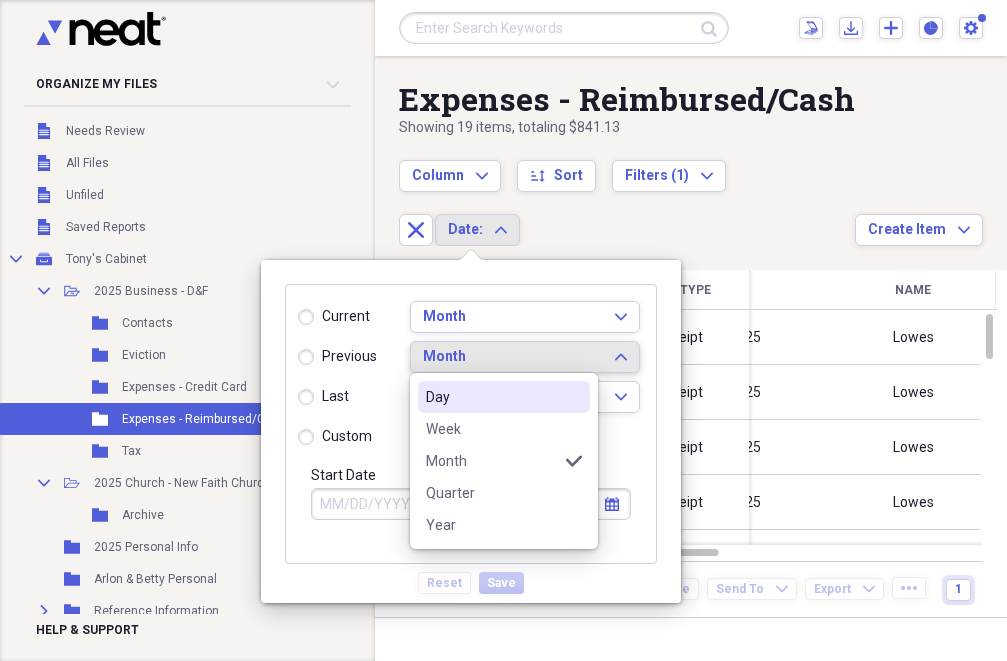click on "Month Expand" at bounding box center [525, 357] 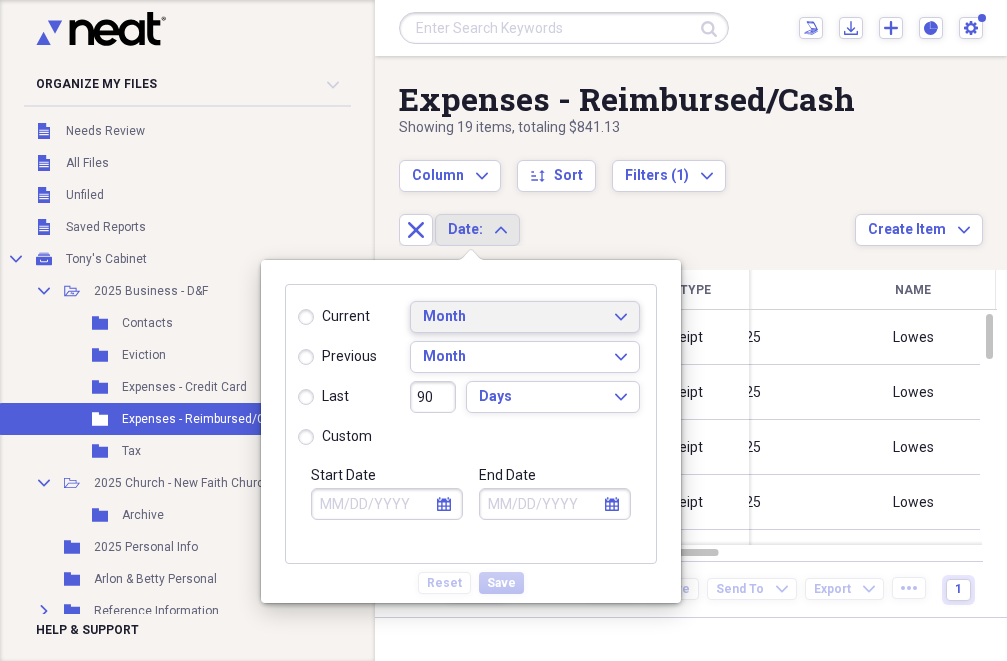 click on "Month Expand" at bounding box center [525, 317] 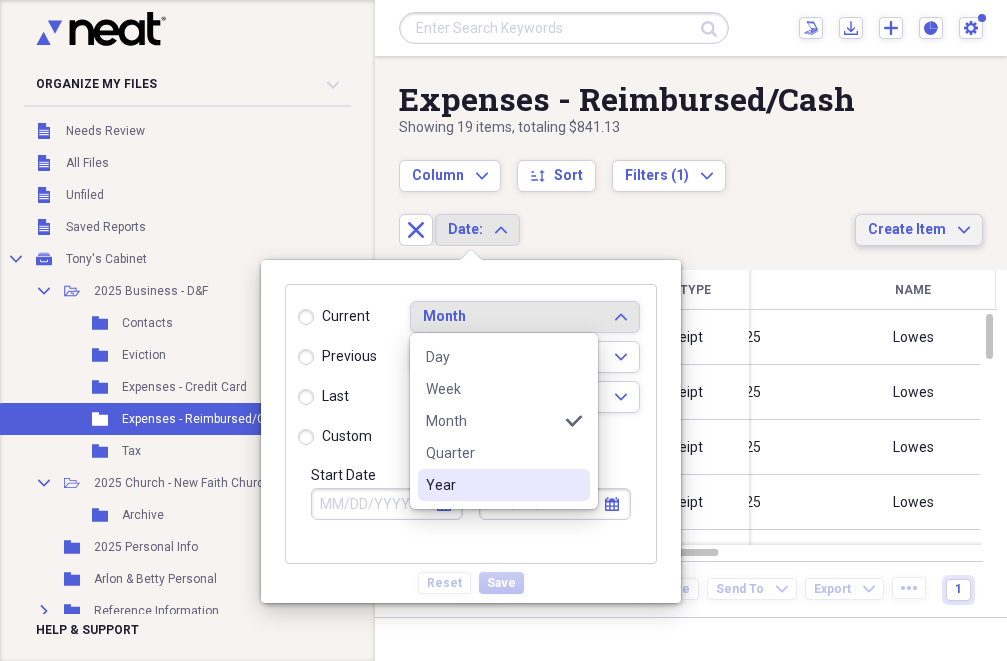 click on "Create Item" at bounding box center [907, 230] 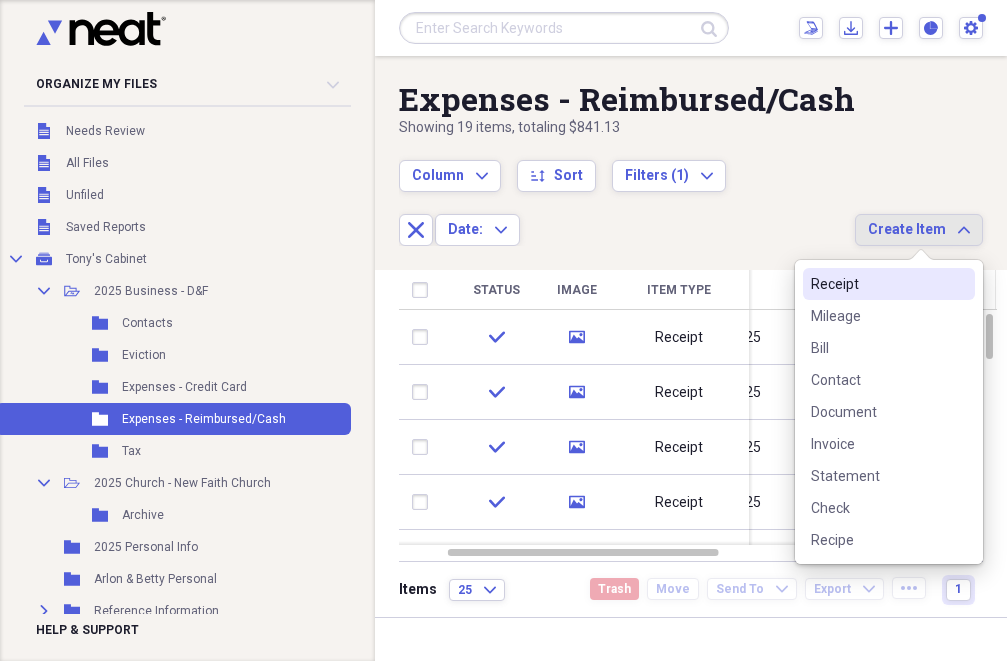 click at bounding box center (564, 28) 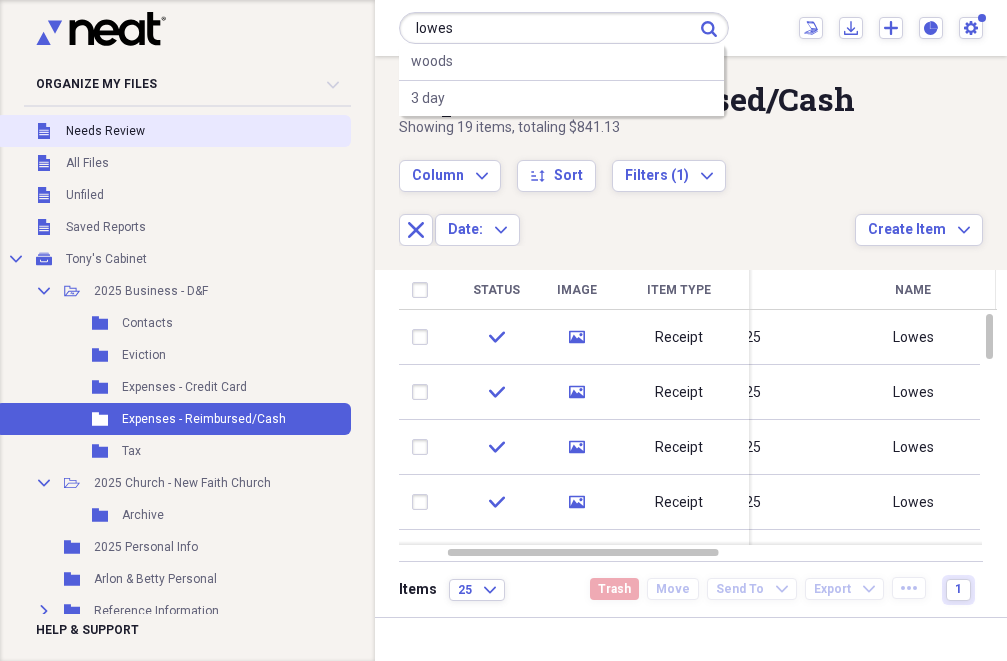 type on "lowes" 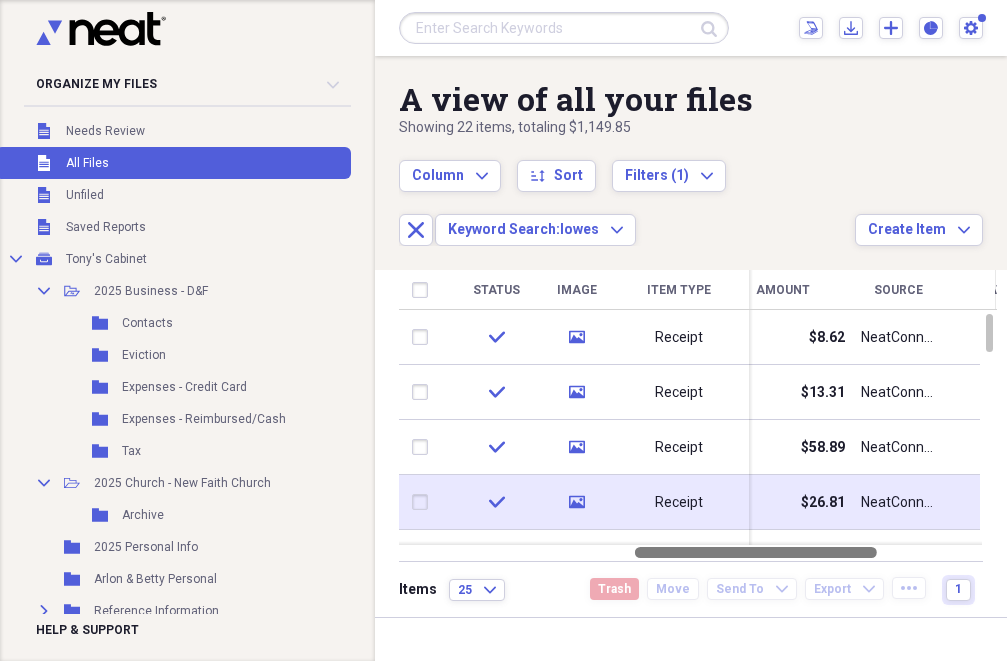 drag, startPoint x: 626, startPoint y: 553, endPoint x: 823, endPoint y: 505, distance: 202.76341 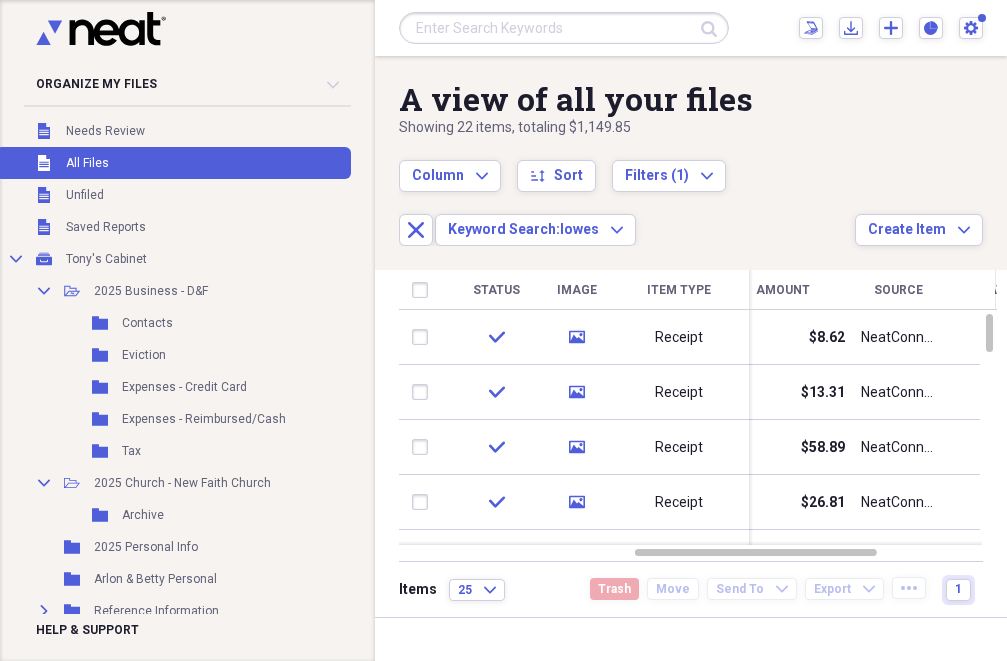 click on "Amount" at bounding box center [783, 290] 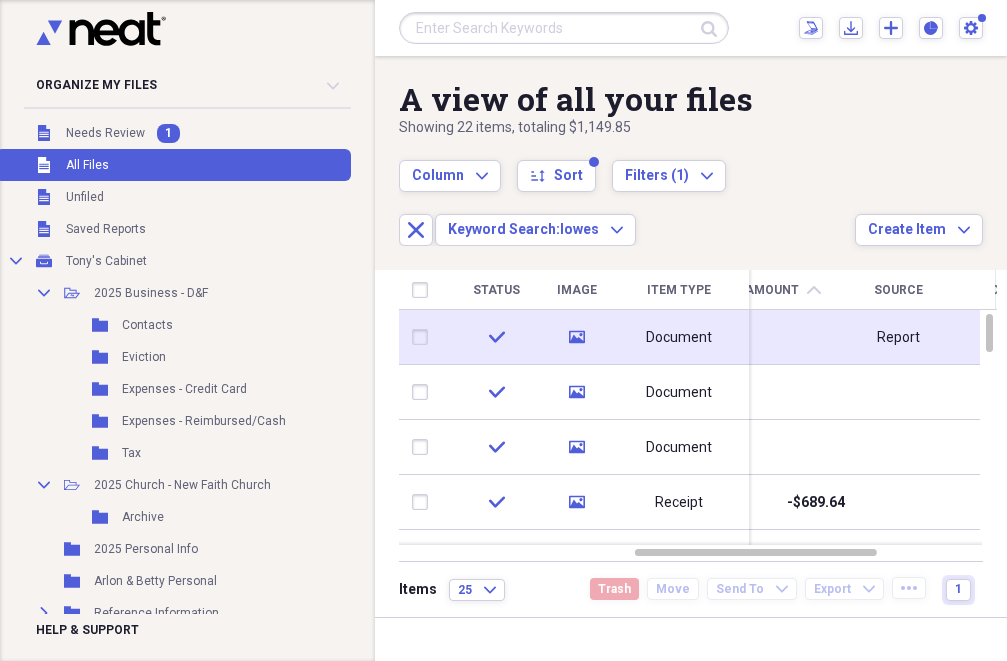click at bounding box center [783, 337] 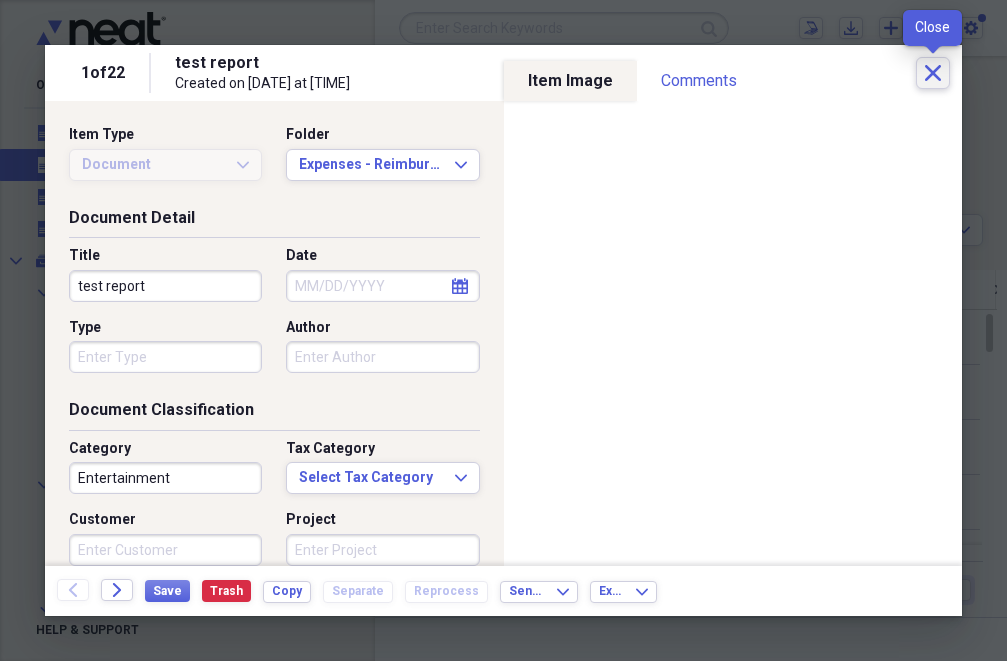 click 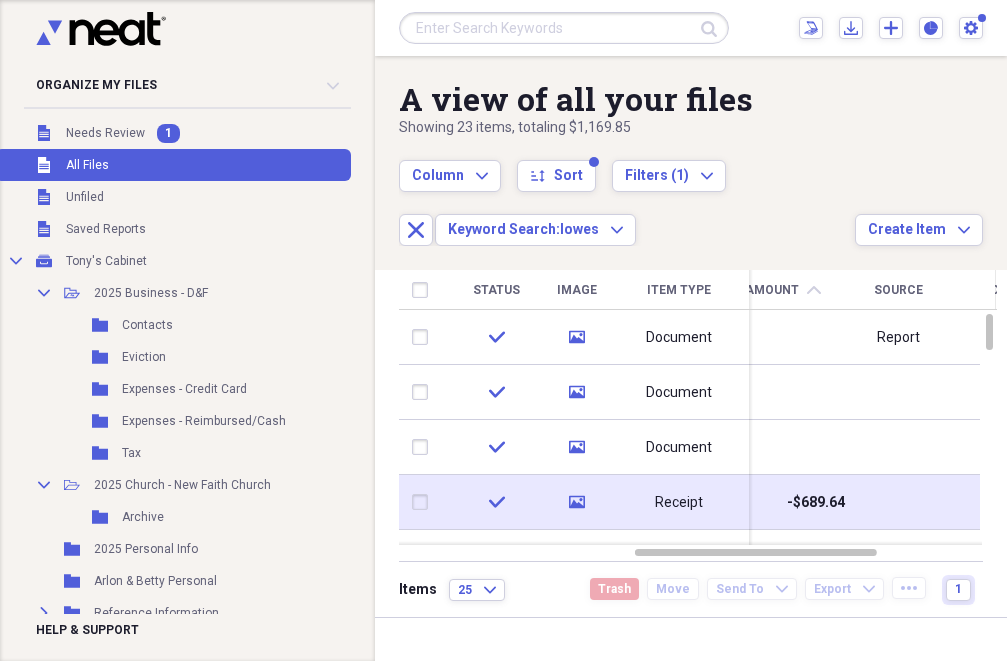 click on "Receipt" at bounding box center [679, 503] 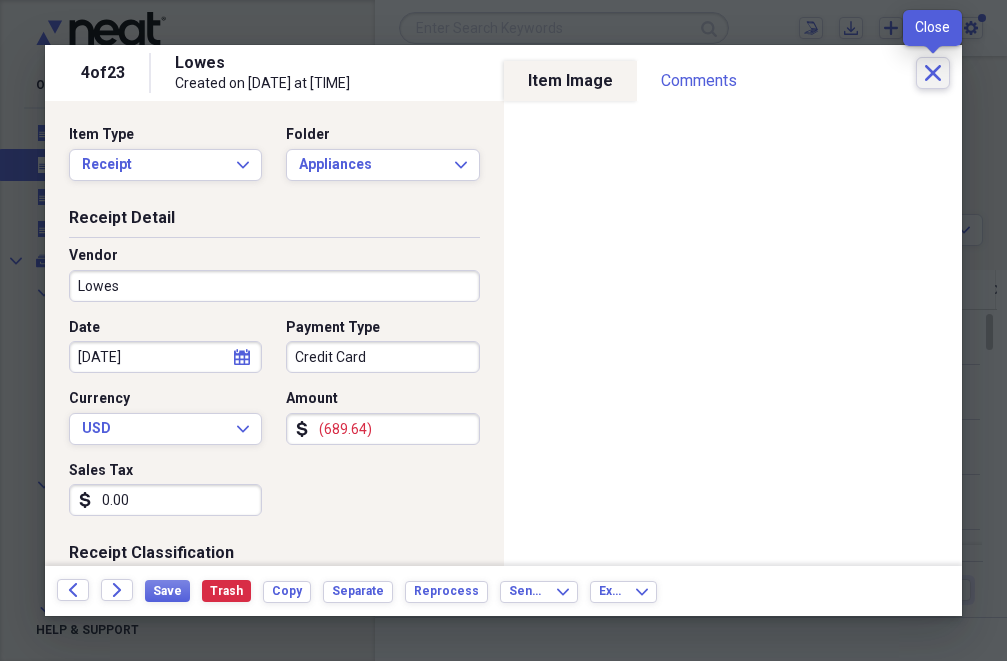 click on "Close" 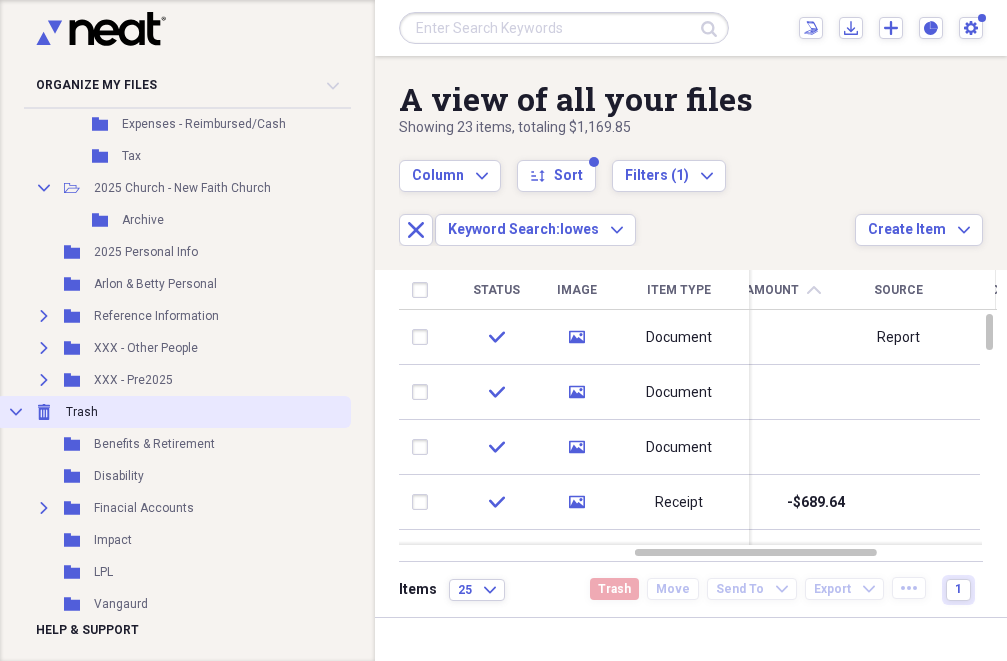 scroll, scrollTop: 301, scrollLeft: 0, axis: vertical 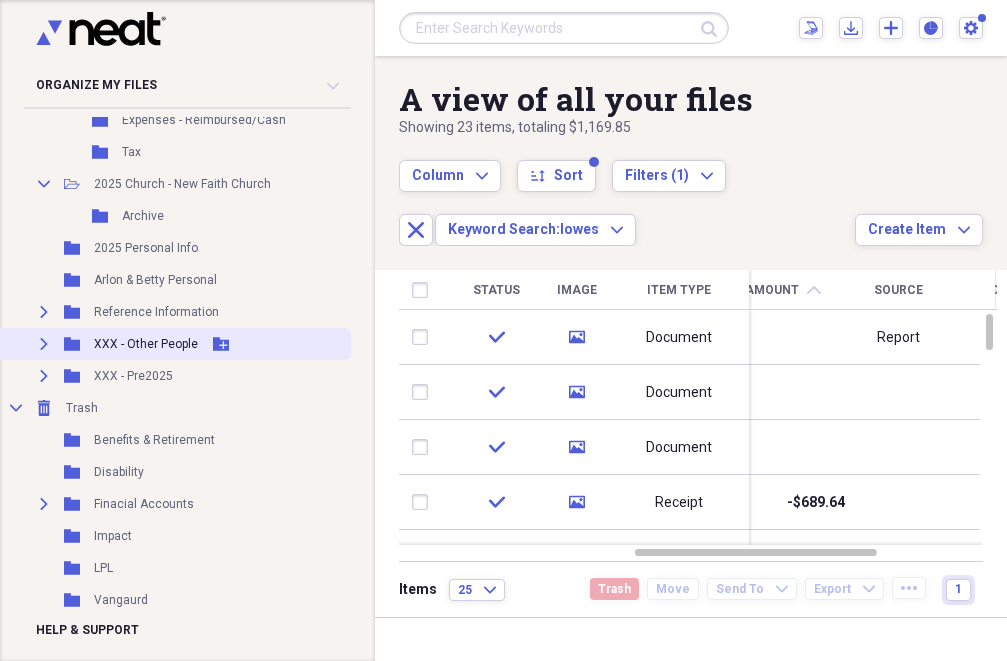 click on "XXX - Other People" at bounding box center (146, 344) 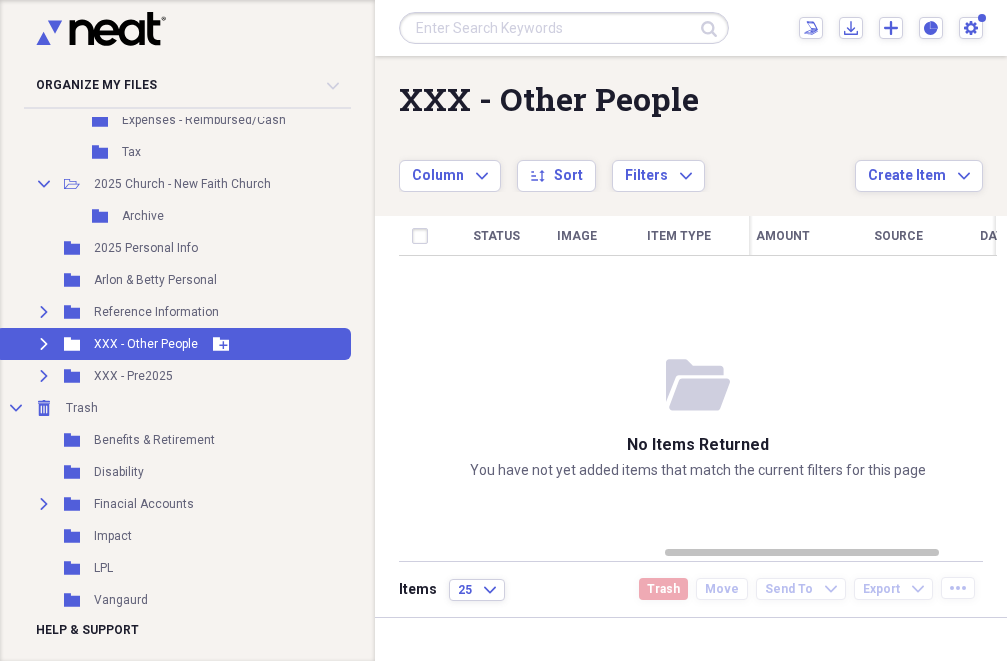 click on "Expand" 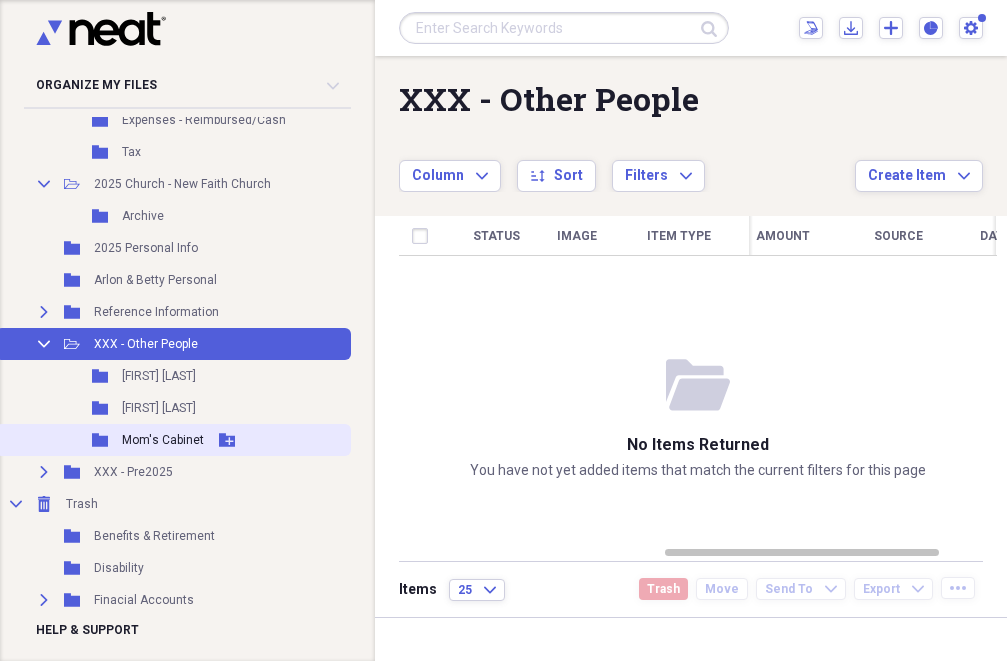 click on "Mom's Cabinet" at bounding box center (163, 440) 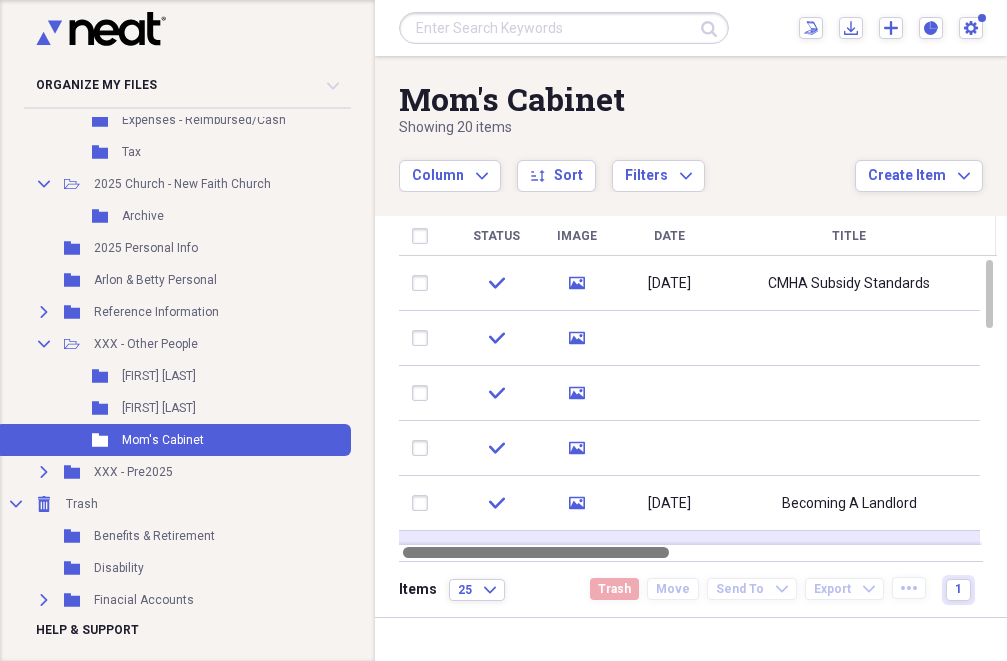 drag, startPoint x: 741, startPoint y: 548, endPoint x: 494, endPoint y: 533, distance: 247.45505 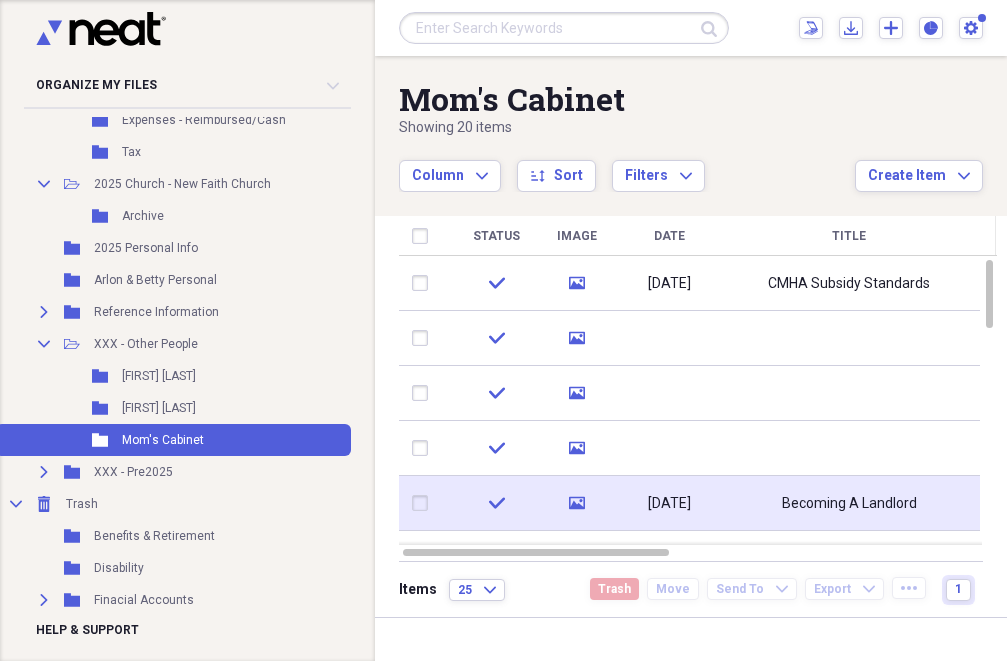 click on "Becoming A Landlord" at bounding box center [849, 504] 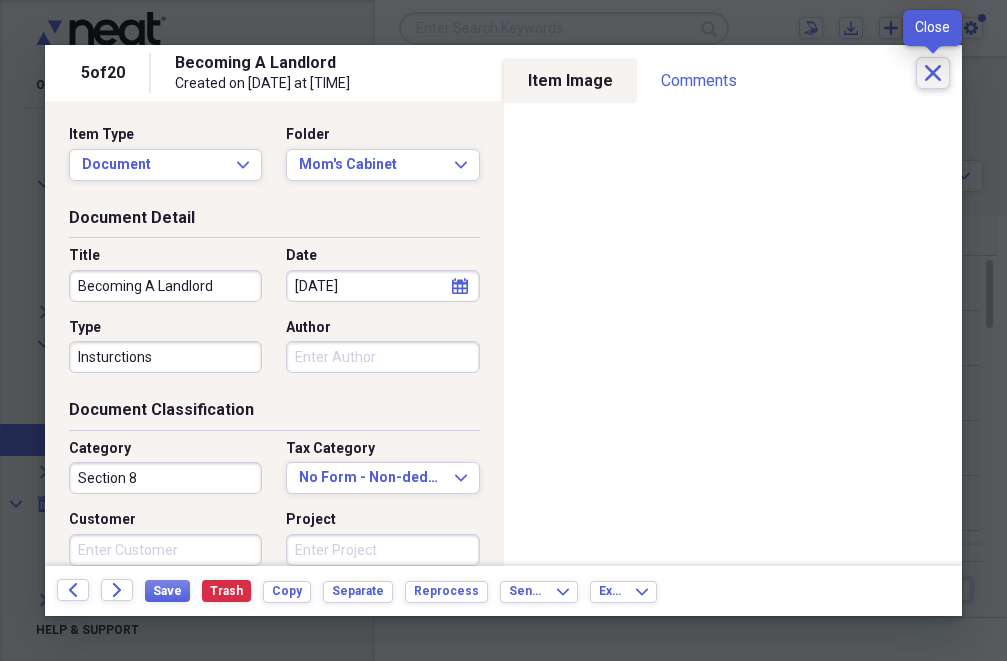 click on "Close" at bounding box center (933, 73) 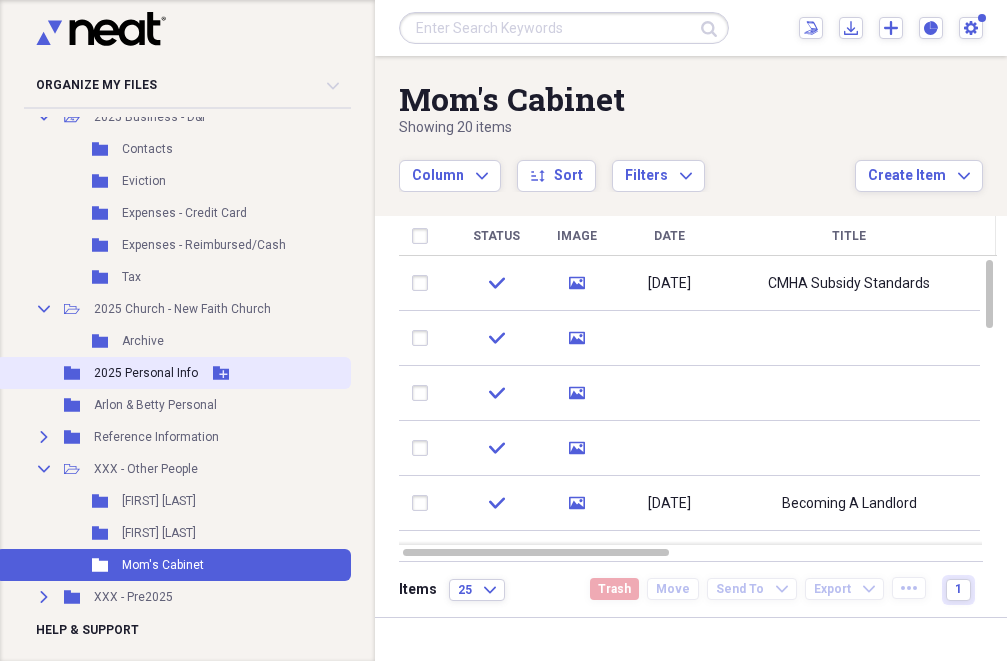 scroll, scrollTop: 0, scrollLeft: 0, axis: both 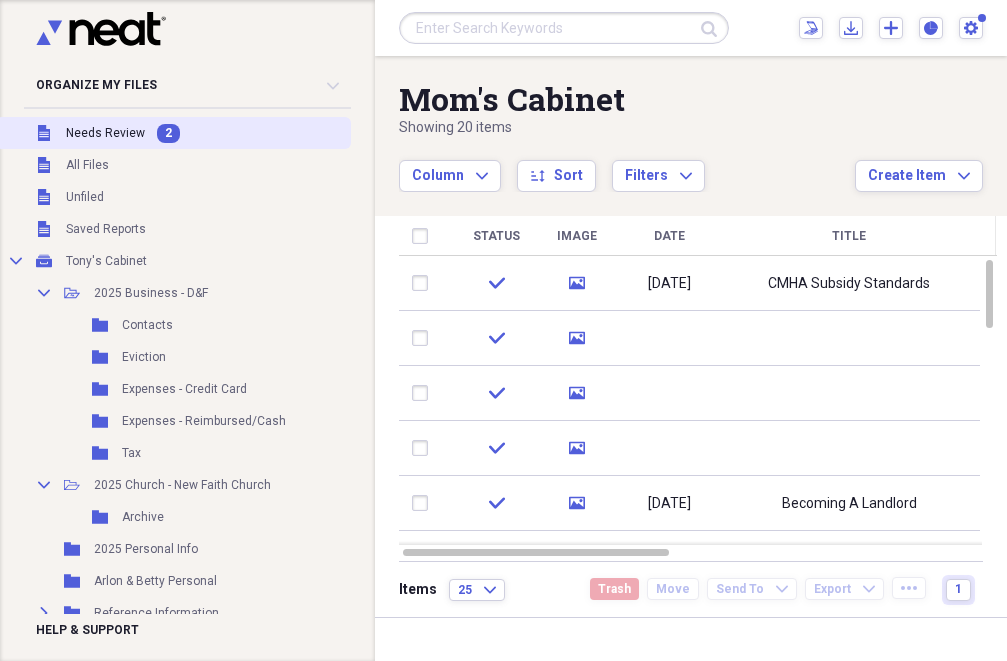 click on "Unfiled Needs Review 2" at bounding box center [173, 133] 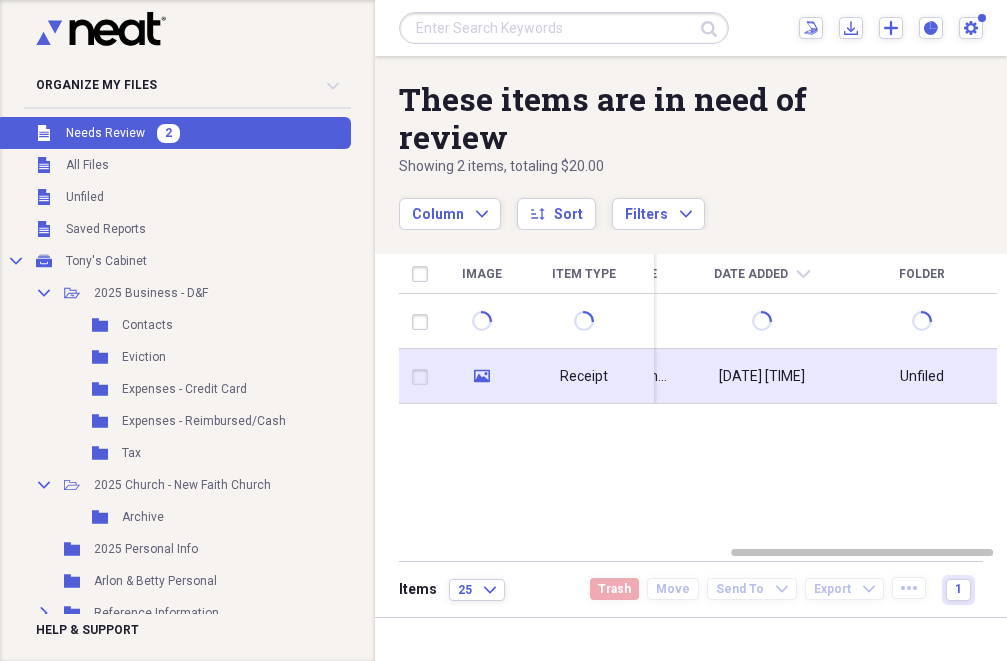 click on "Receipt" at bounding box center [584, 376] 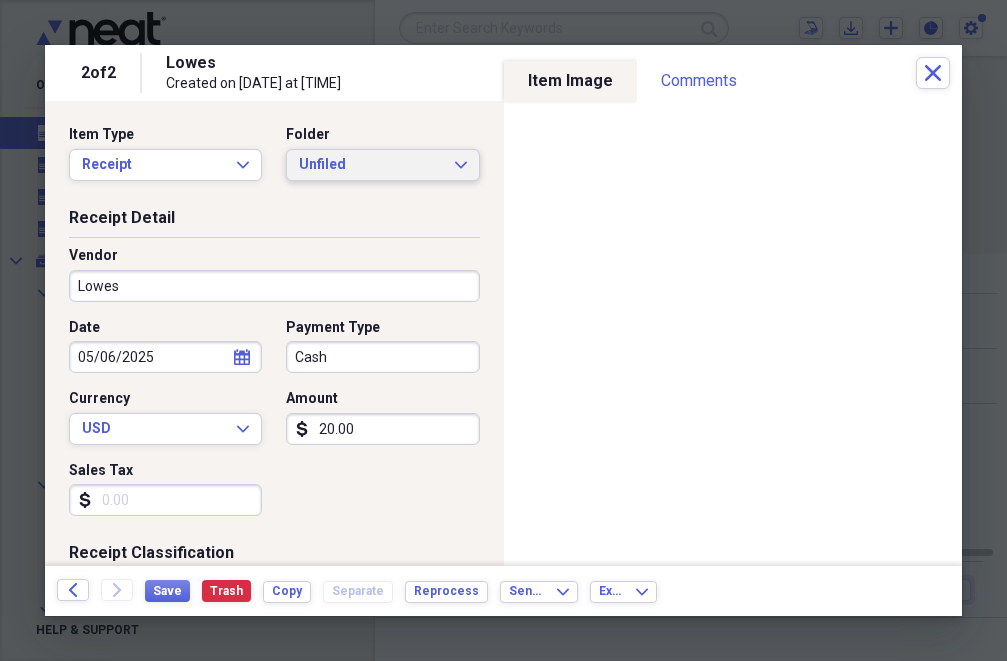 click on "Unfiled" at bounding box center [370, 165] 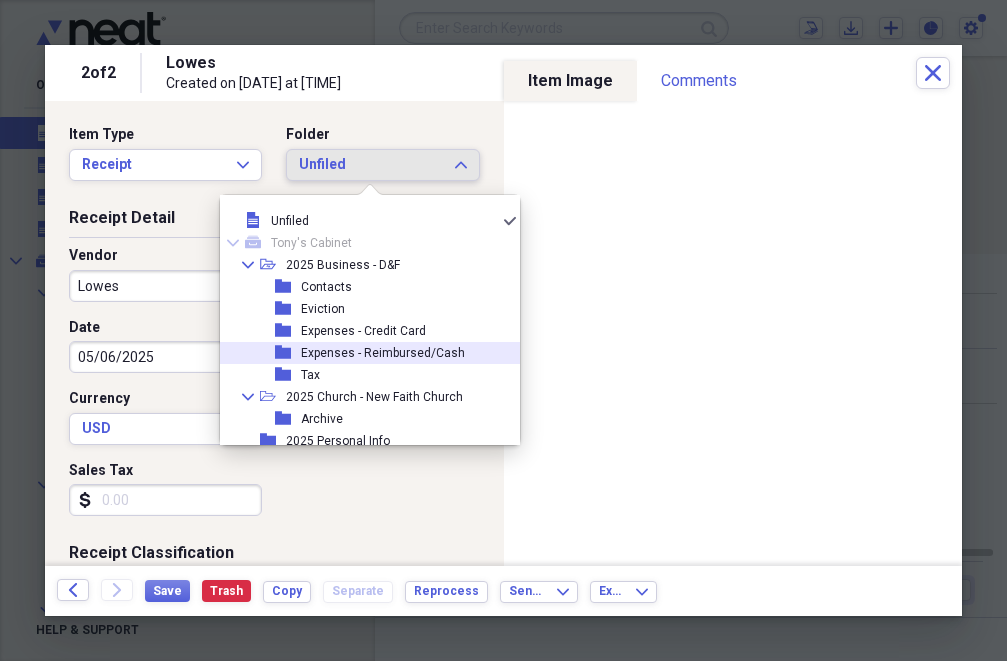 click on "Expenses - Reimbursed/Cash" at bounding box center [383, 353] 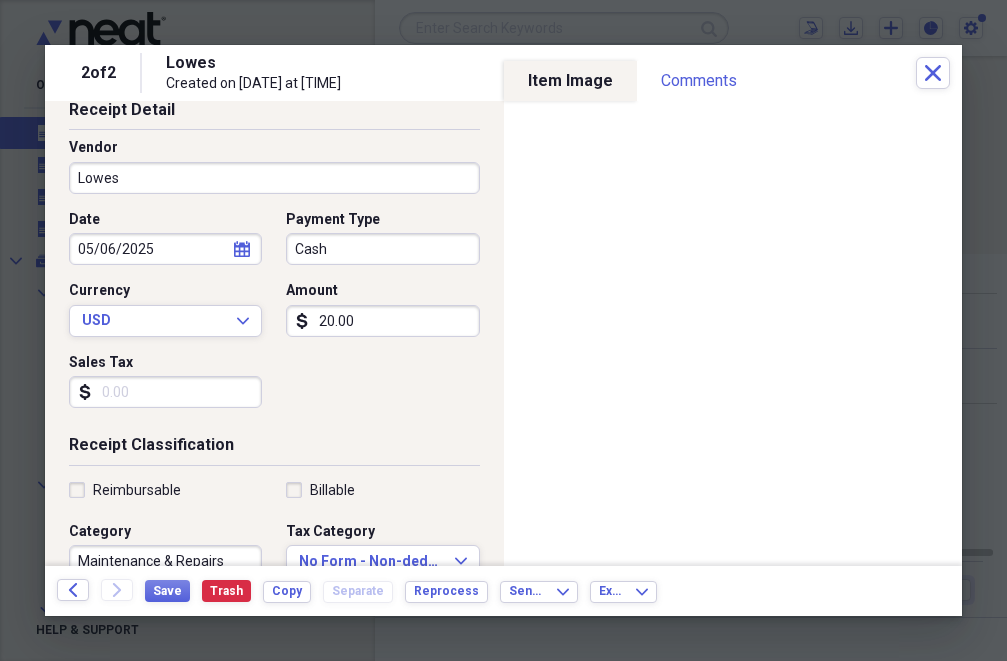 scroll, scrollTop: 200, scrollLeft: 0, axis: vertical 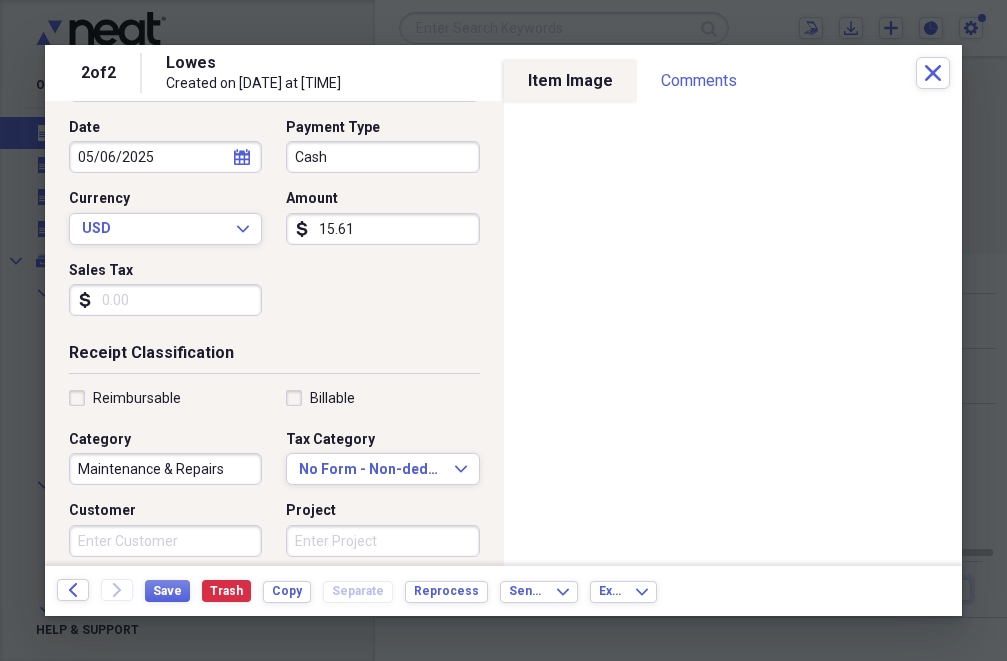 type on "15.61" 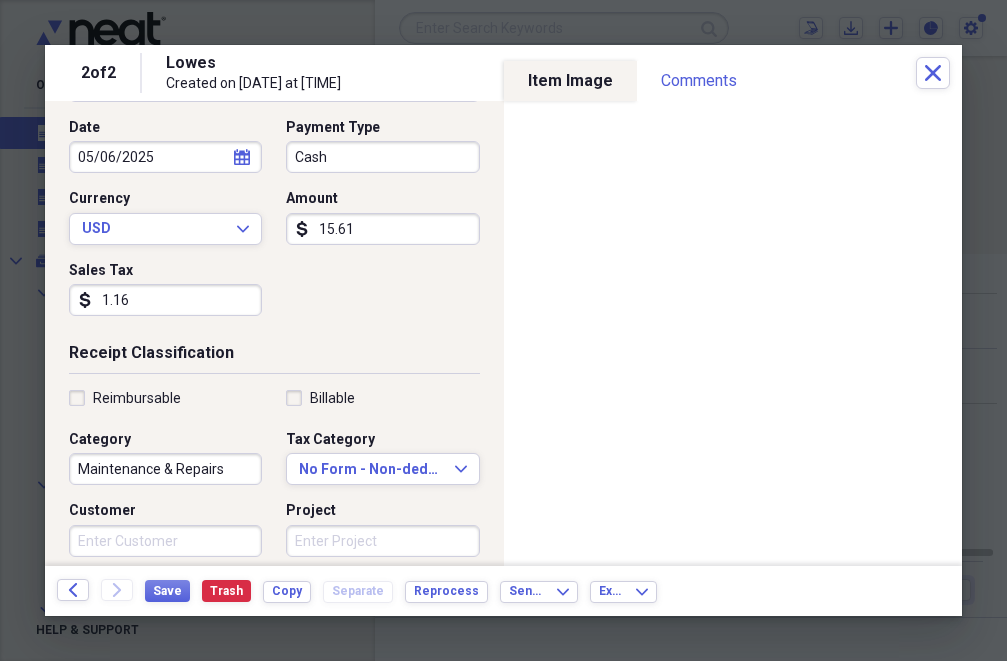 scroll, scrollTop: 400, scrollLeft: 0, axis: vertical 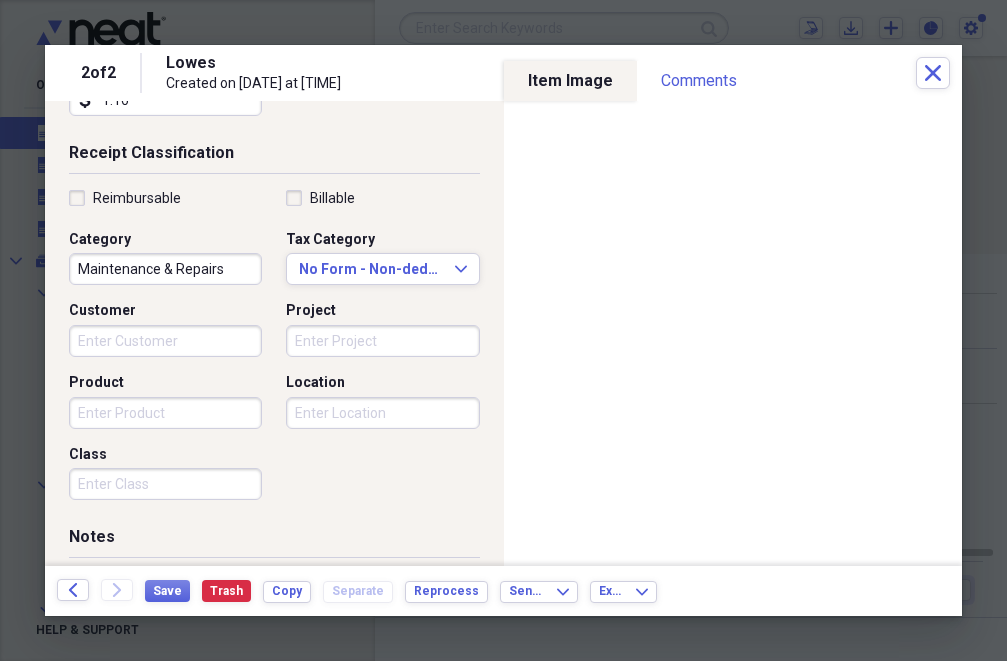 type on "1.16" 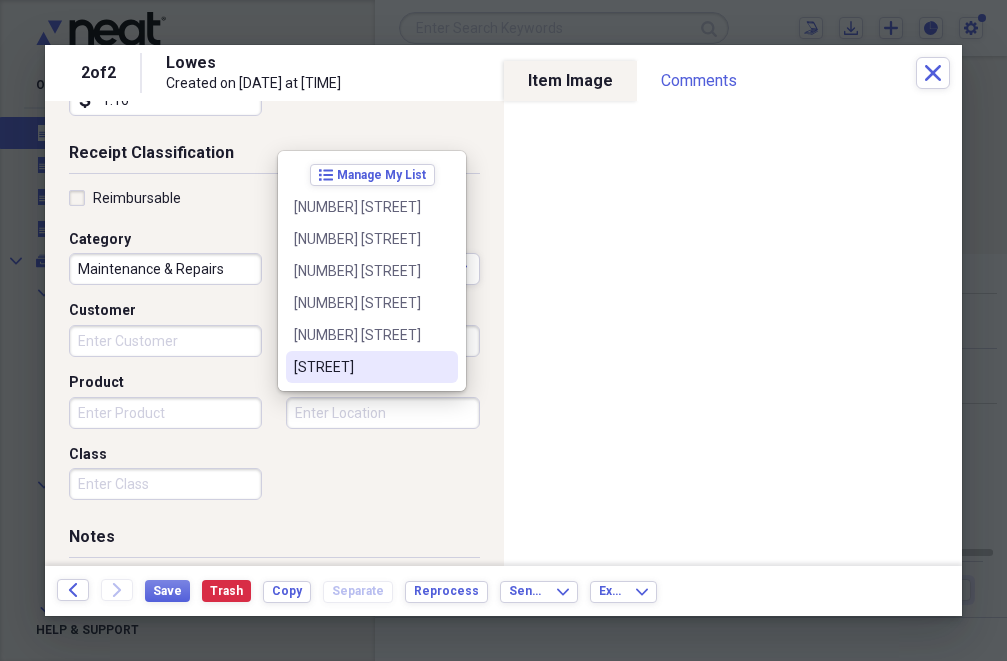 click on "[STREET]" at bounding box center (360, 367) 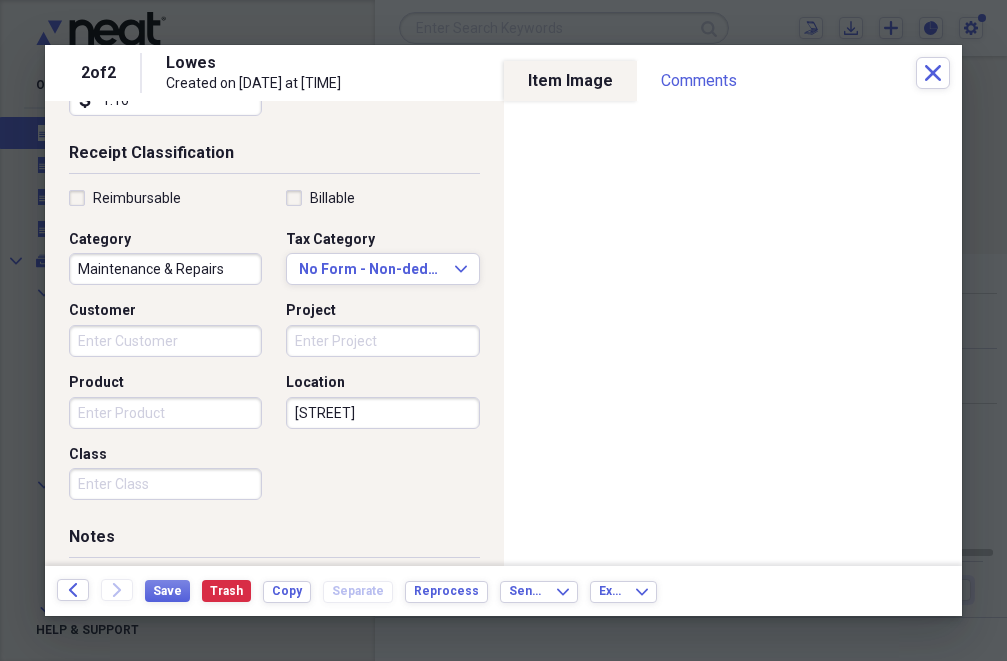 click on "Project" at bounding box center [382, 341] 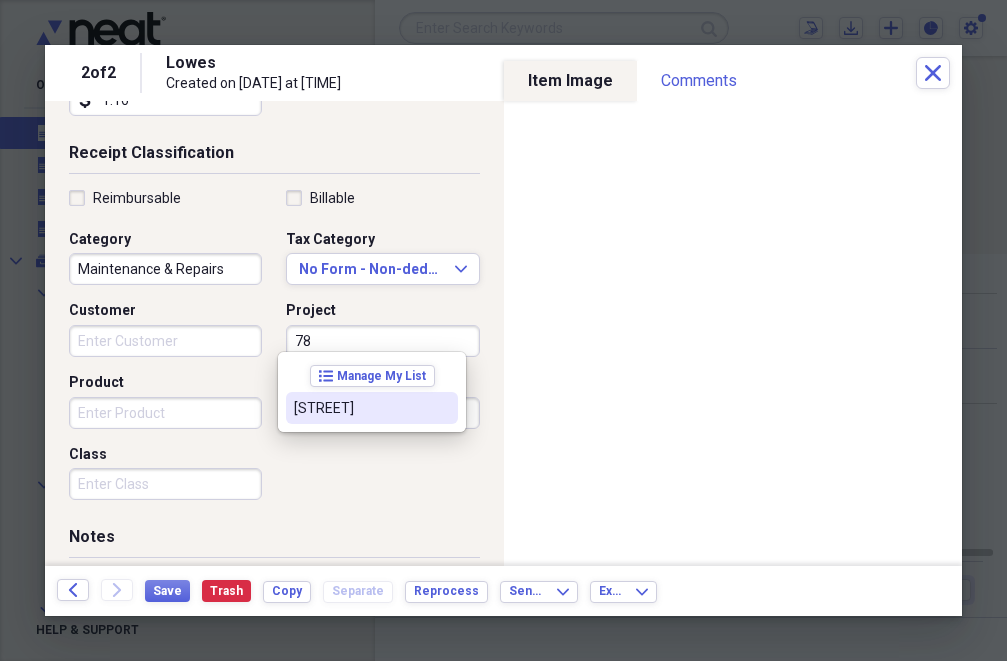 click on "[STREET]" at bounding box center [372, 408] 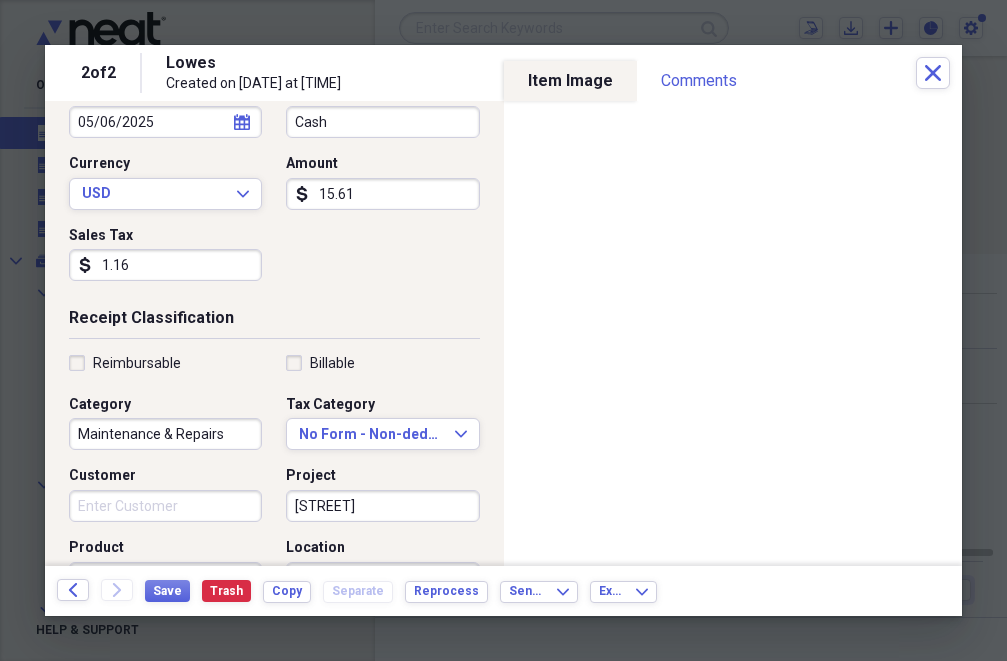 scroll, scrollTop: 549, scrollLeft: 0, axis: vertical 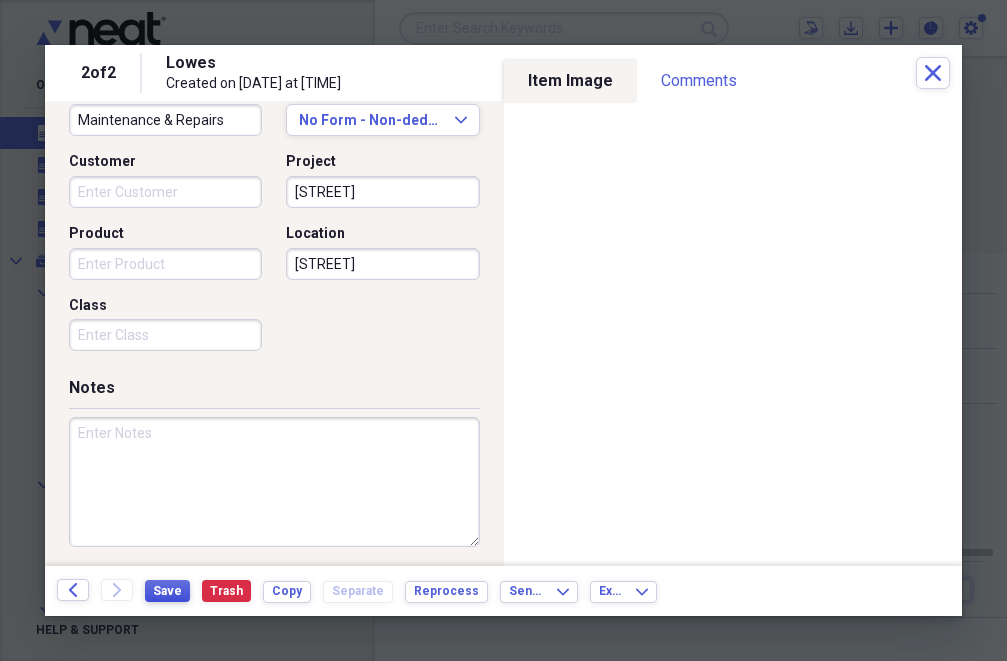 click on "Save" at bounding box center [167, 591] 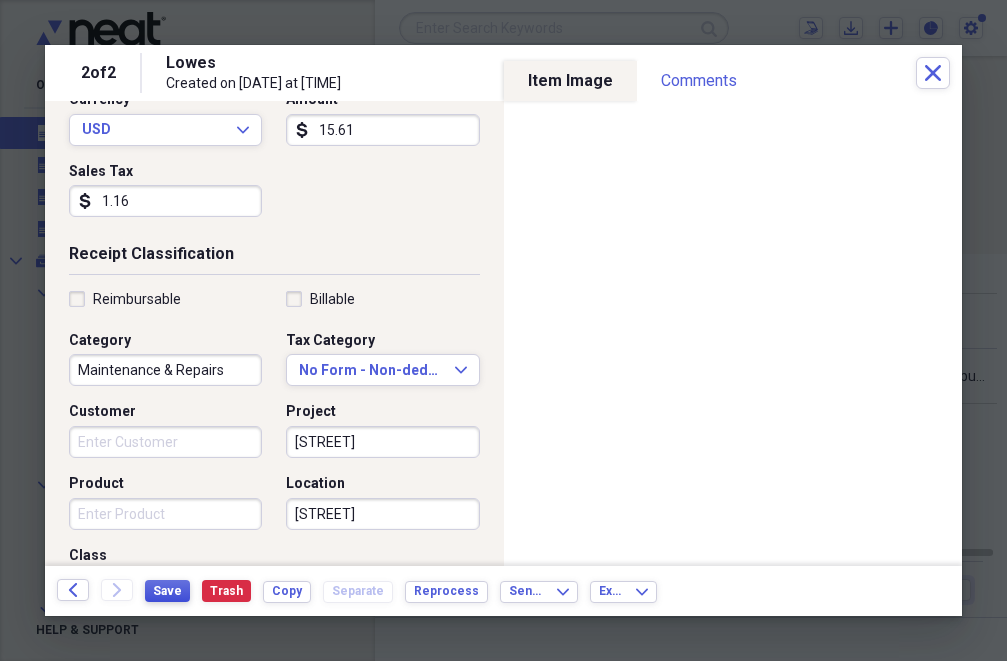 scroll, scrollTop: 300, scrollLeft: 0, axis: vertical 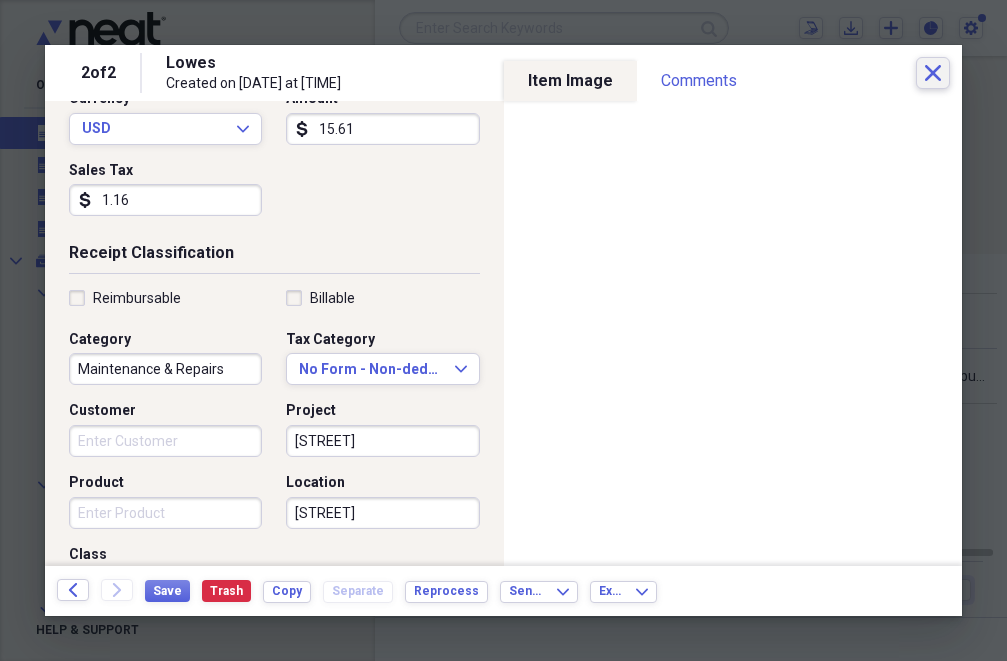 click on "Close" 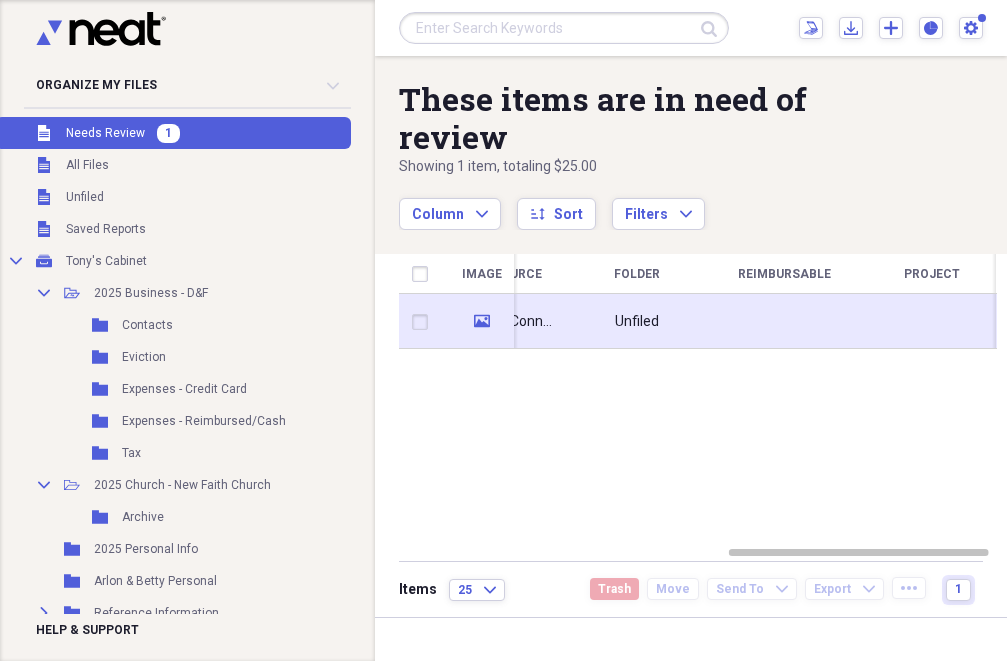 click on "Unfiled" at bounding box center [637, 321] 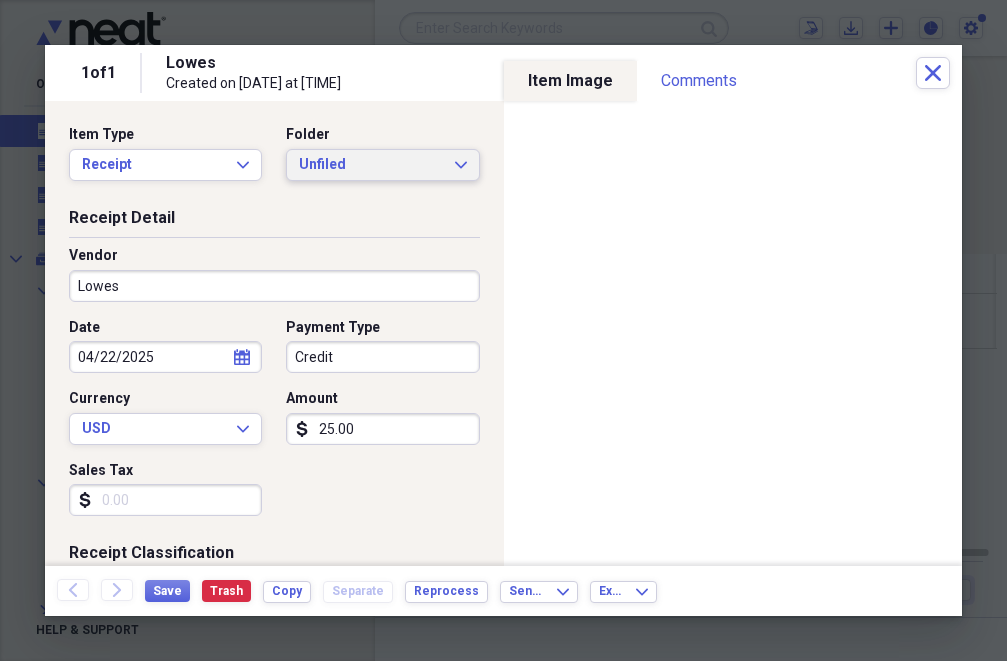 click on "Unfiled" at bounding box center [370, 165] 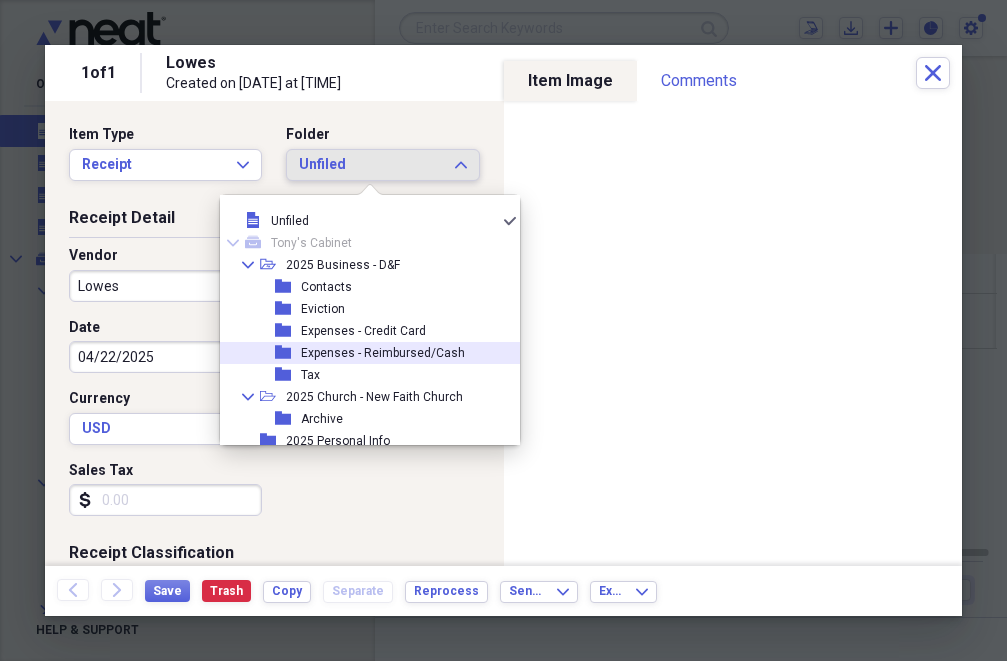 click on "Expenses - Reimbursed/Cash" at bounding box center (383, 353) 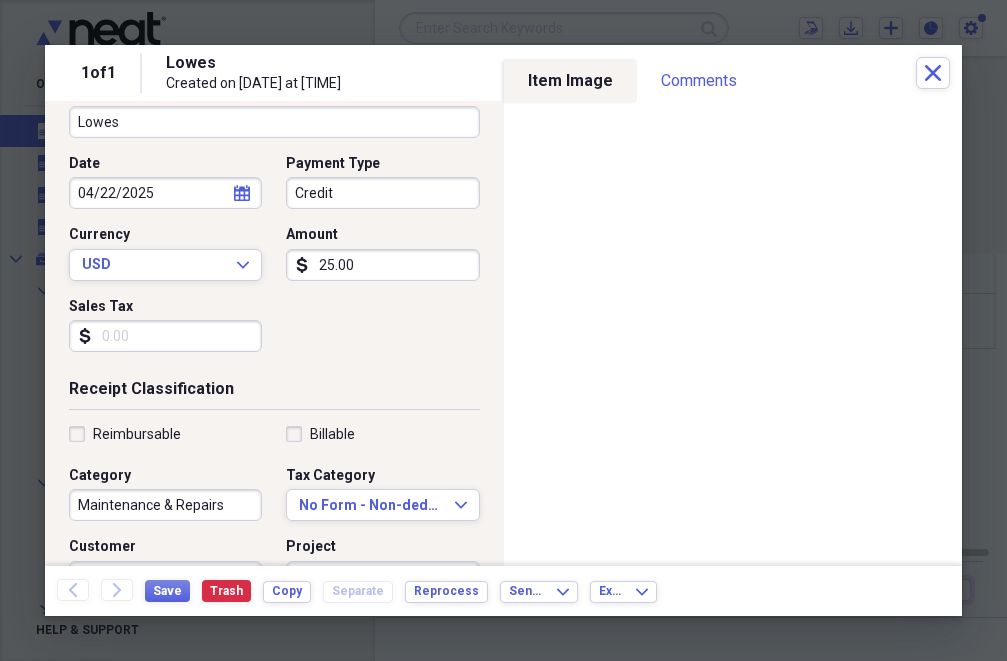 scroll, scrollTop: 200, scrollLeft: 0, axis: vertical 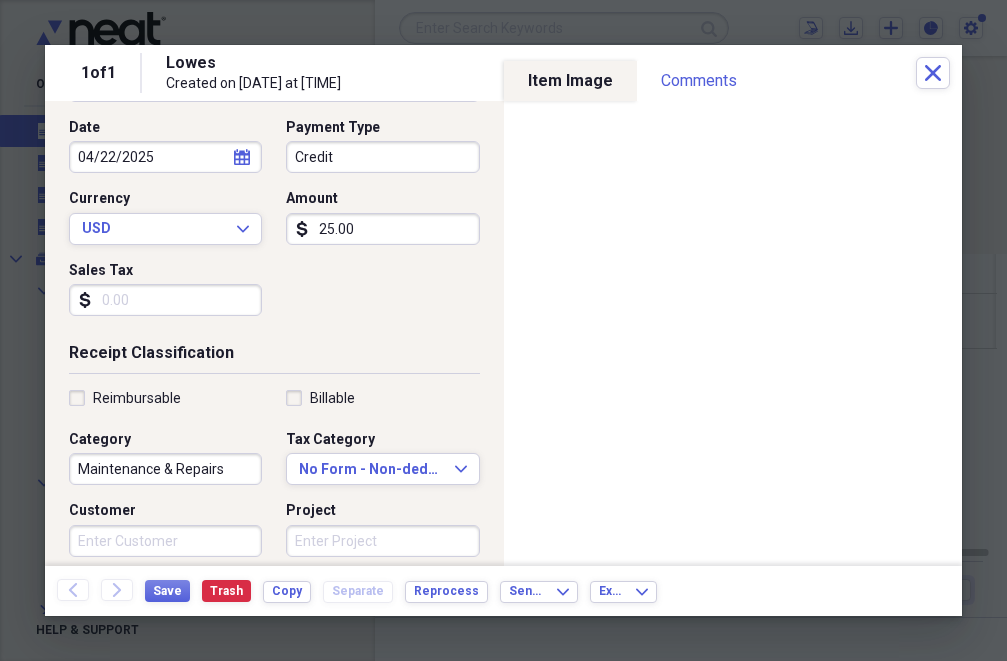 drag, startPoint x: 356, startPoint y: 220, endPoint x: 308, endPoint y: 223, distance: 48.09366 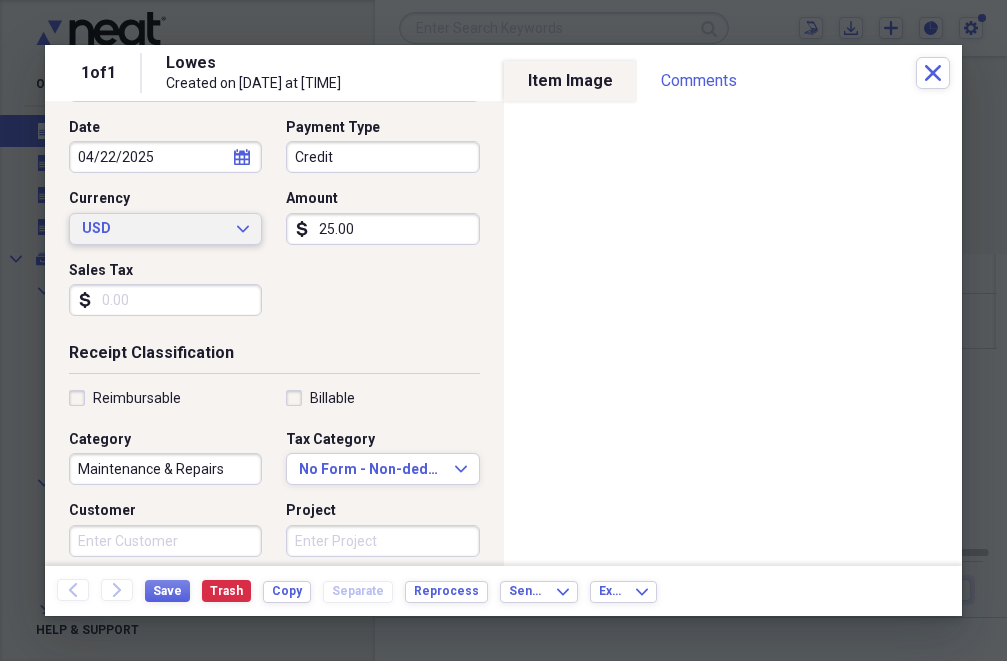 drag, startPoint x: 360, startPoint y: 230, endPoint x: 240, endPoint y: 229, distance: 120.004166 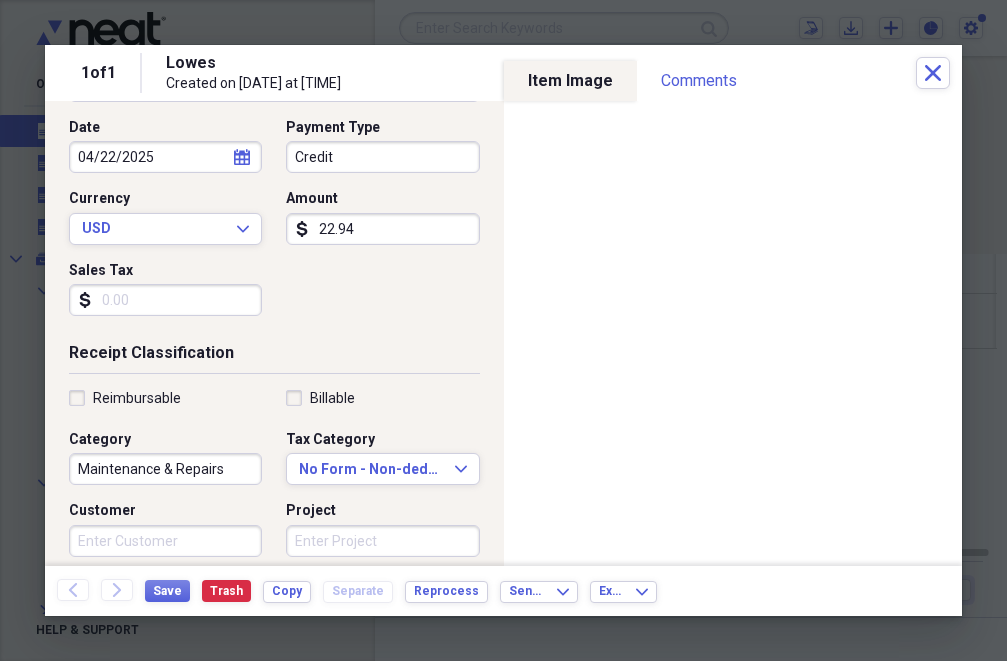type on "22.94" 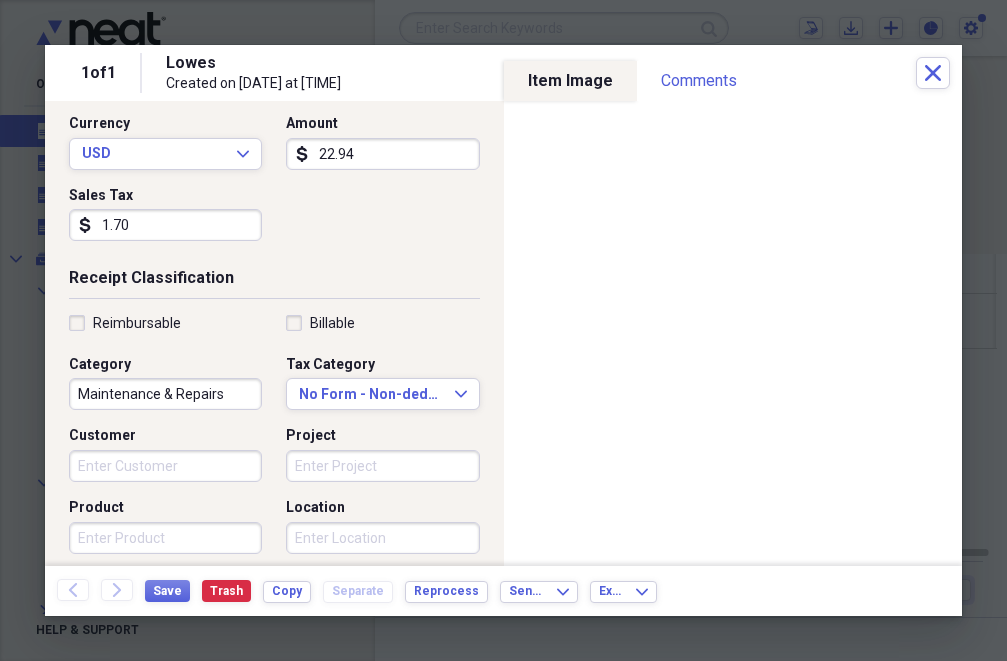 scroll, scrollTop: 300, scrollLeft: 0, axis: vertical 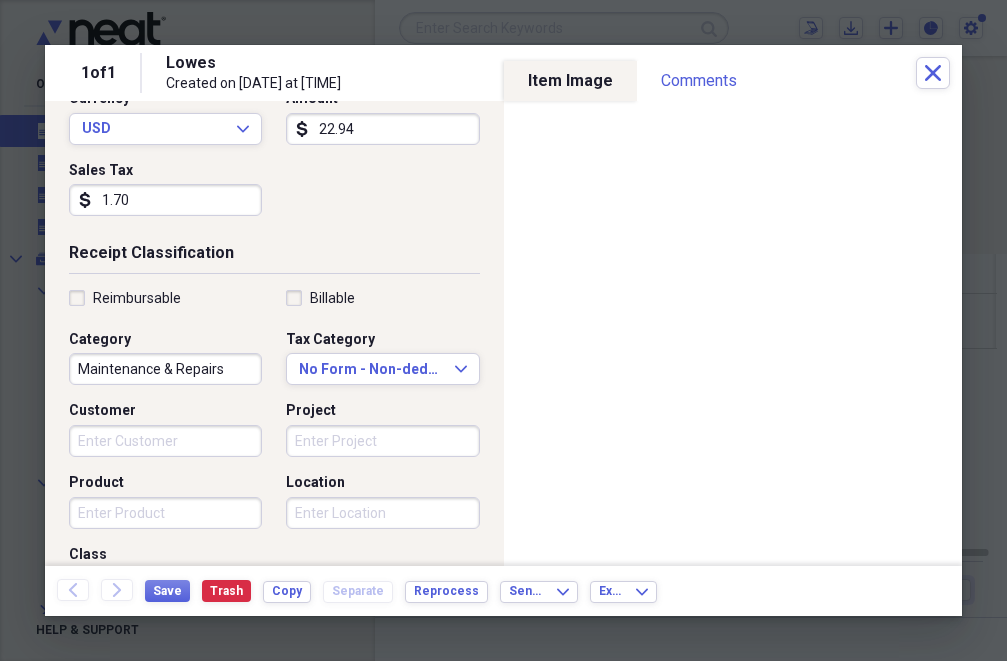 type on "1.70" 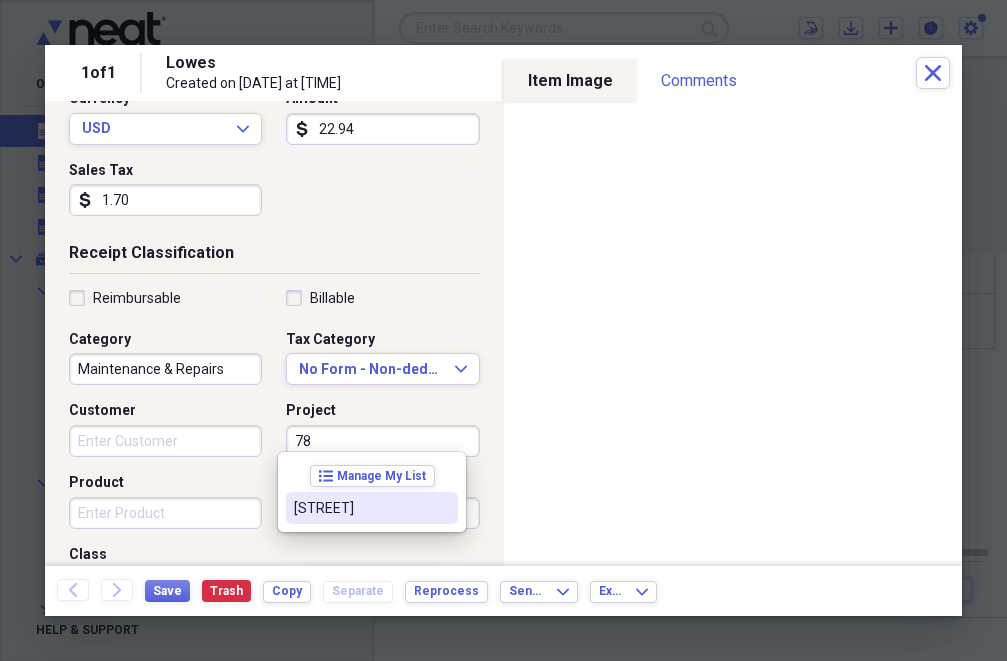 click on "[STREET]" at bounding box center (360, 508) 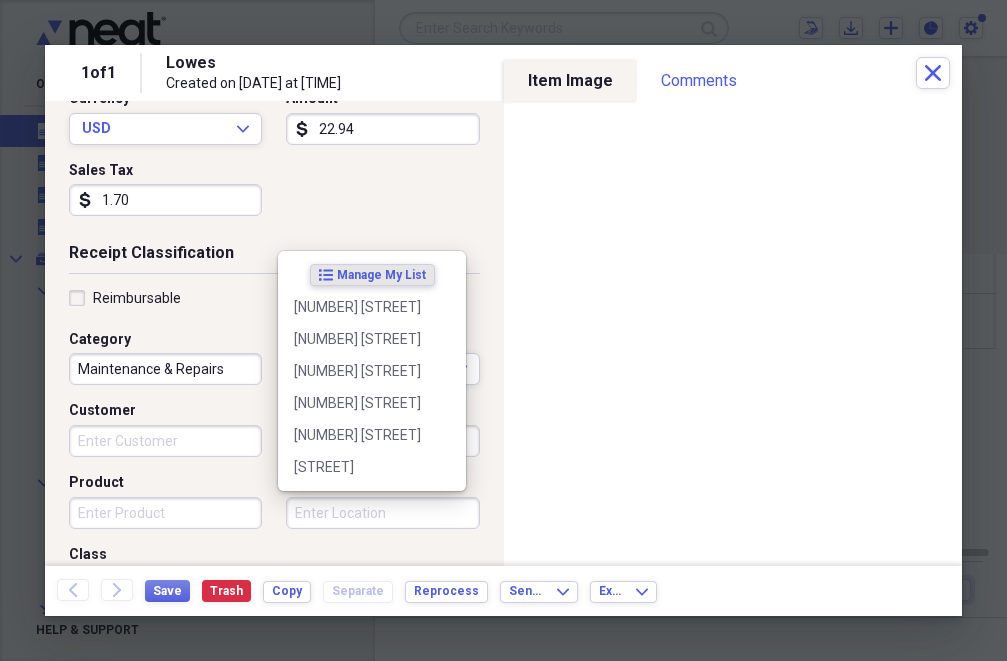 click on "Location" at bounding box center [382, 513] 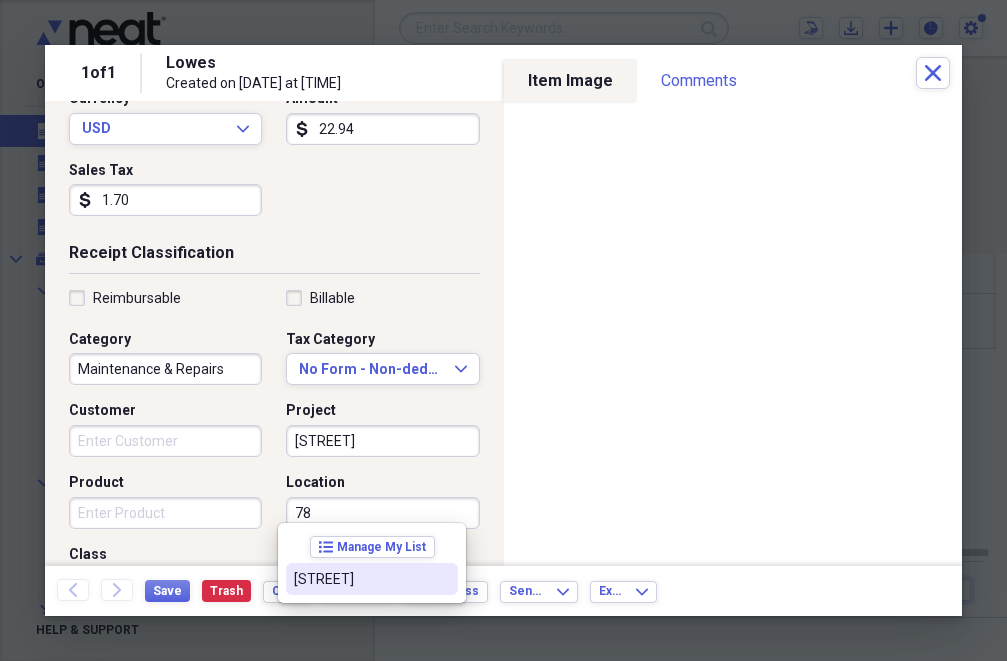 click on "[STREET]" at bounding box center [360, 579] 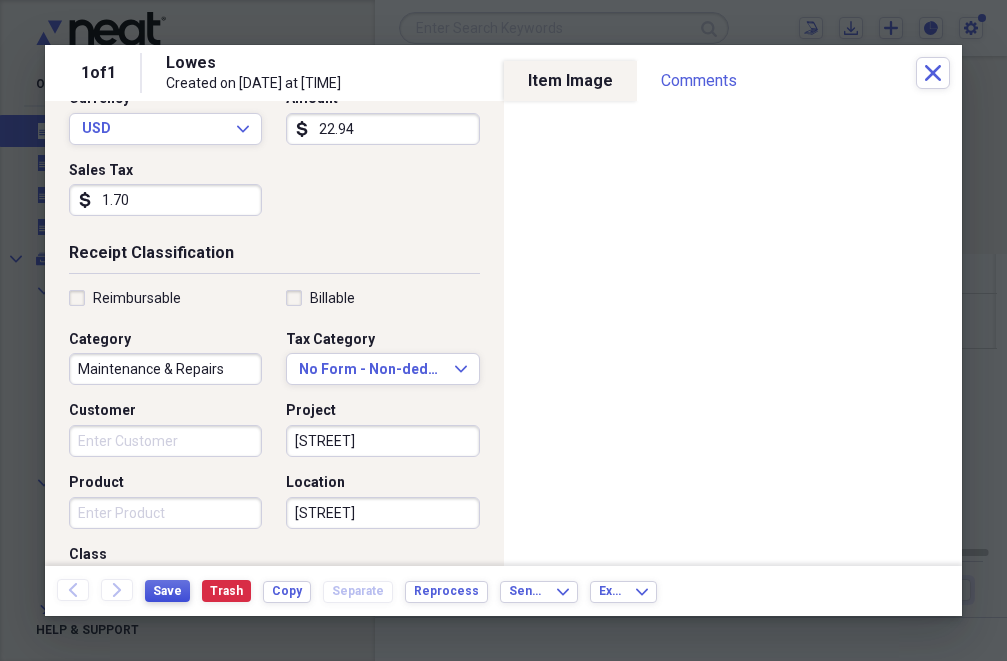 click on "Save" at bounding box center [167, 591] 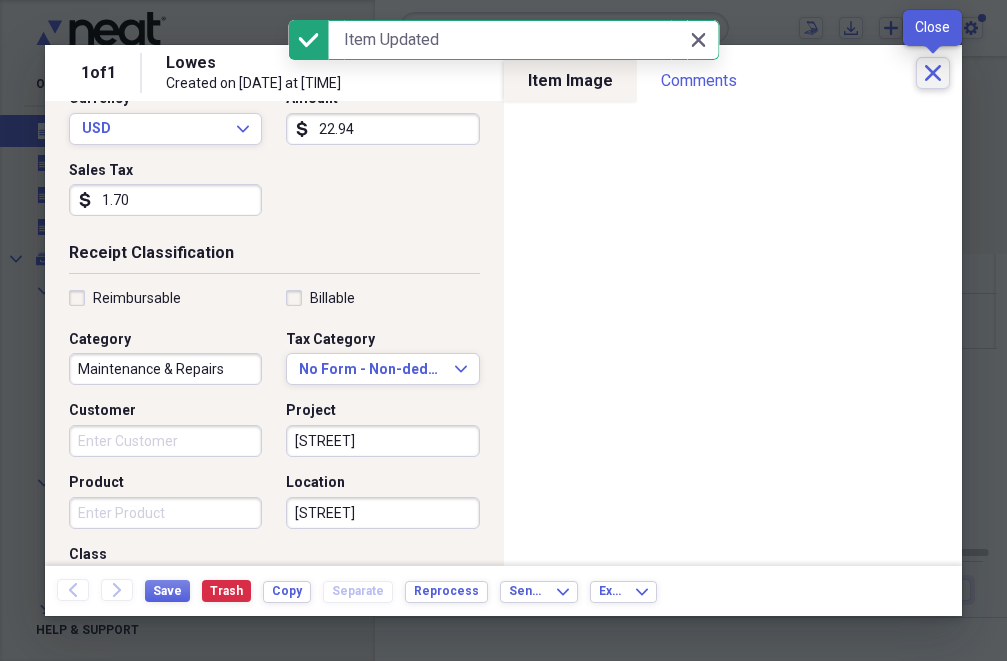click on "Close" at bounding box center [933, 73] 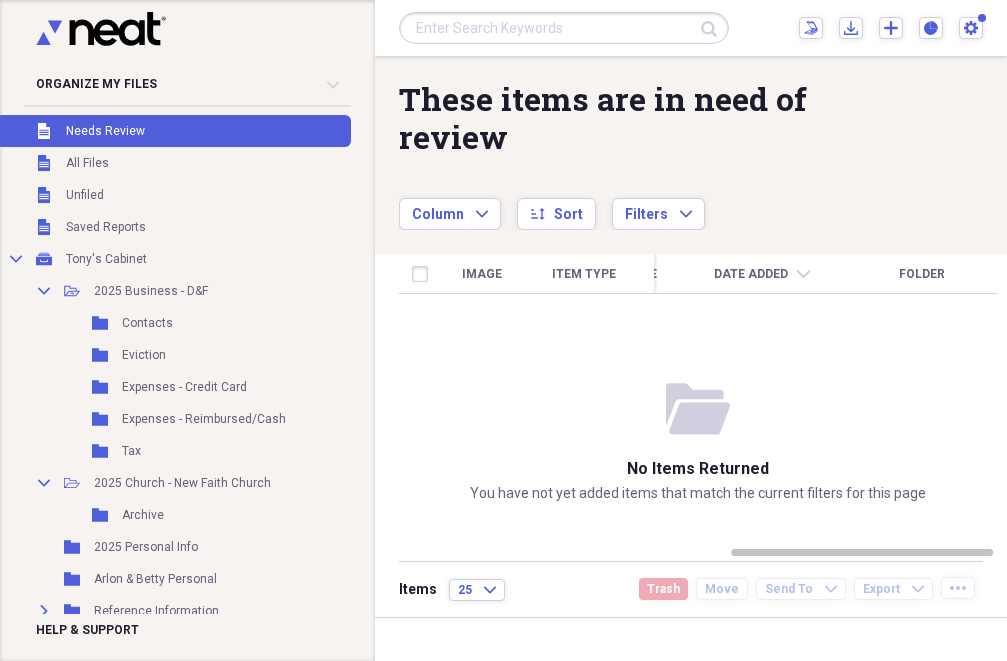 click on "Unfiled Needs Review" at bounding box center [173, 131] 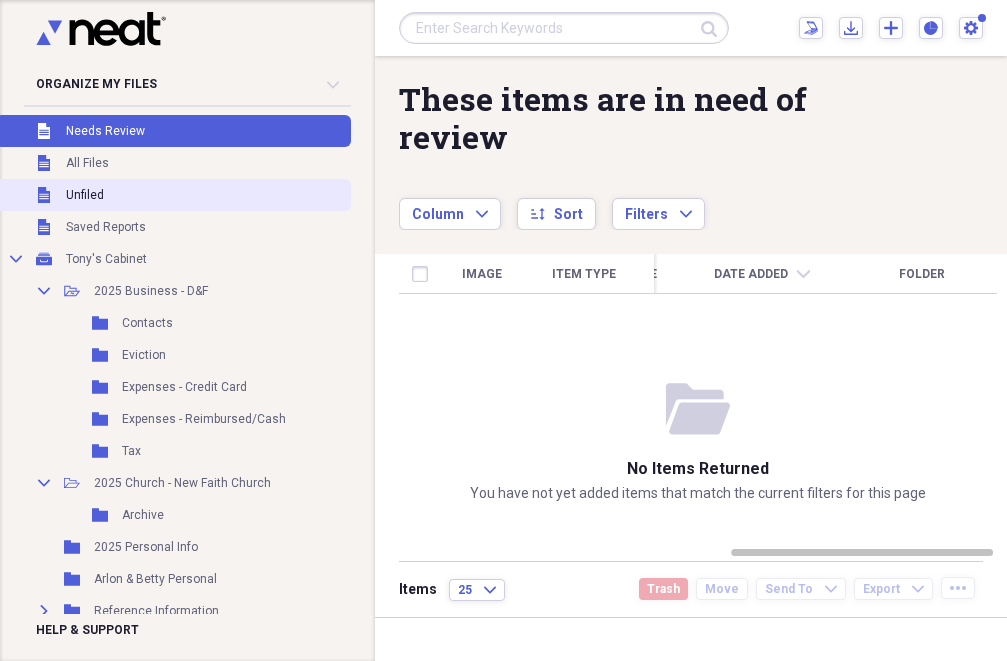 click on "Unfiled Unfiled" at bounding box center (173, 195) 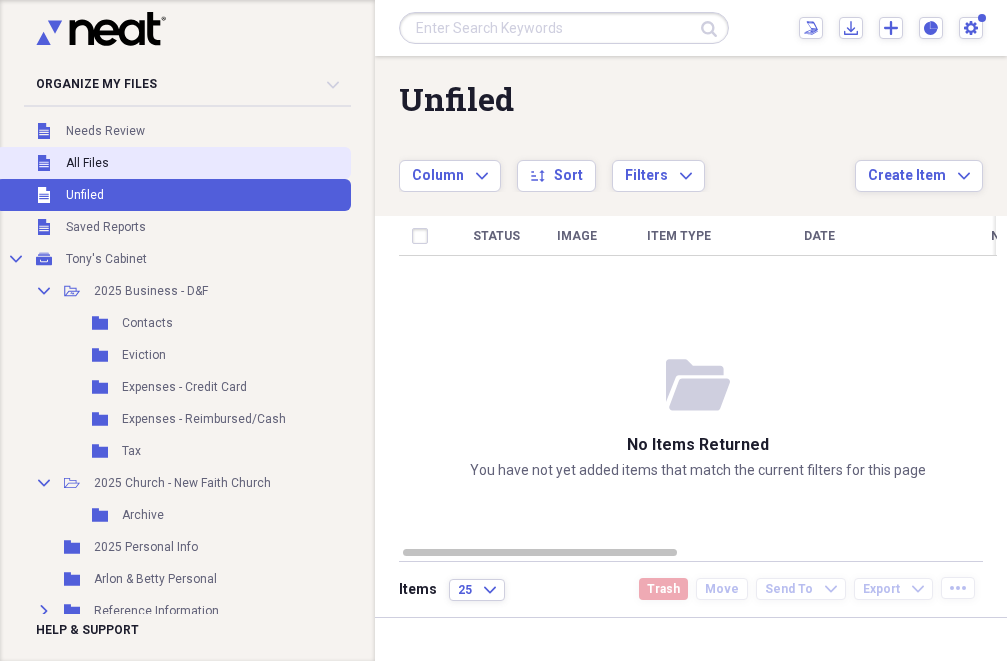 click on "All Files" at bounding box center (87, 163) 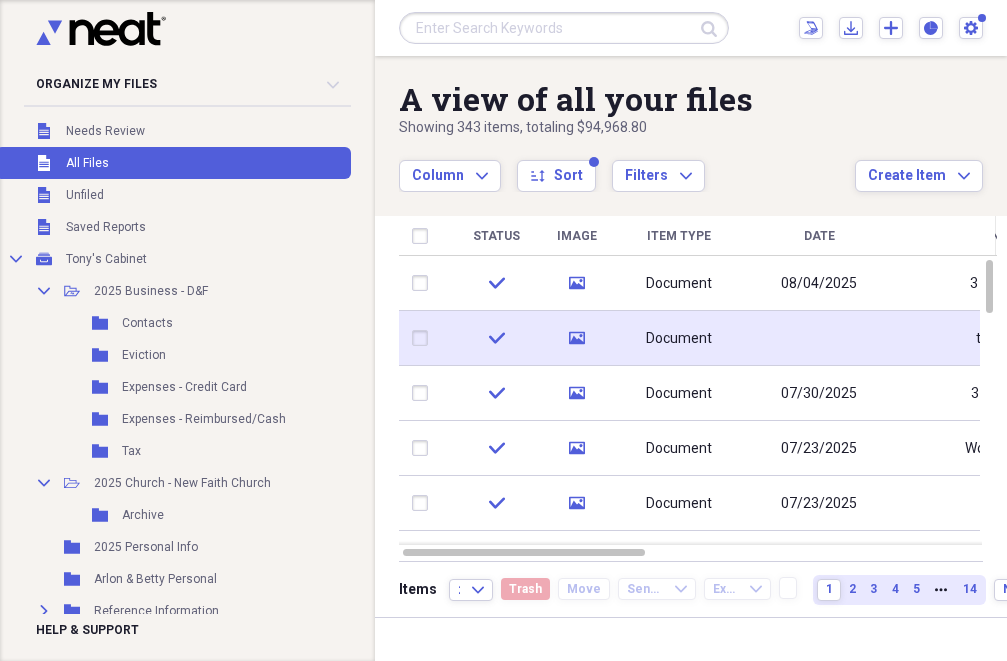 click on "Document" at bounding box center [679, 338] 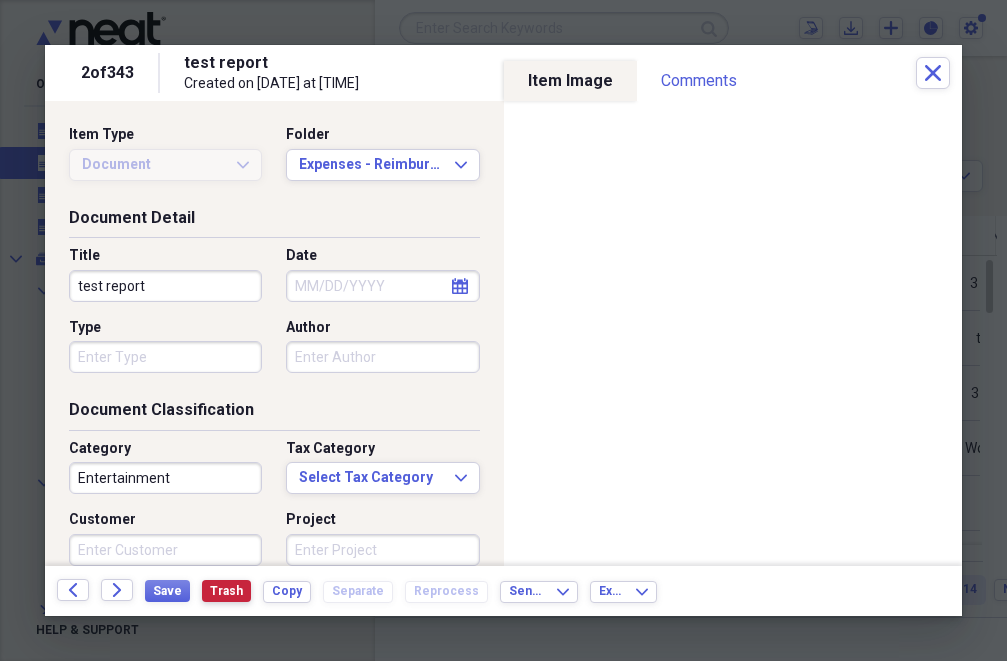 click on "Trash" at bounding box center (226, 591) 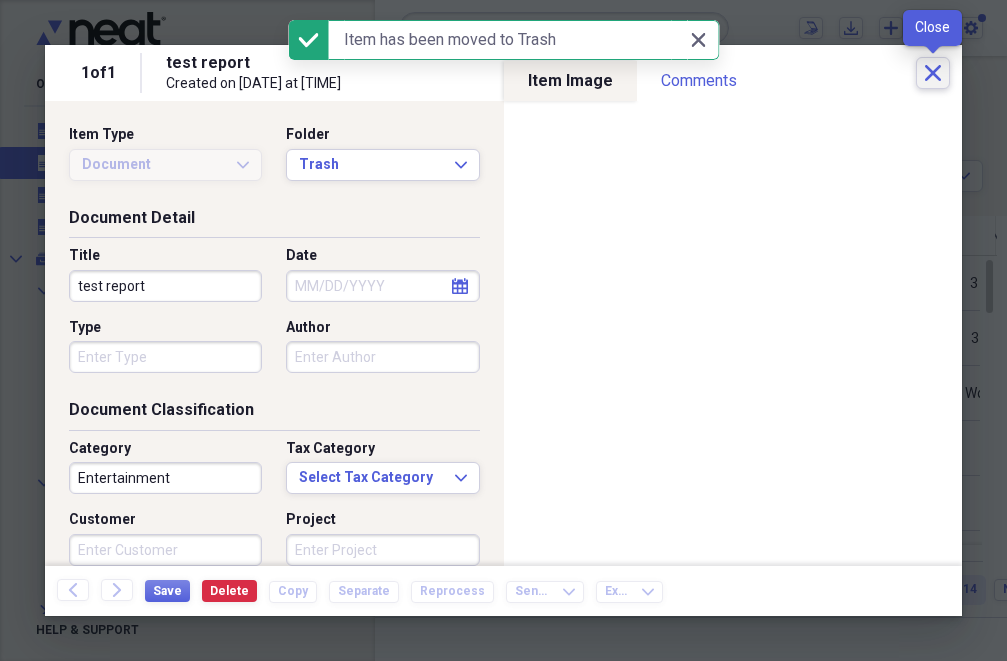 click 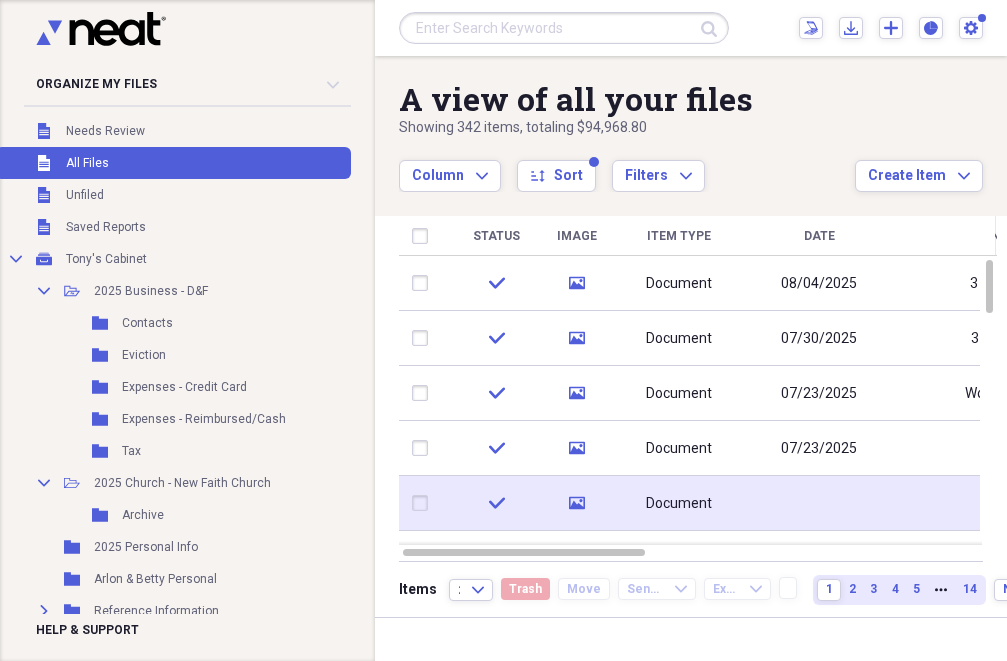 click on "Document" at bounding box center (679, 504) 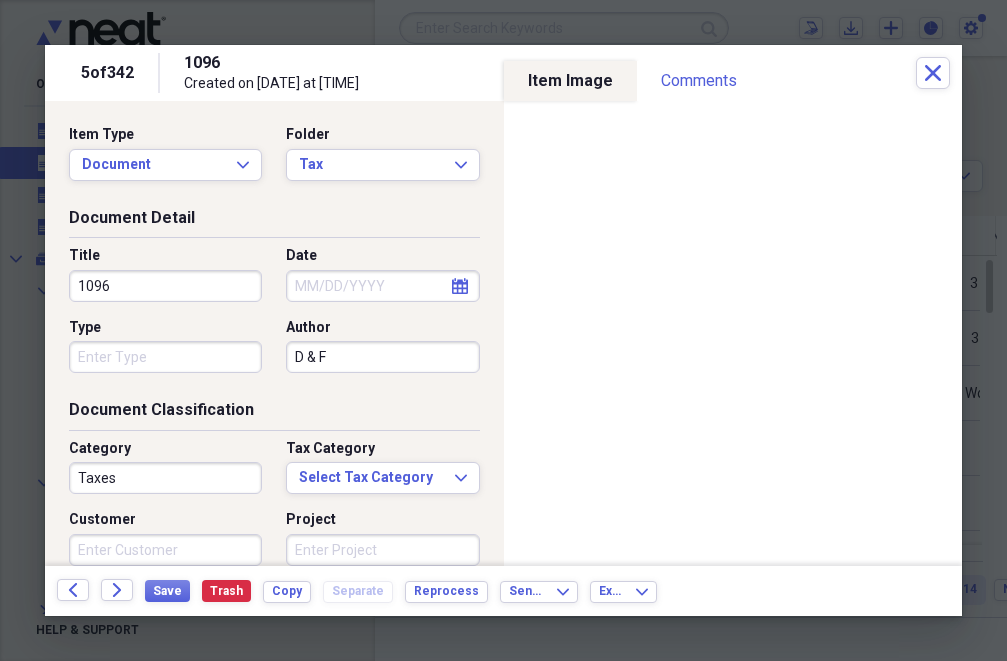 click on "Date" at bounding box center (382, 286) 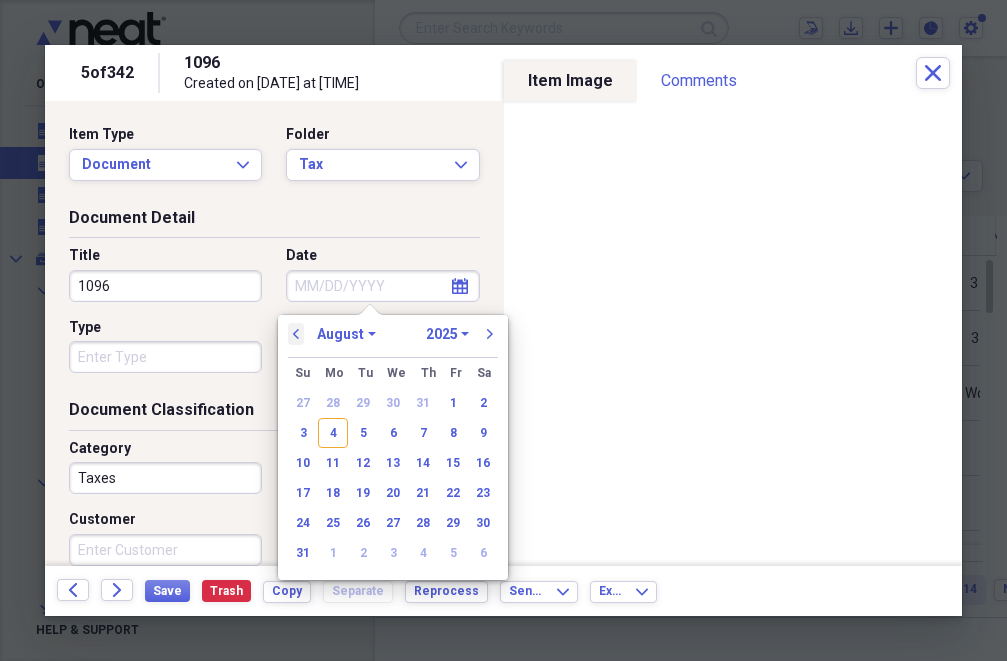 click on "previous" at bounding box center [296, 334] 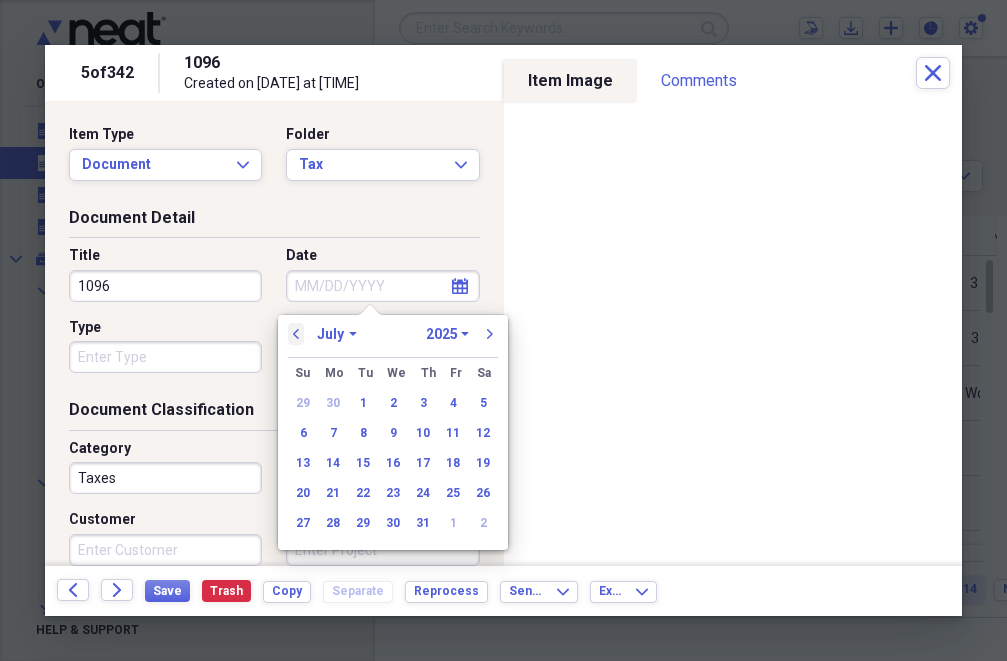 click on "previous" at bounding box center (296, 334) 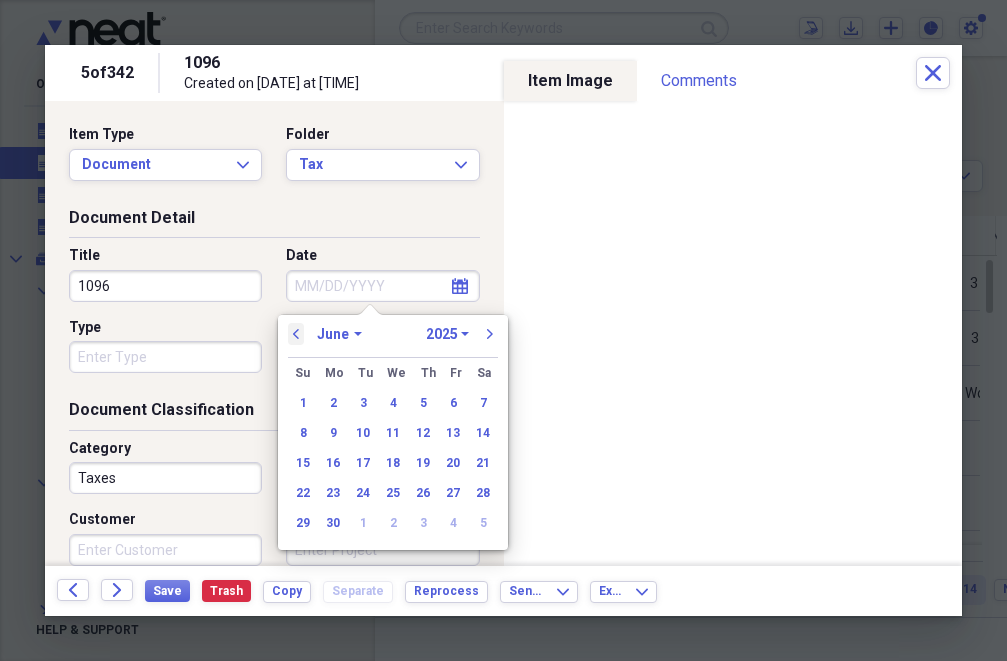 click on "previous" at bounding box center (296, 334) 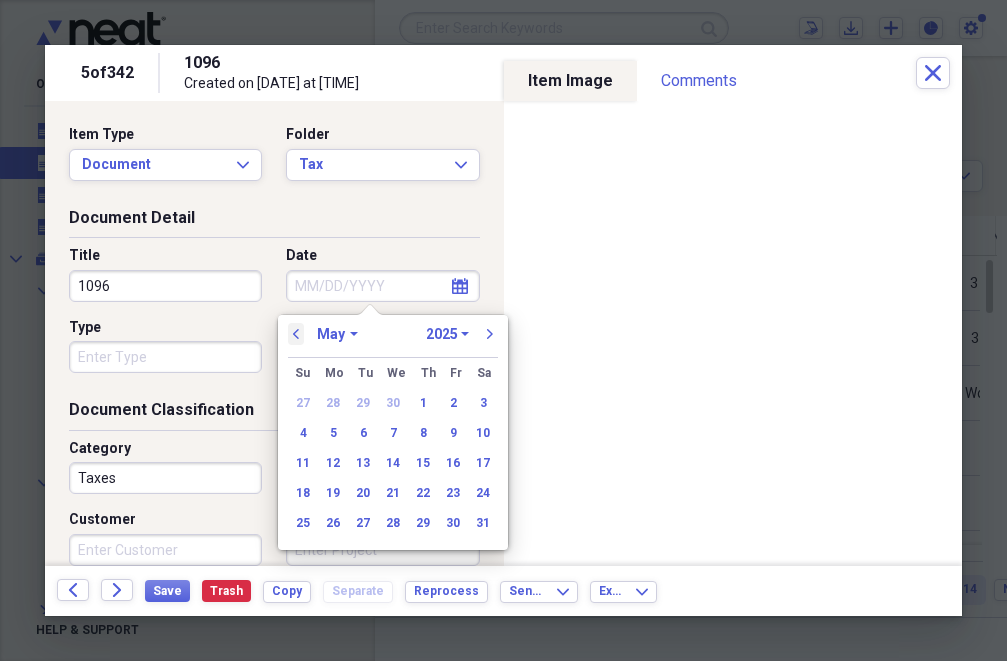 click on "previous" at bounding box center (296, 334) 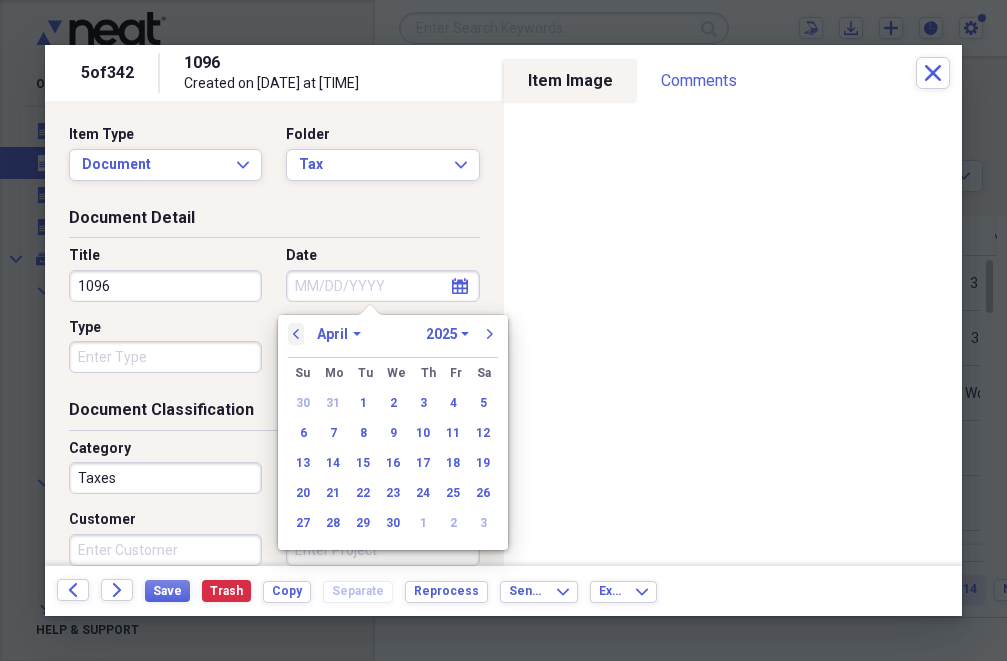 click on "previous" at bounding box center (296, 334) 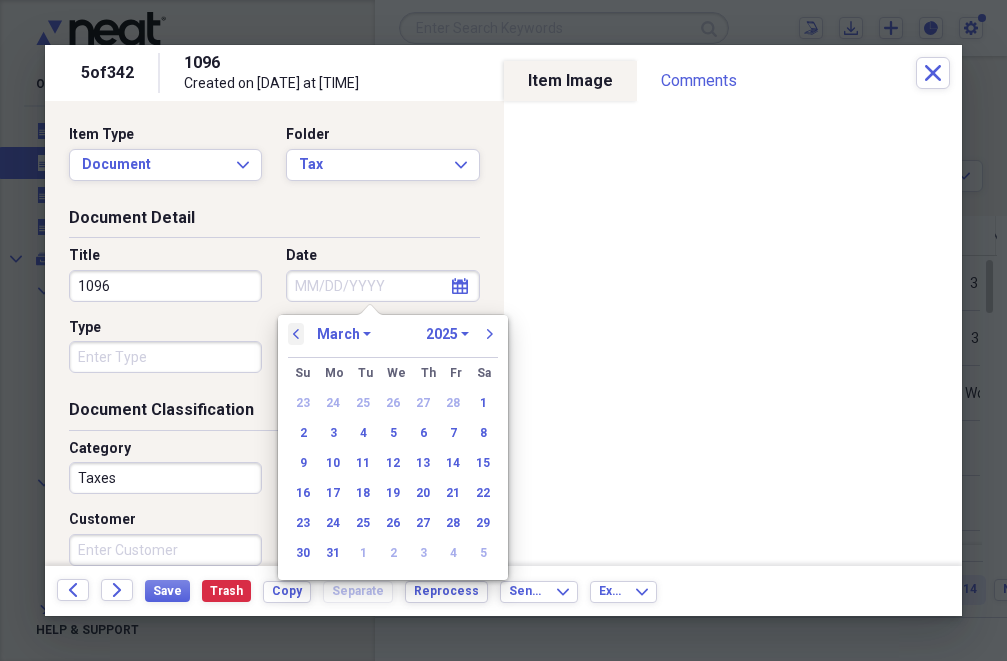 click on "previous" at bounding box center [296, 334] 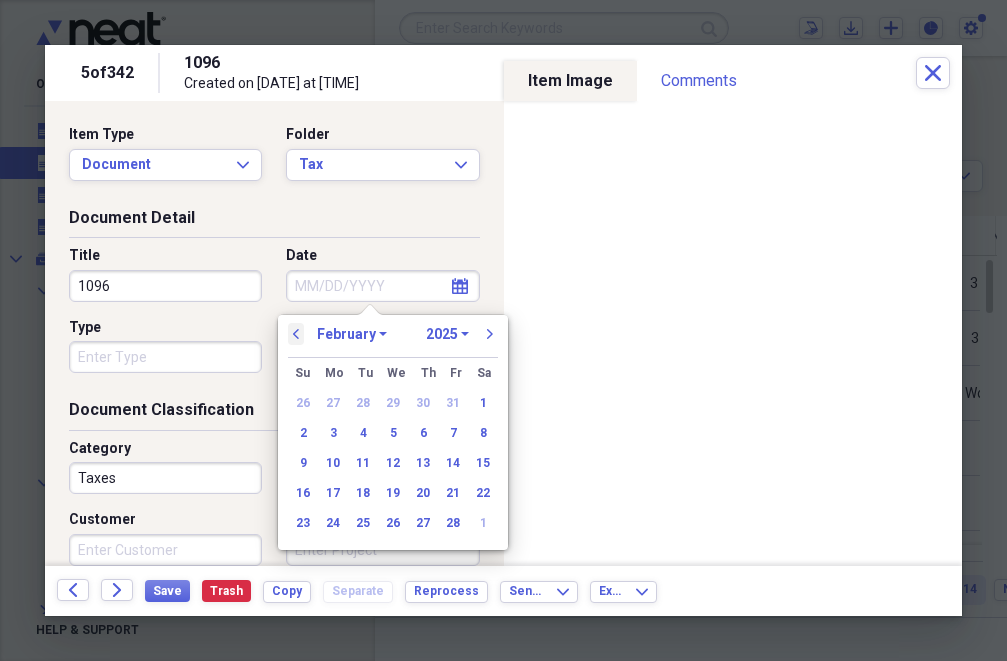 click on "previous" at bounding box center (296, 334) 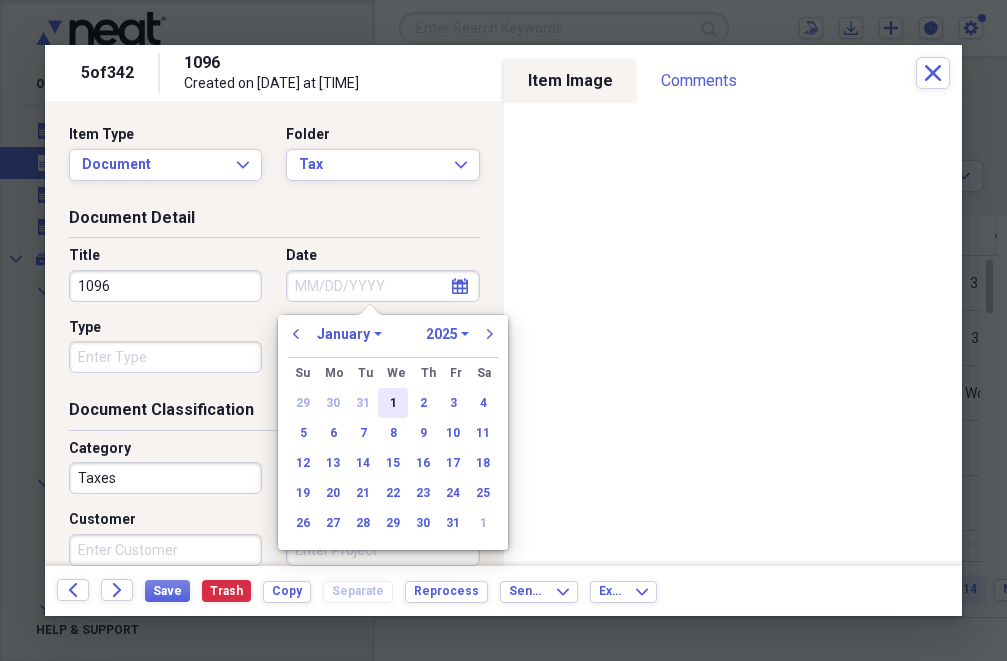 click on "1" at bounding box center (393, 403) 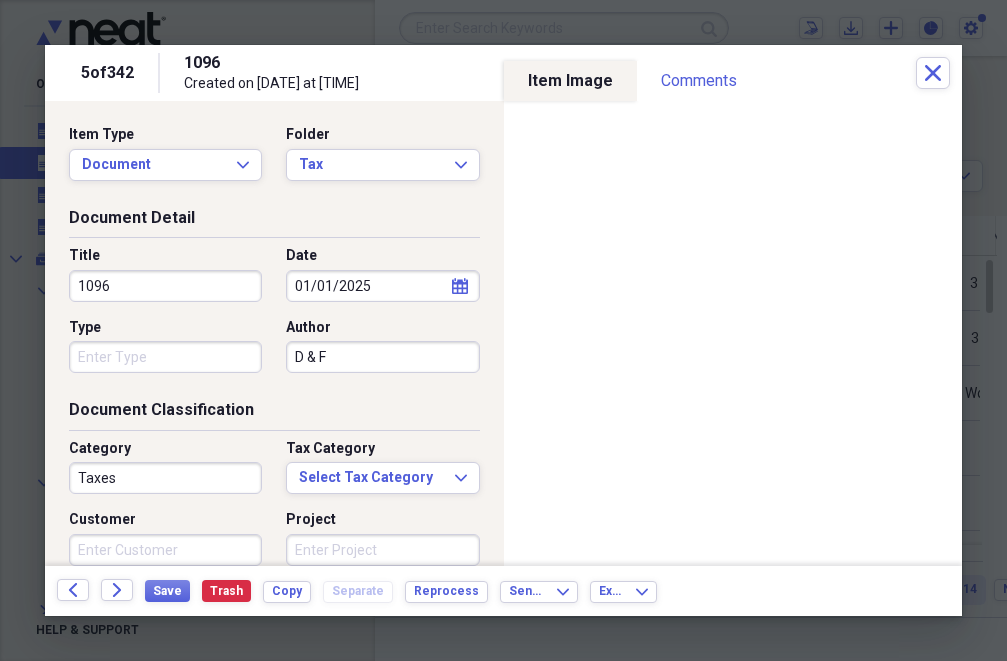click on "calendar" 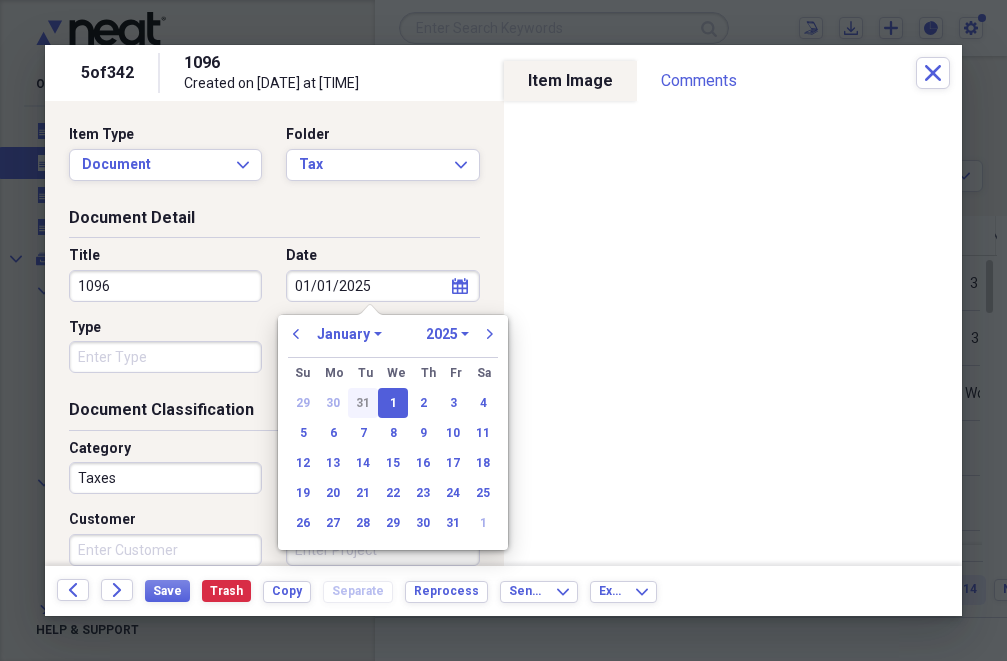 click on "31" at bounding box center (363, 403) 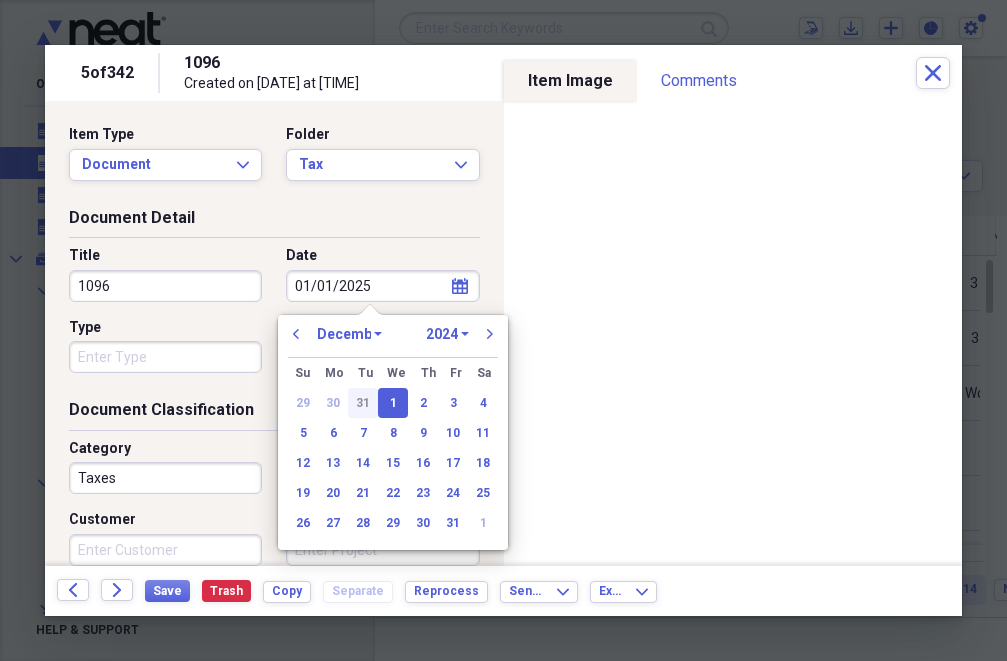 type on "12/31/2024" 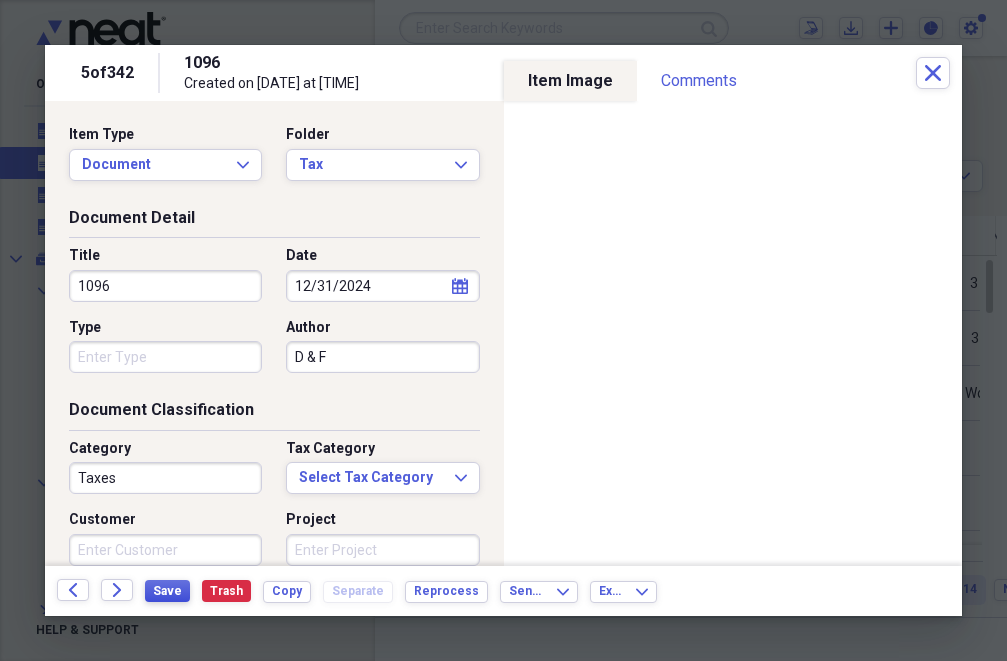 click on "Save" at bounding box center (167, 591) 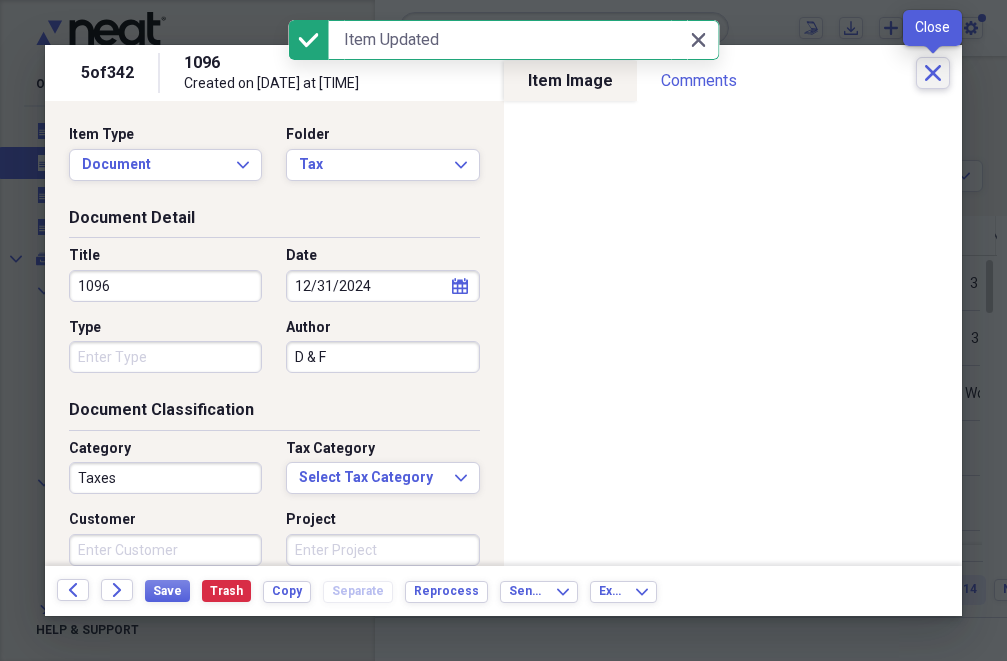 click 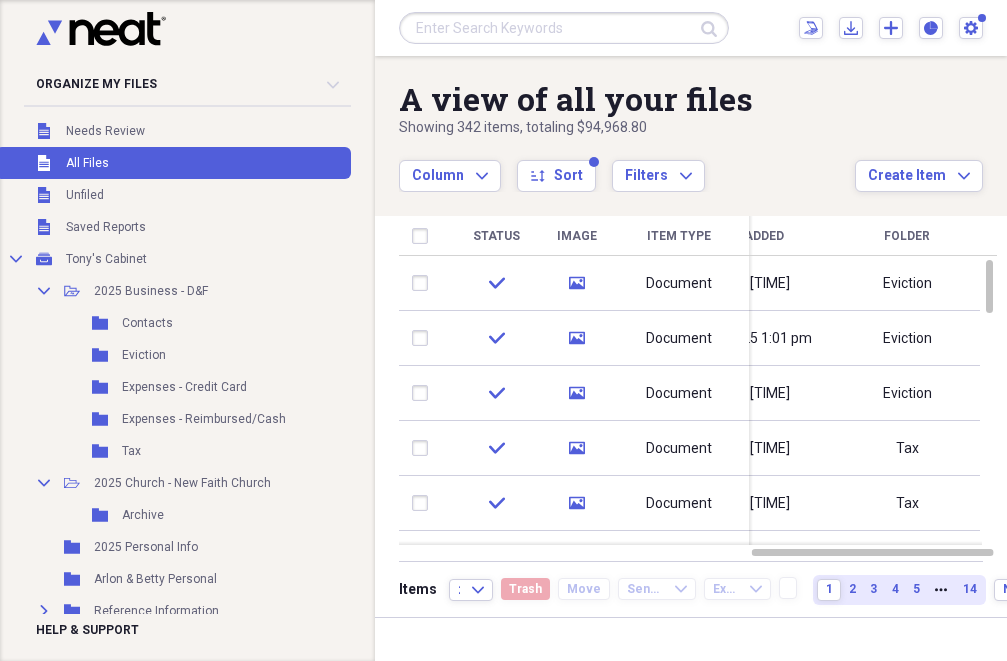 drag, startPoint x: 636, startPoint y: 548, endPoint x: 502, endPoint y: 582, distance: 138.24615 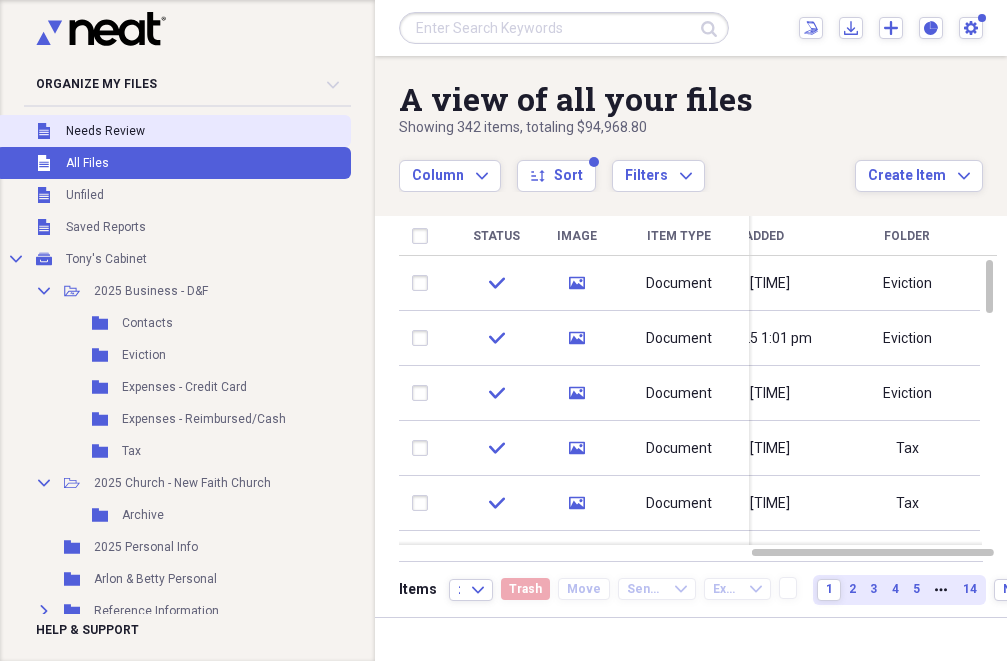click on "Needs Review" at bounding box center [105, 131] 